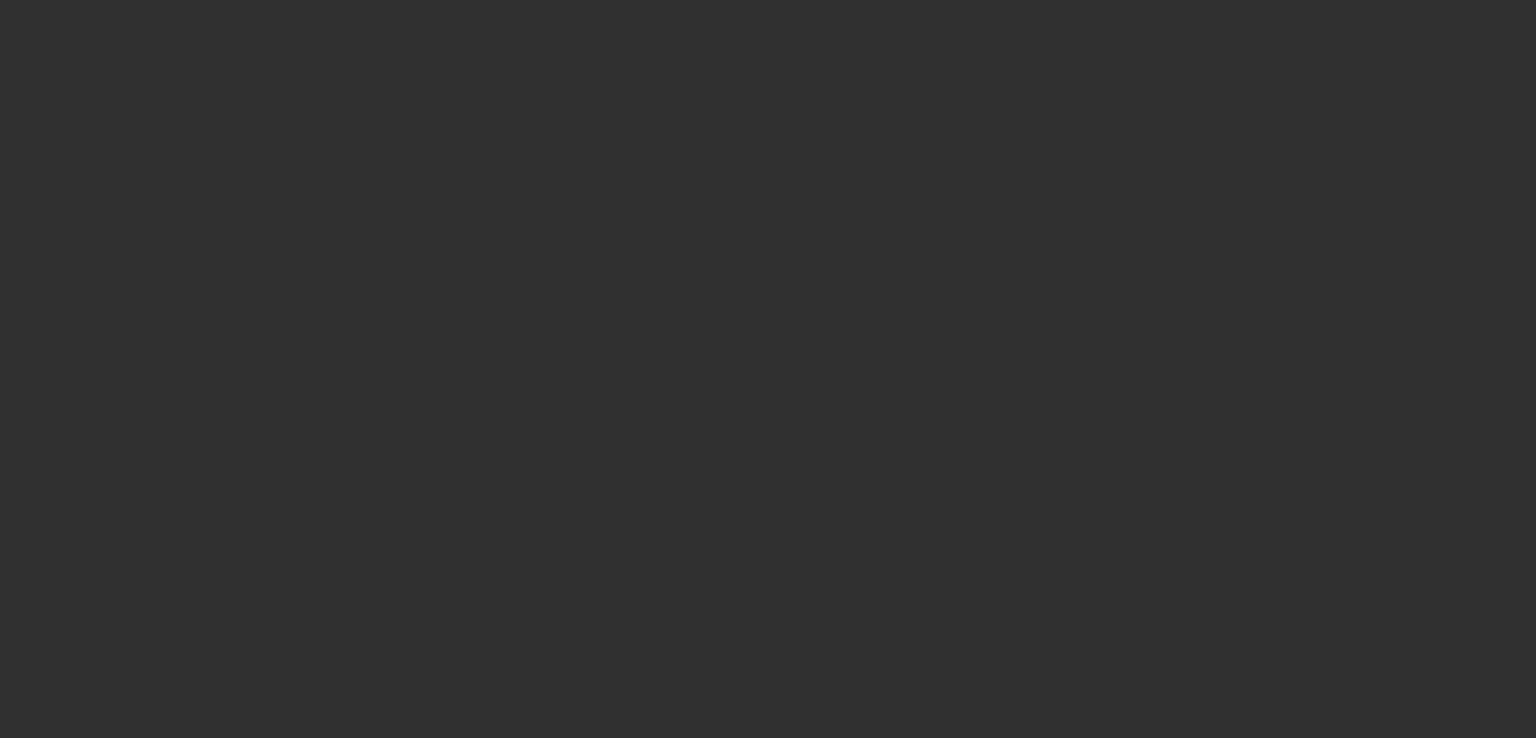 scroll, scrollTop: 0, scrollLeft: 0, axis: both 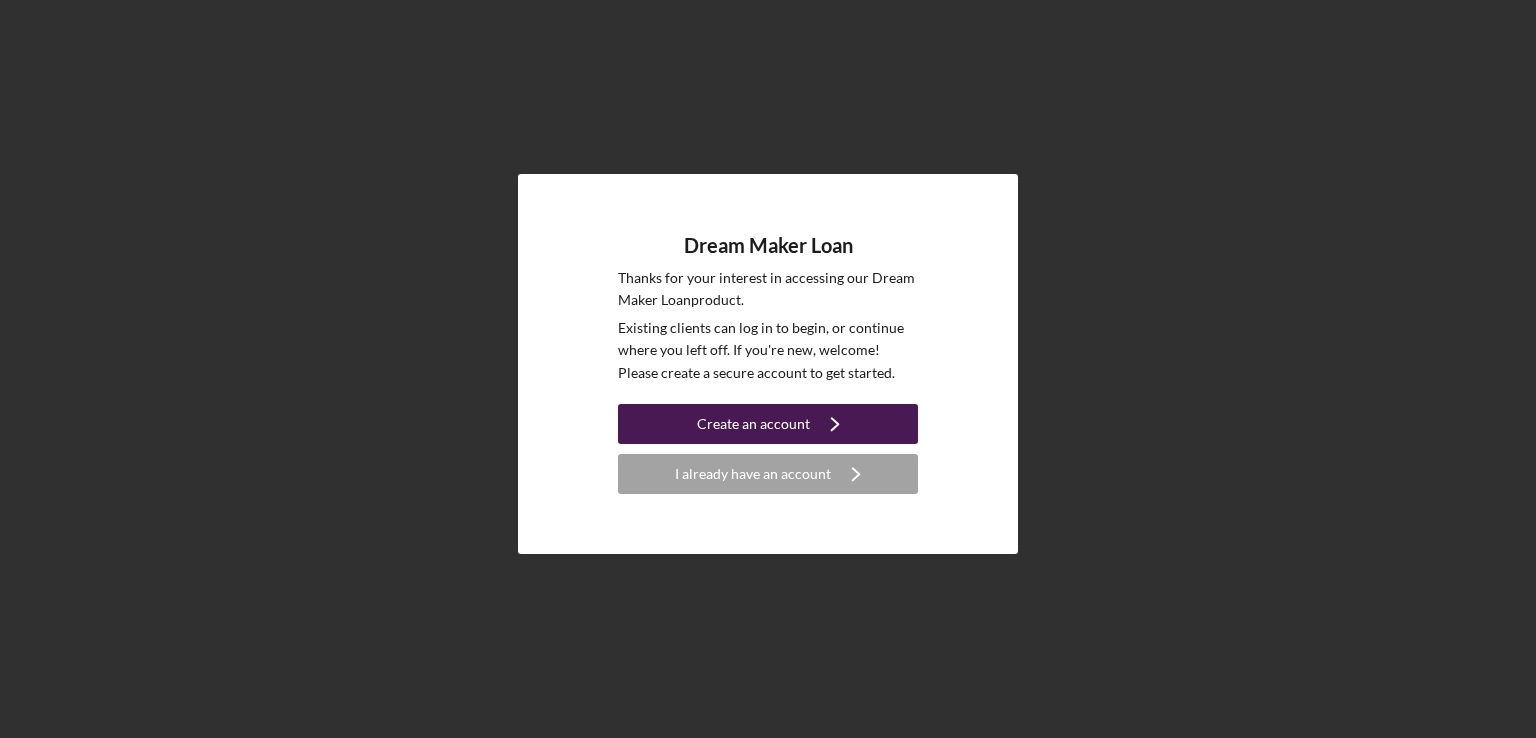 click on "Create an account" at bounding box center (753, 424) 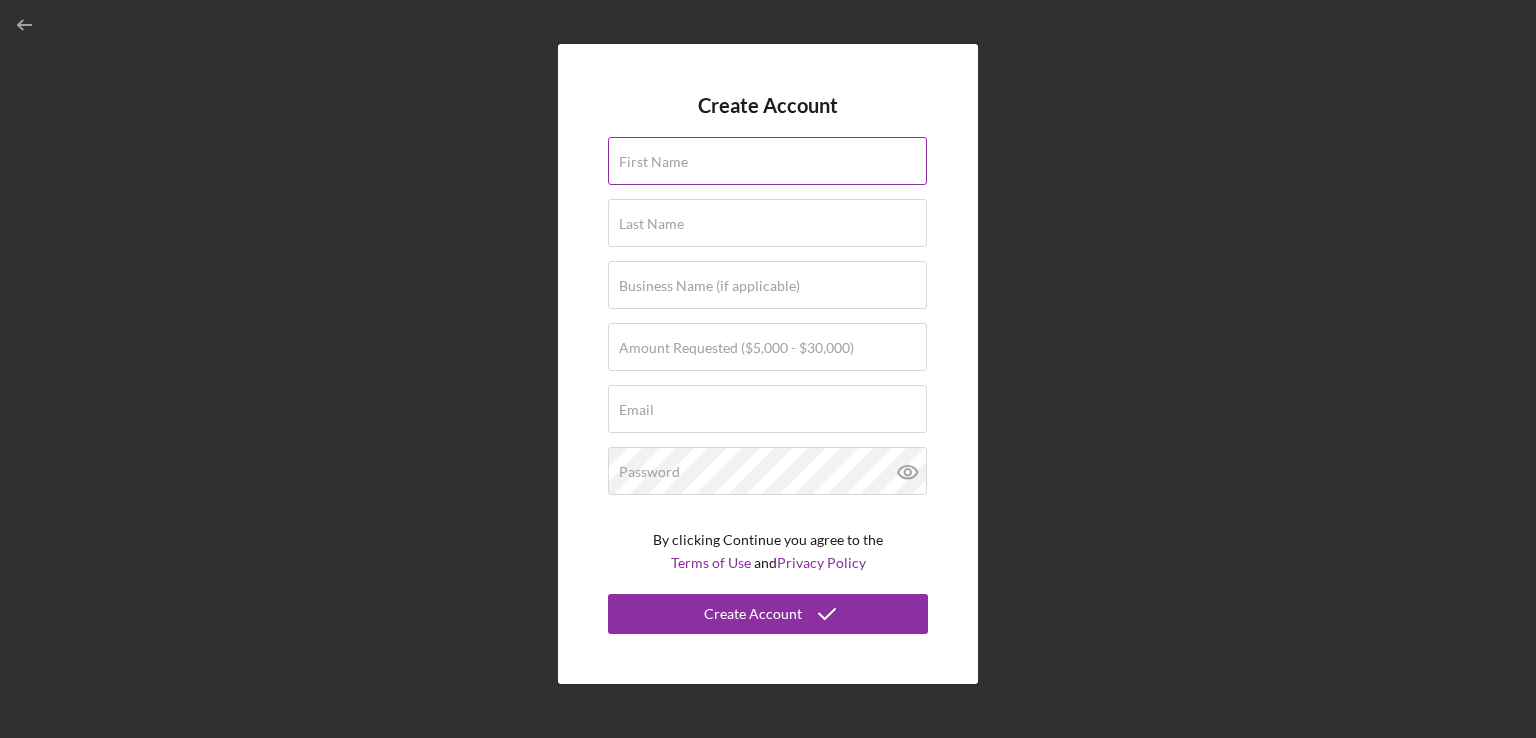 click on "First Name" at bounding box center [653, 162] 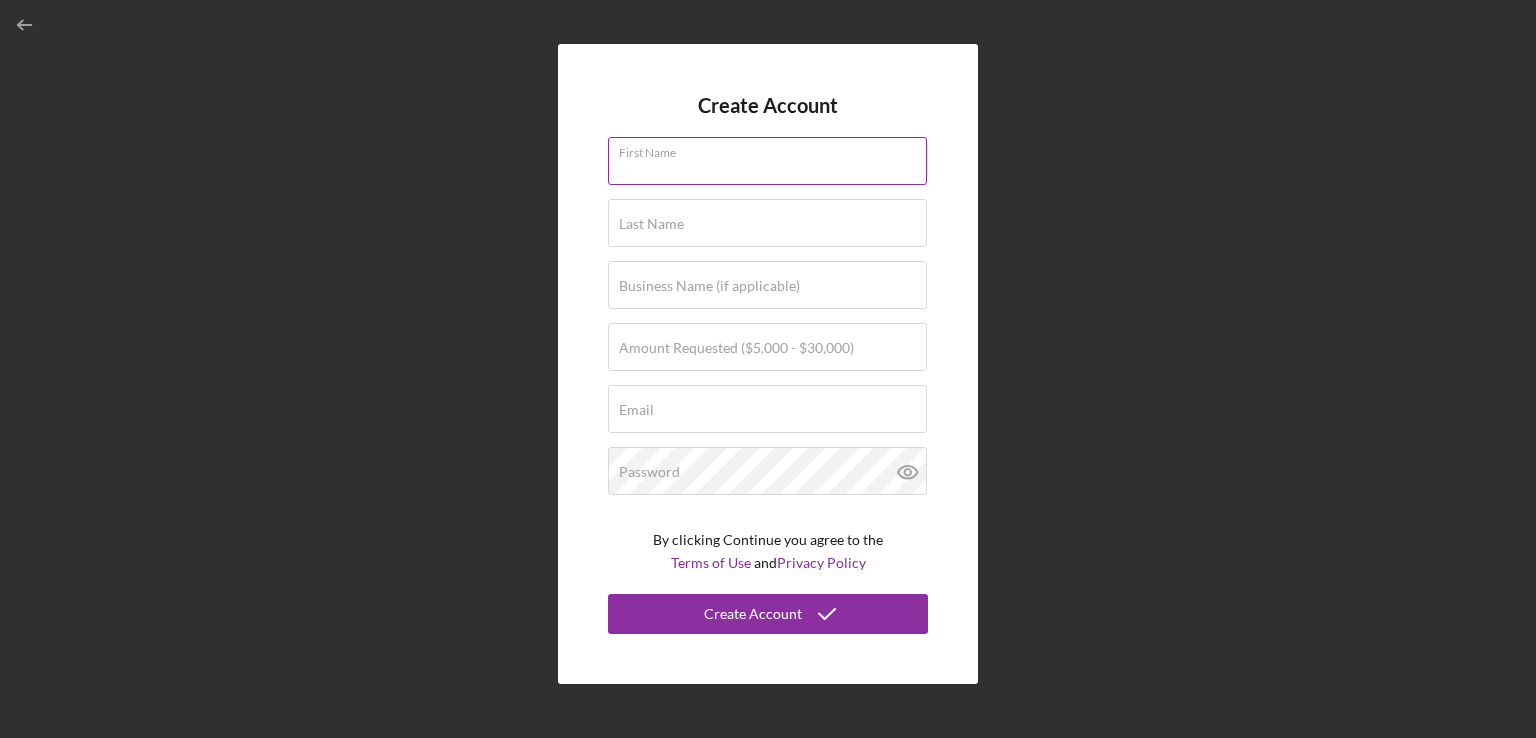 click on "First Name" at bounding box center (767, 161) 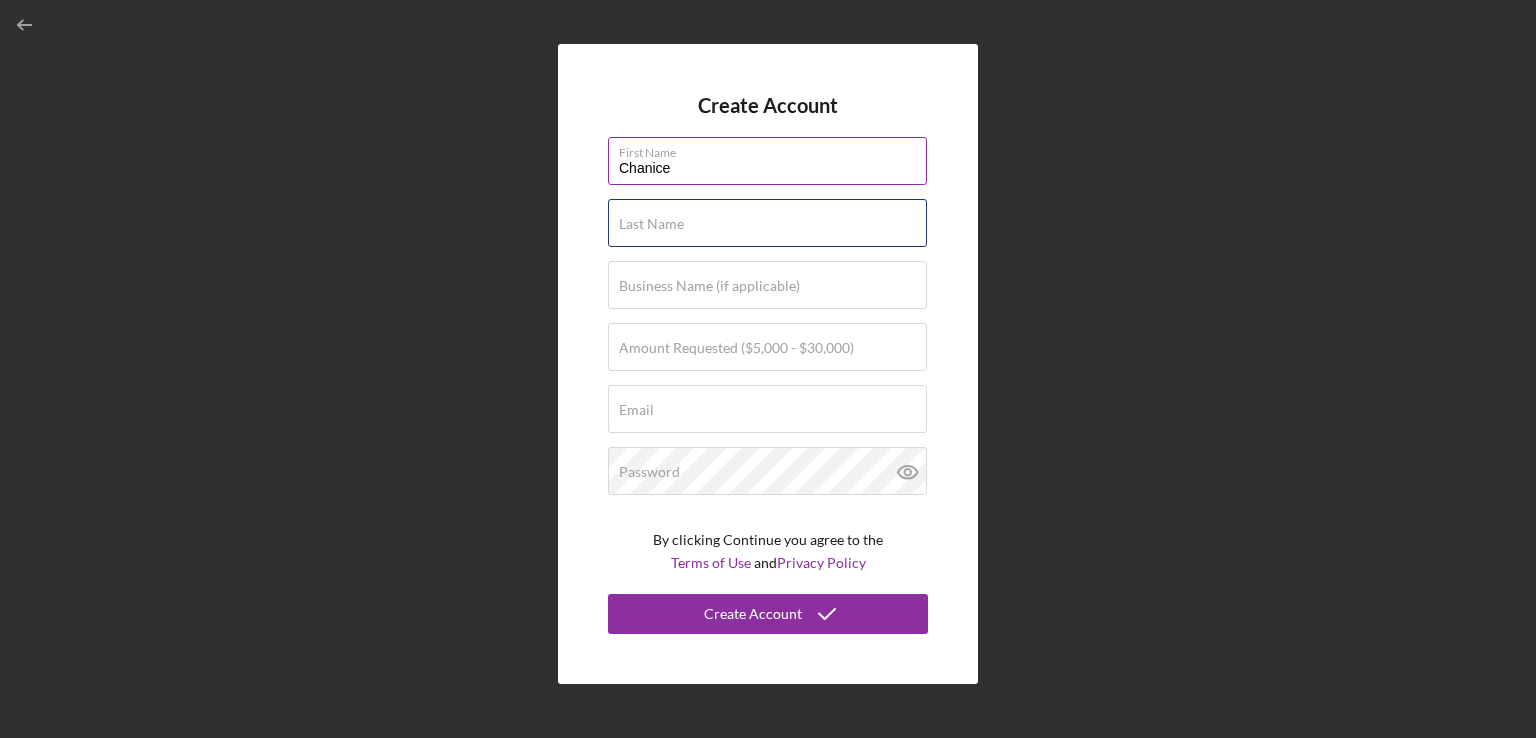 type on "Fish" 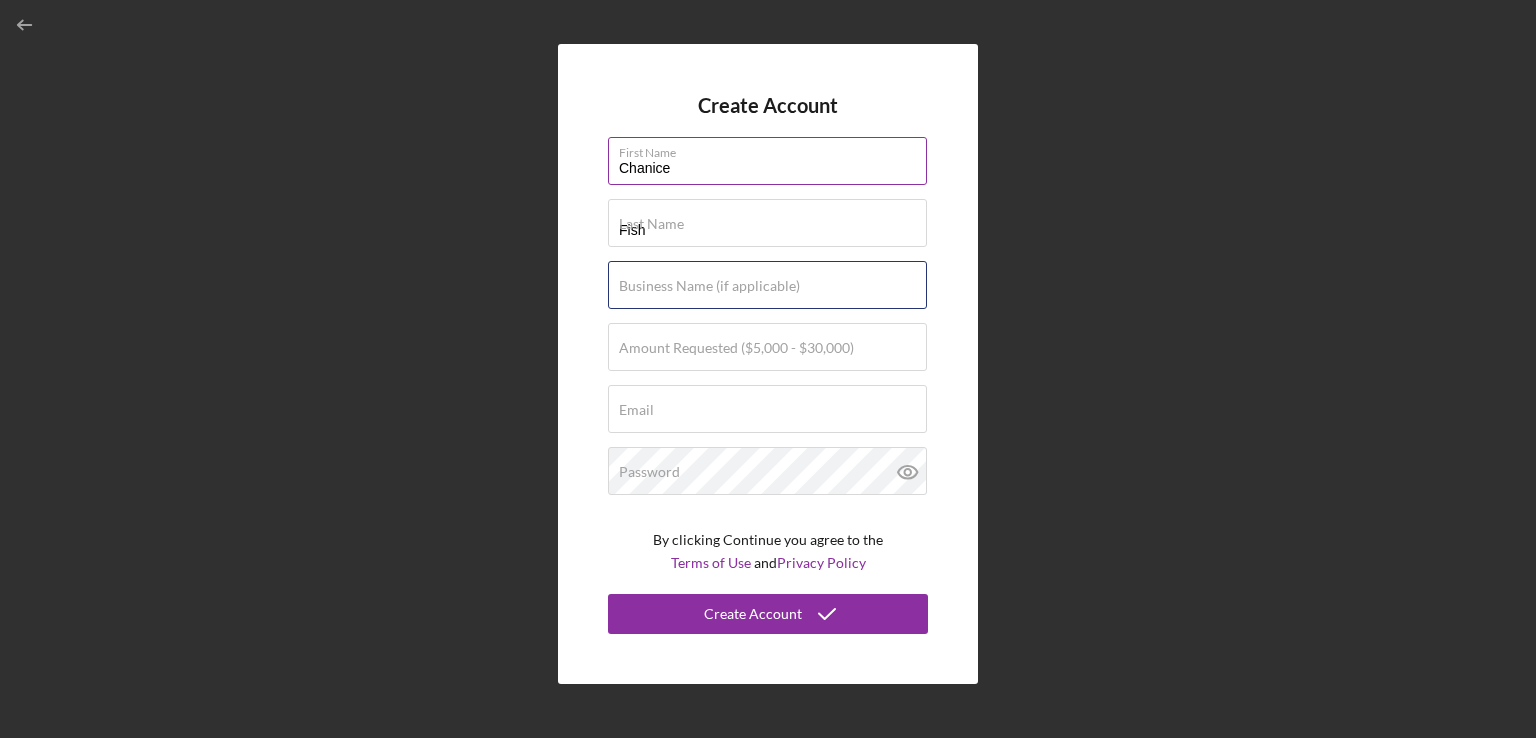 type on "Taste of the Caribbean Food Market" 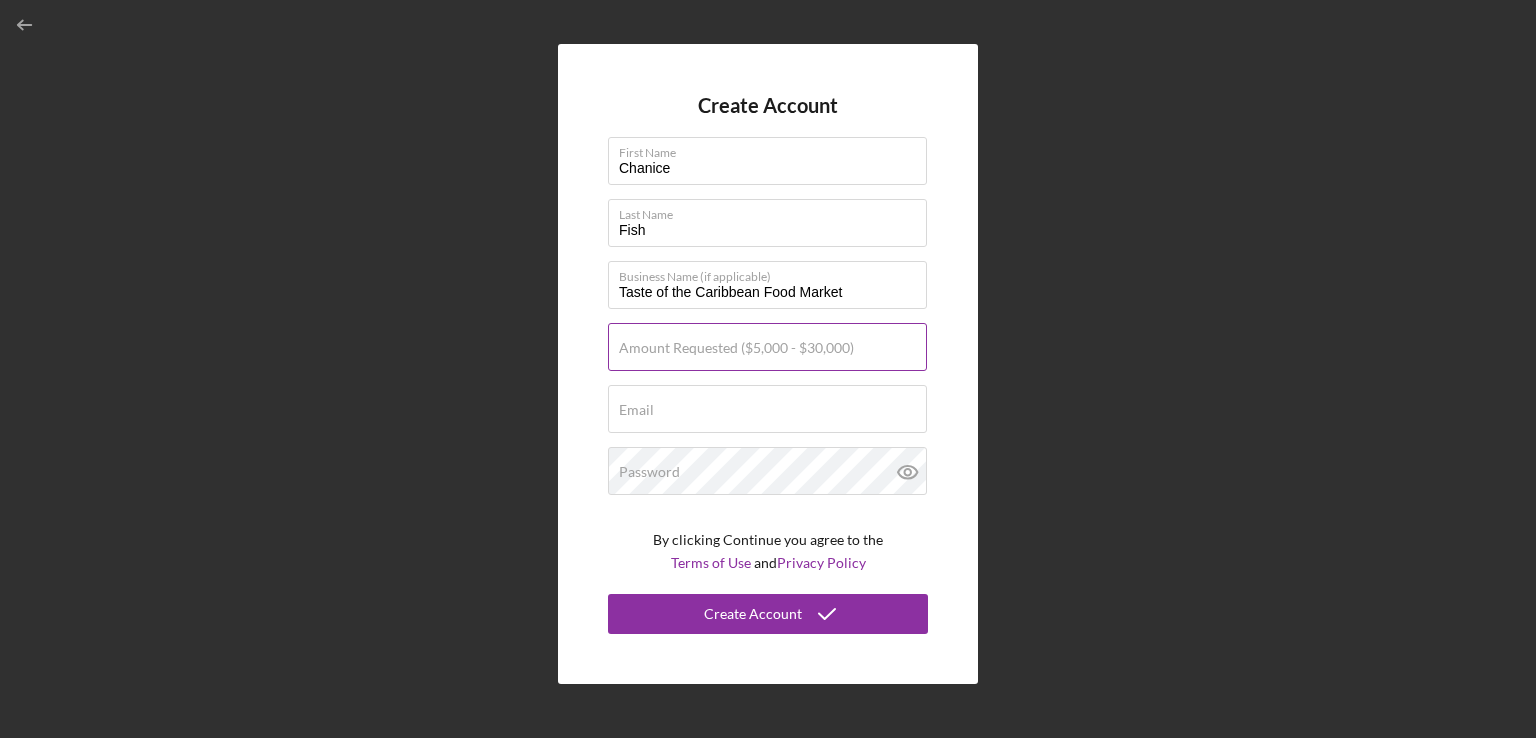 click on "Amount Requested ($5,000 - $30,000)" at bounding box center (736, 348) 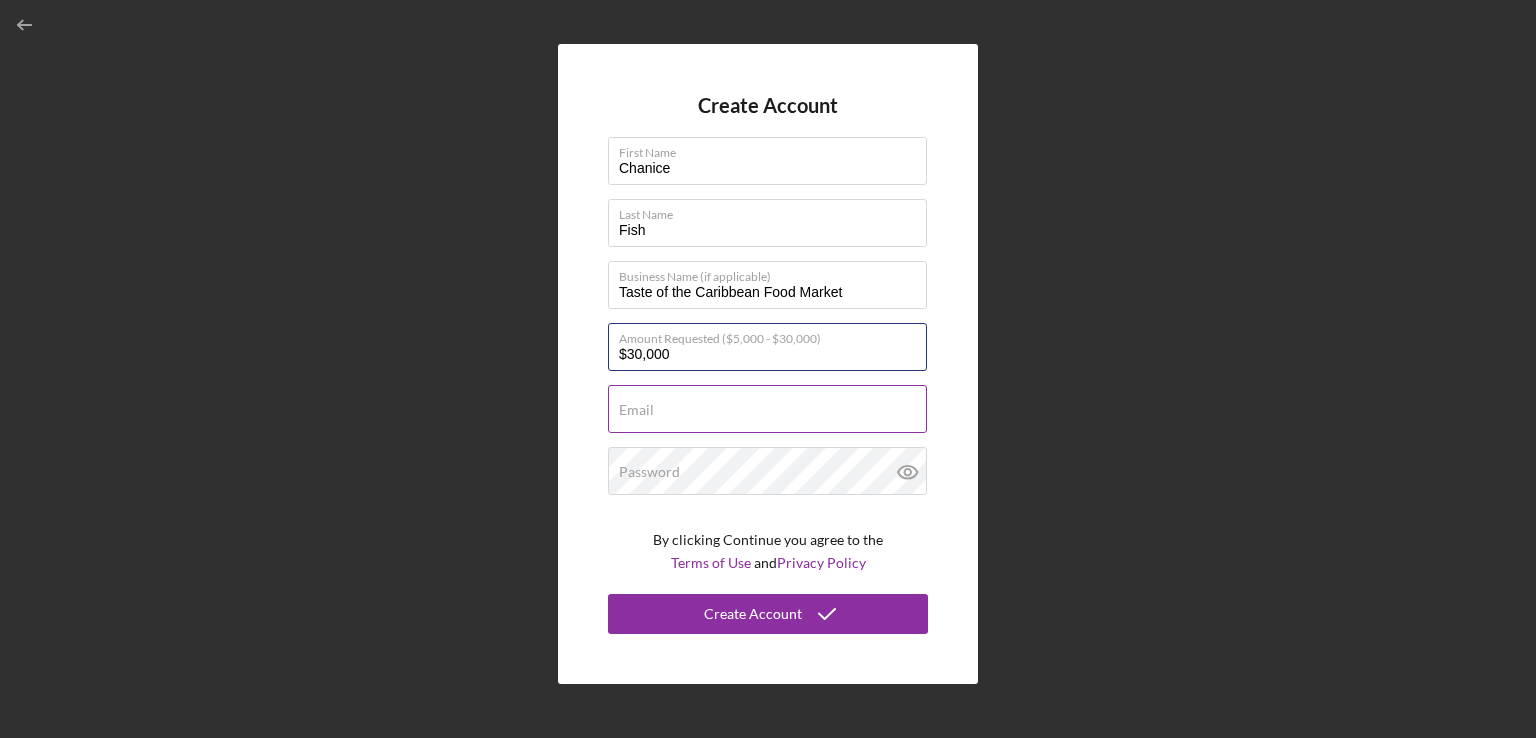 type on "$30,000" 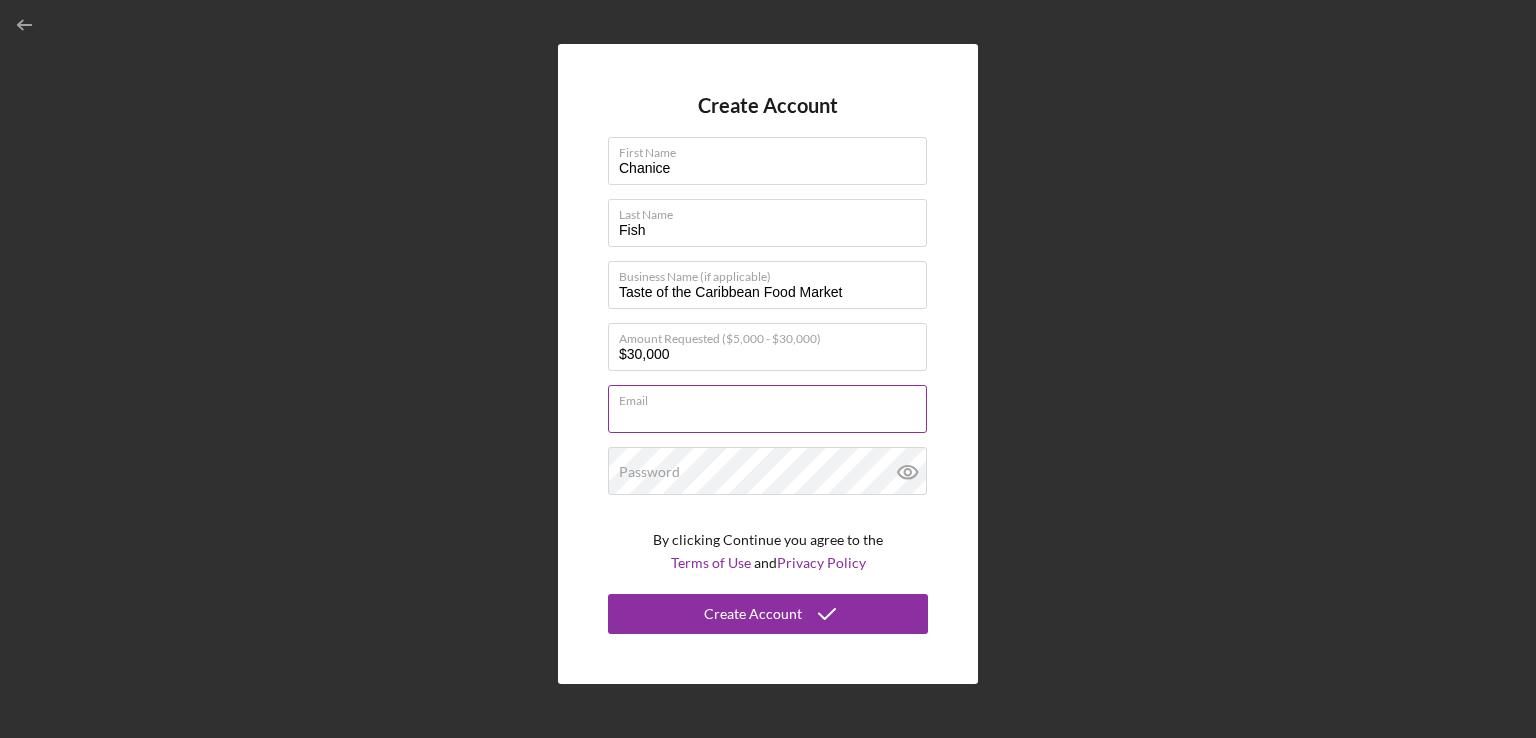 click on "Email" at bounding box center [767, 409] 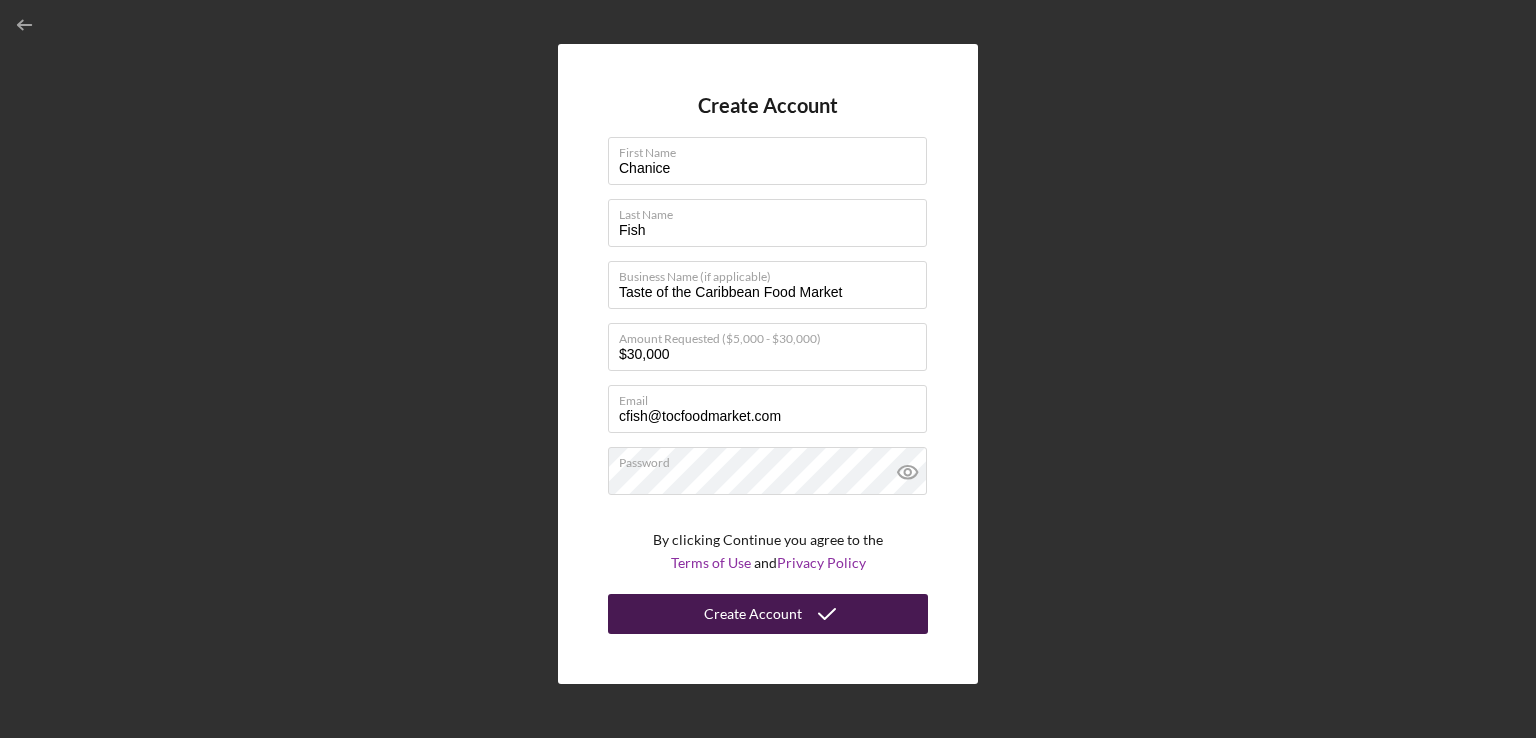 click on "Create Account" at bounding box center (768, 614) 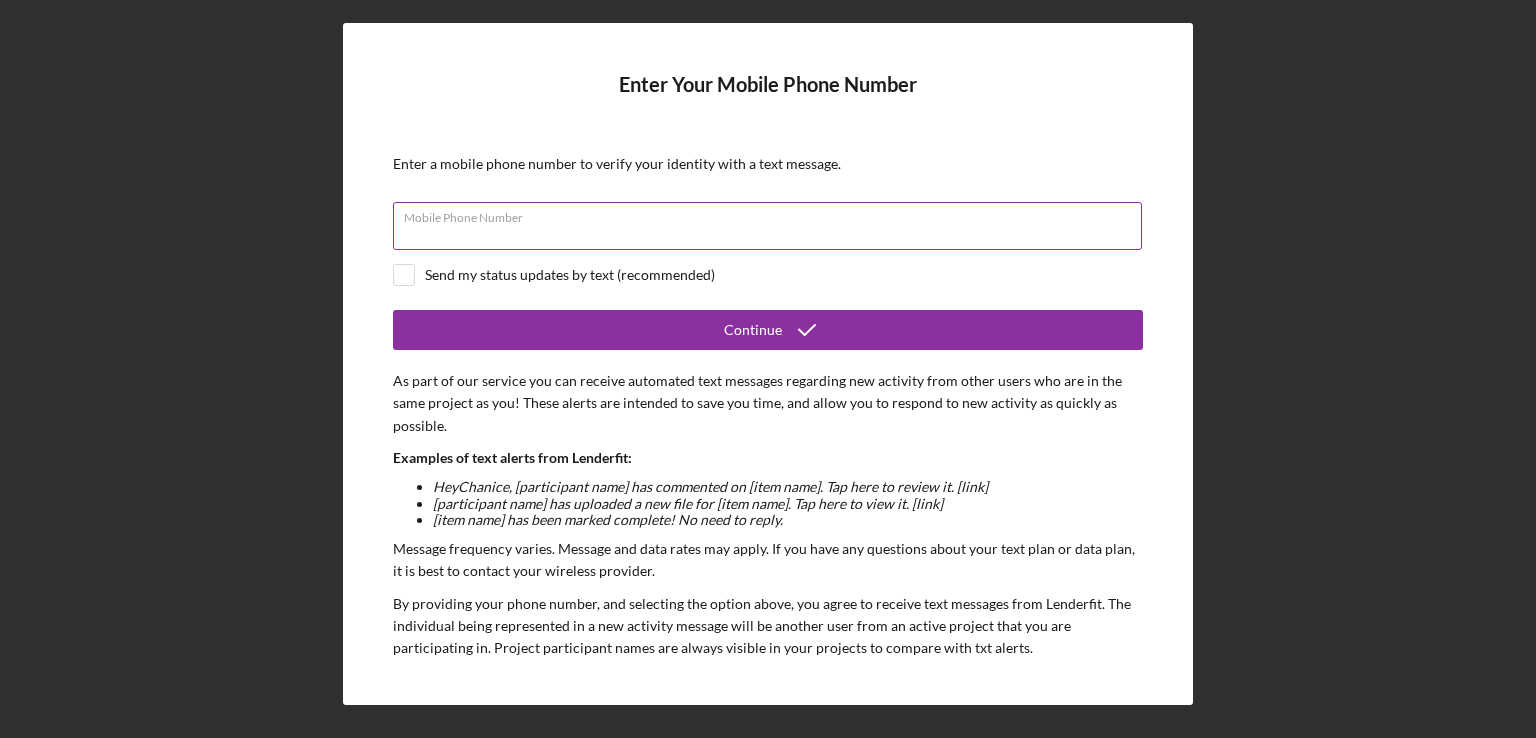click on "Mobile Phone Number" at bounding box center [767, 226] 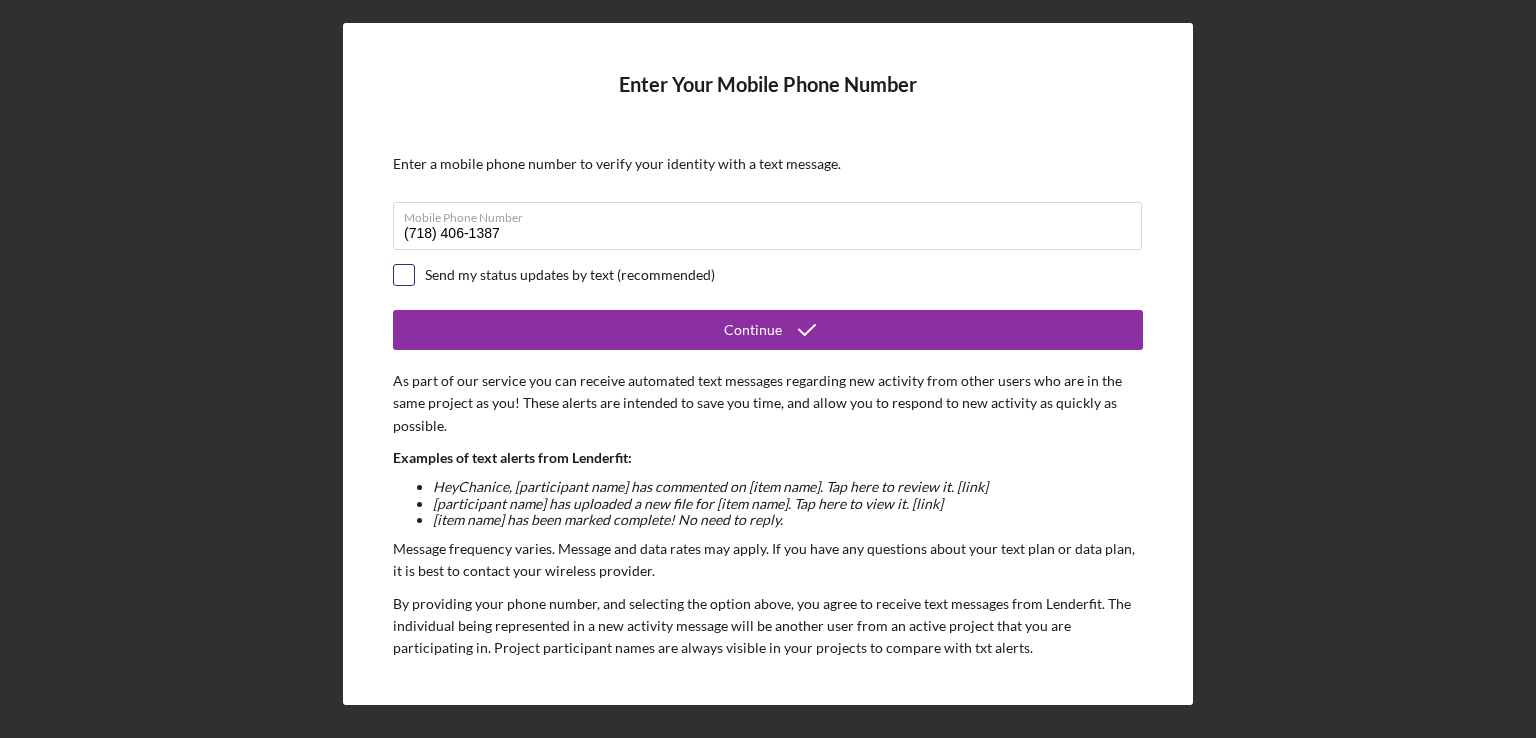 click at bounding box center (404, 275) 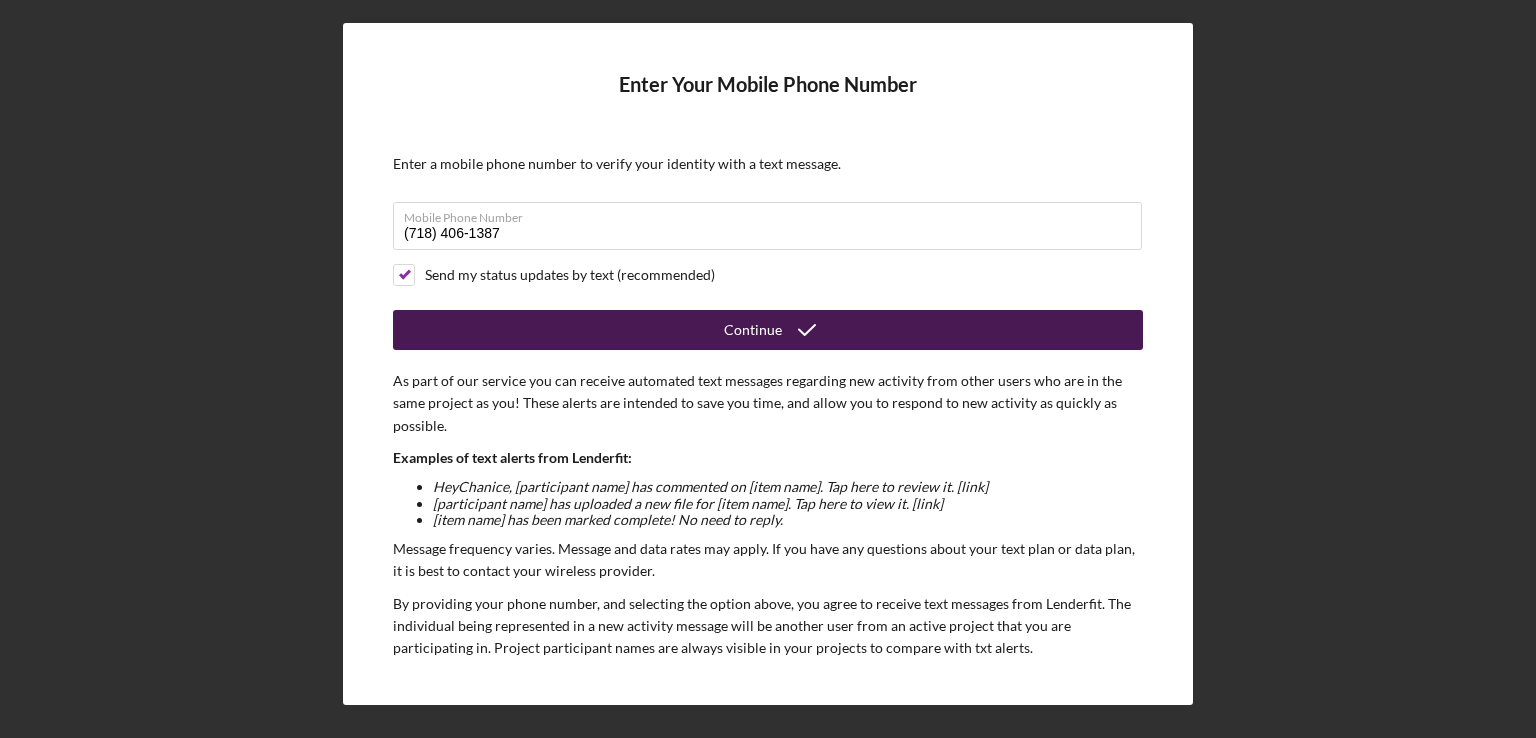 click on "Continue" at bounding box center (768, 330) 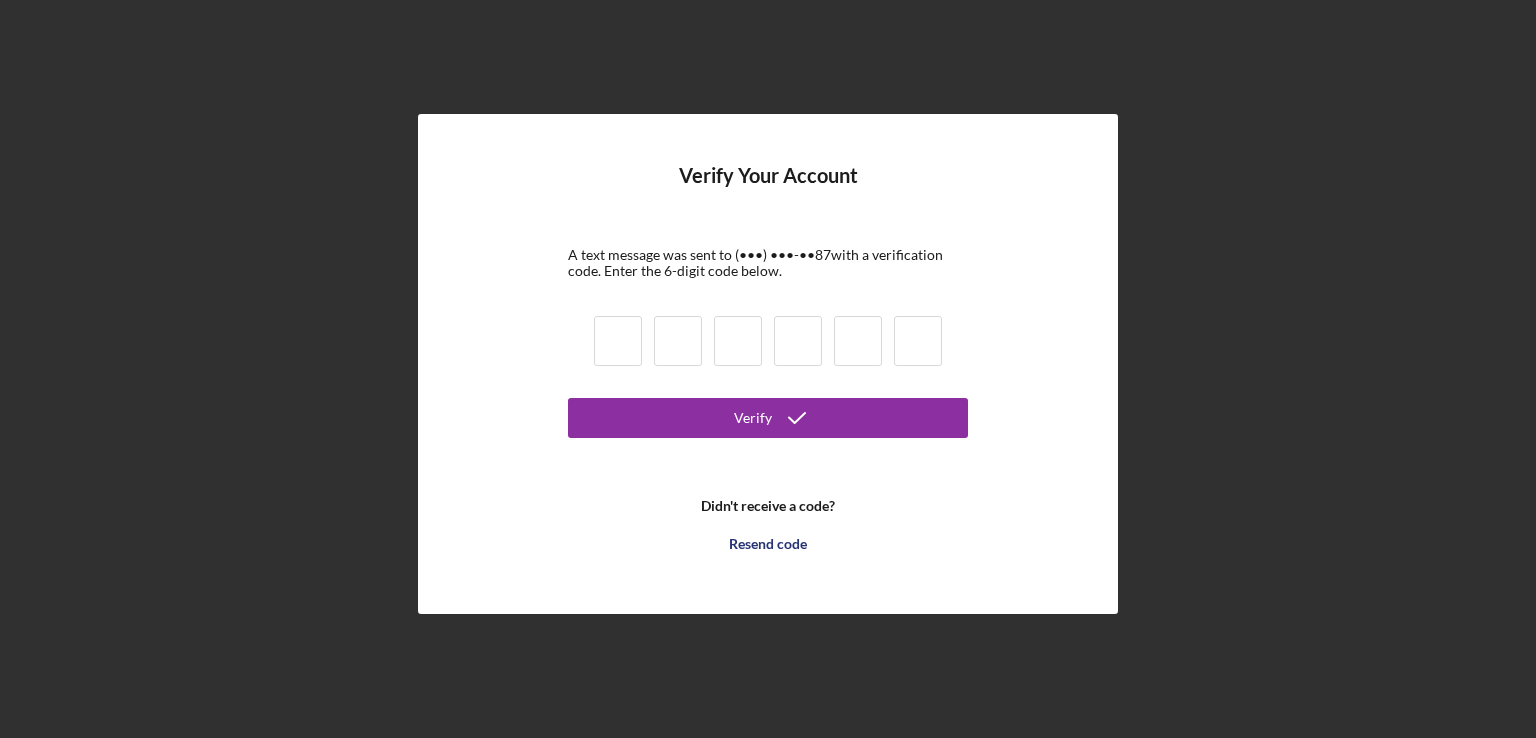 click at bounding box center [618, 341] 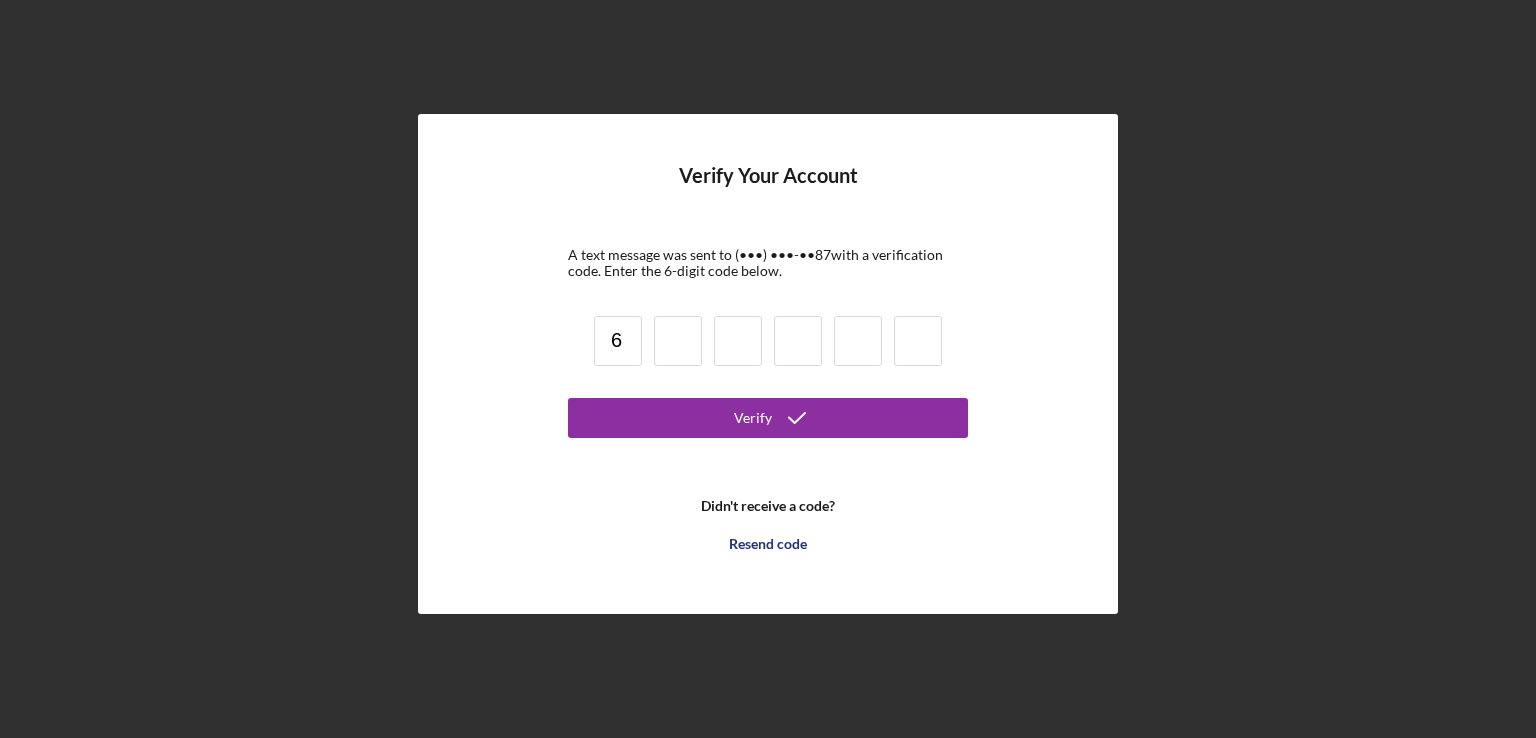 type on "6" 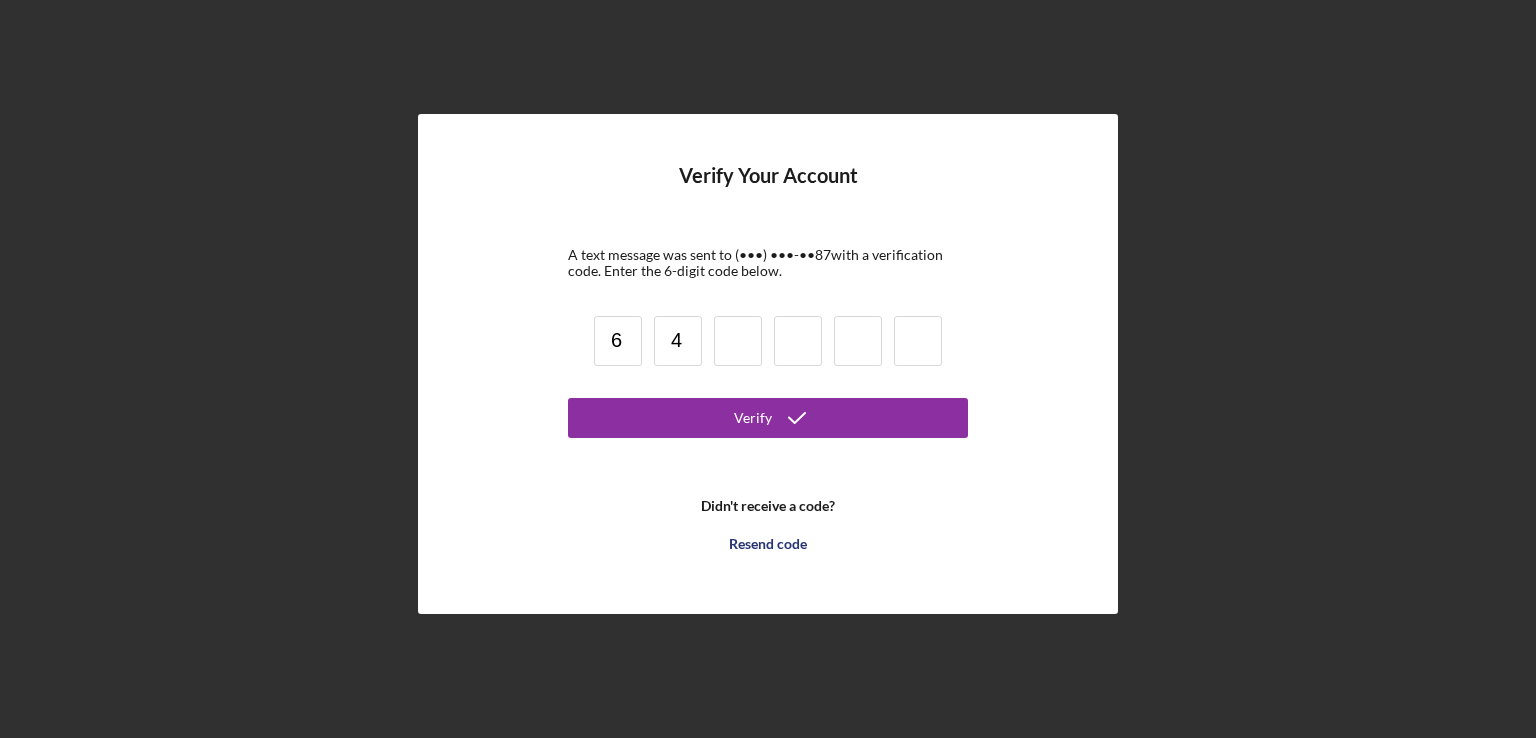 type on "4" 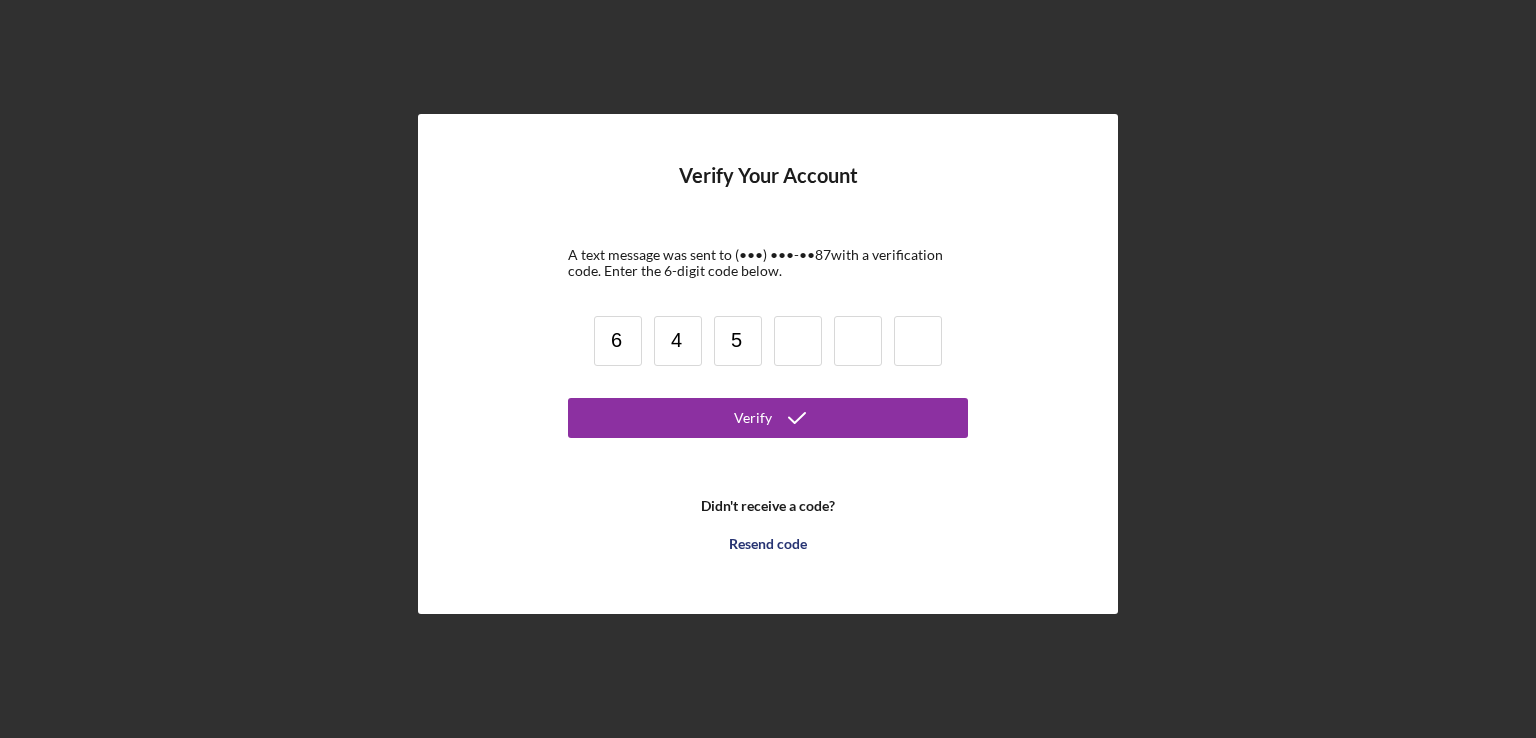 type on "5" 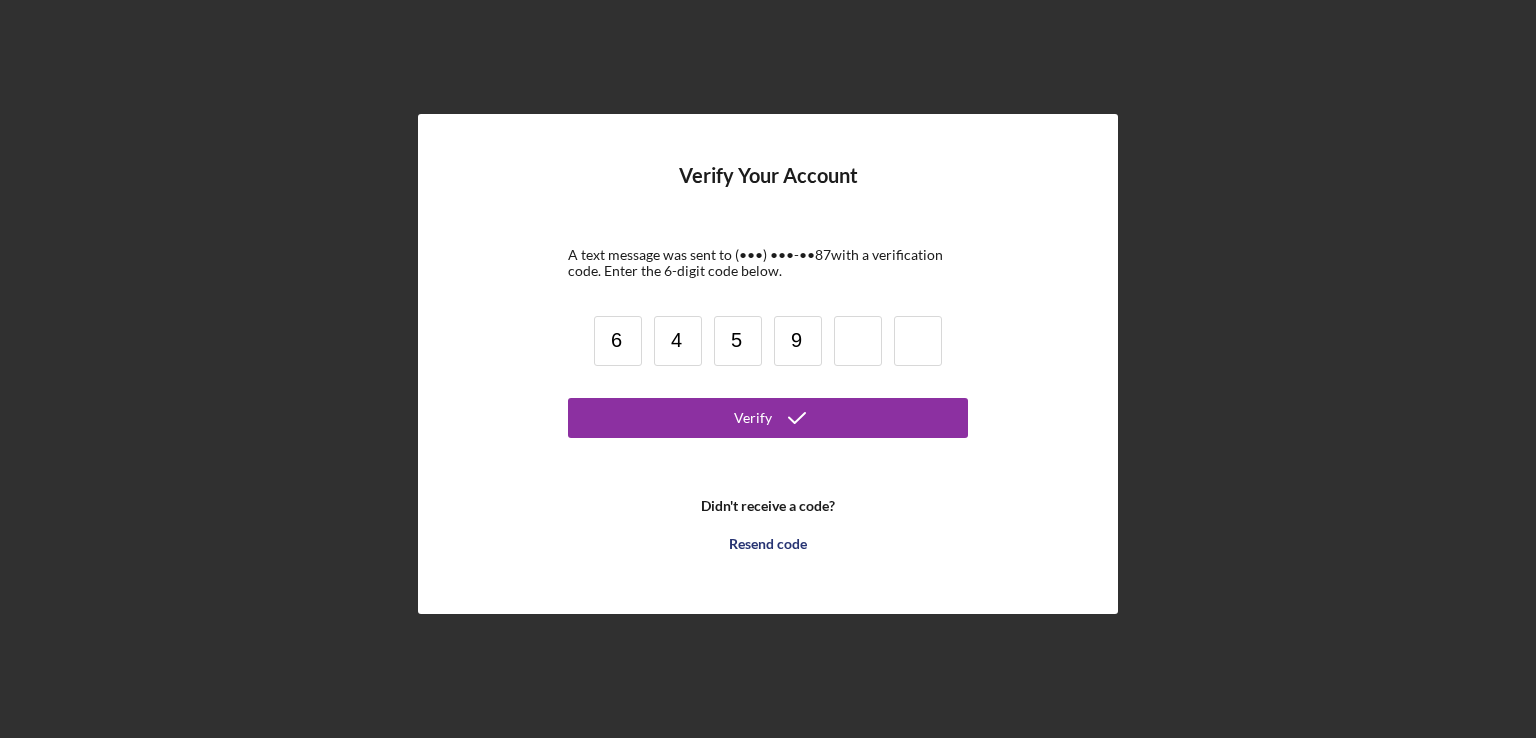 type on "9" 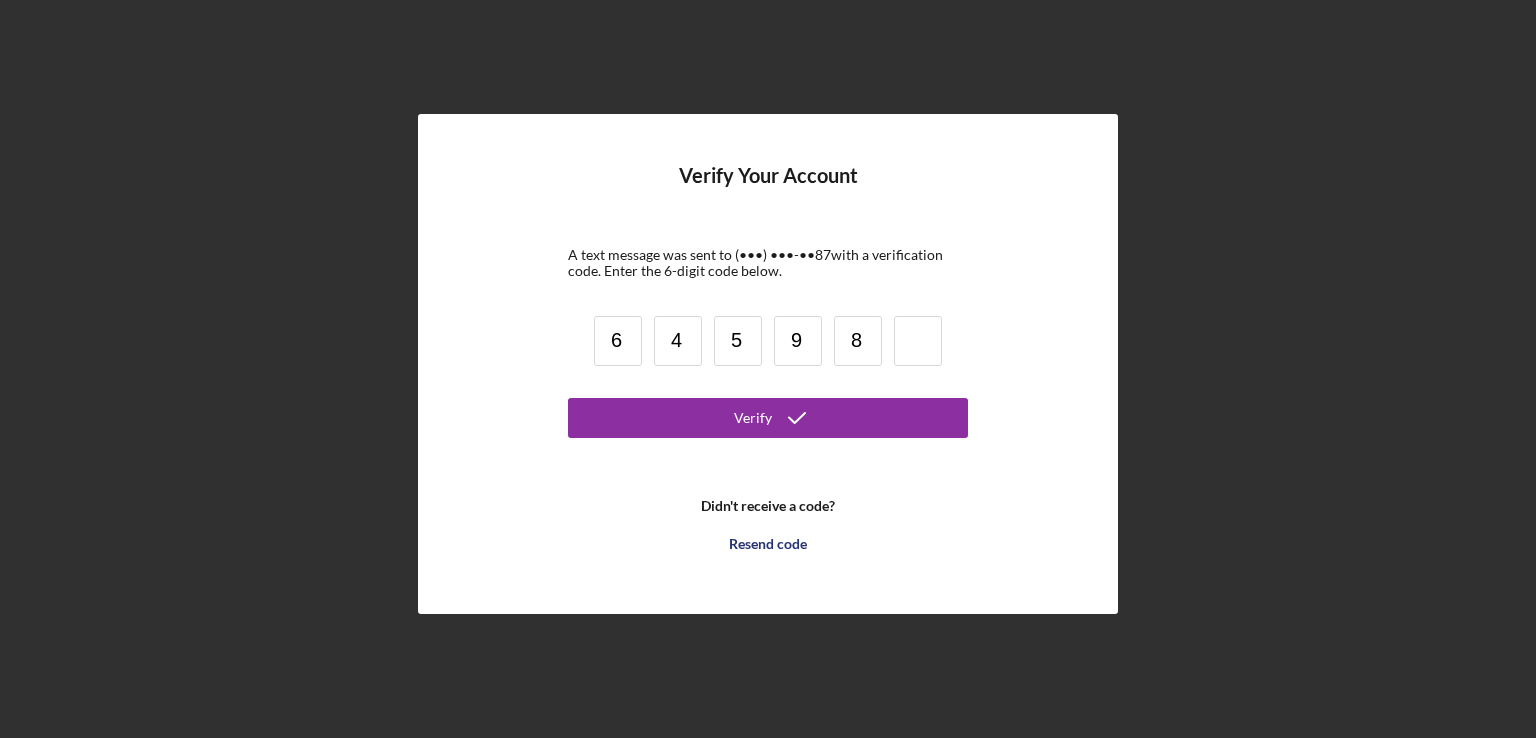 type on "8" 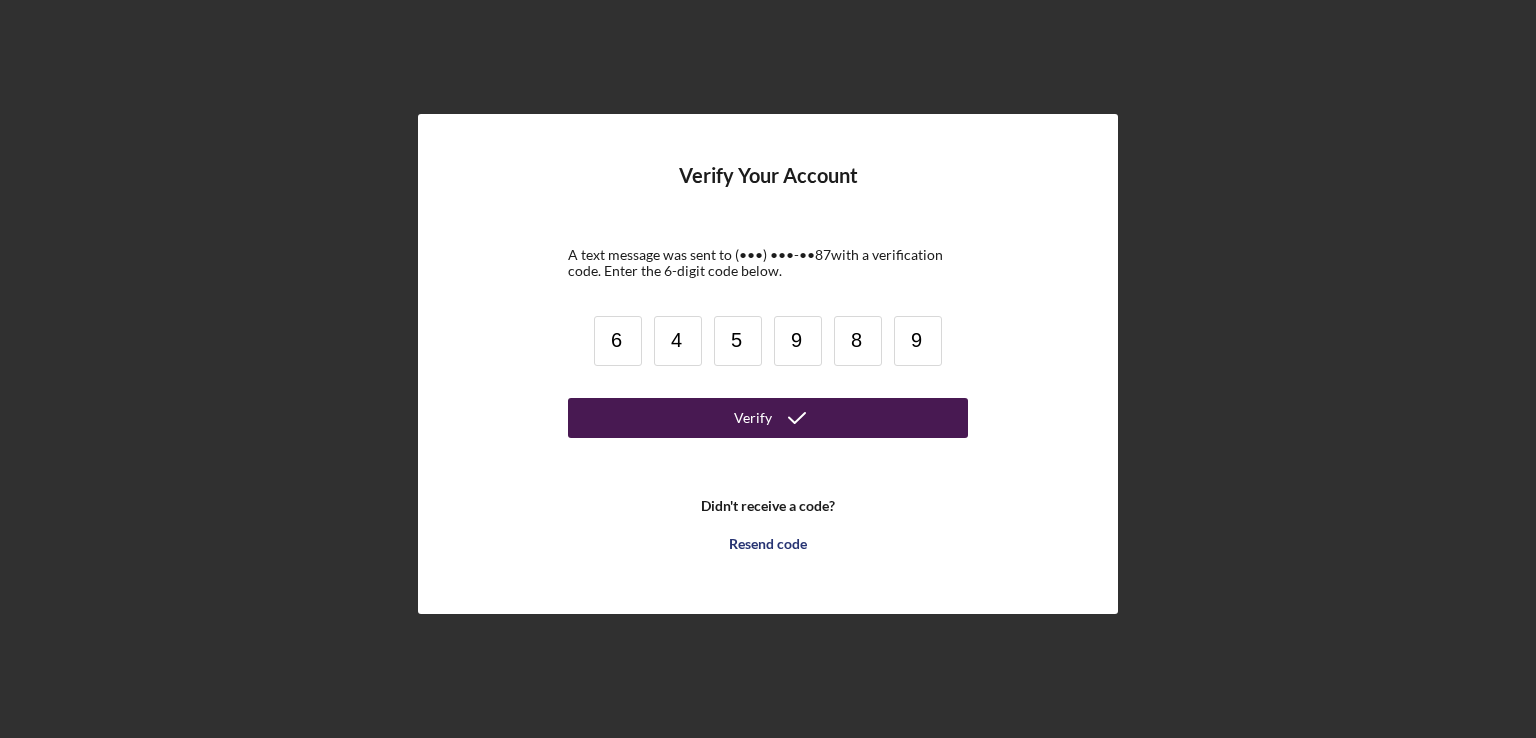 type on "9" 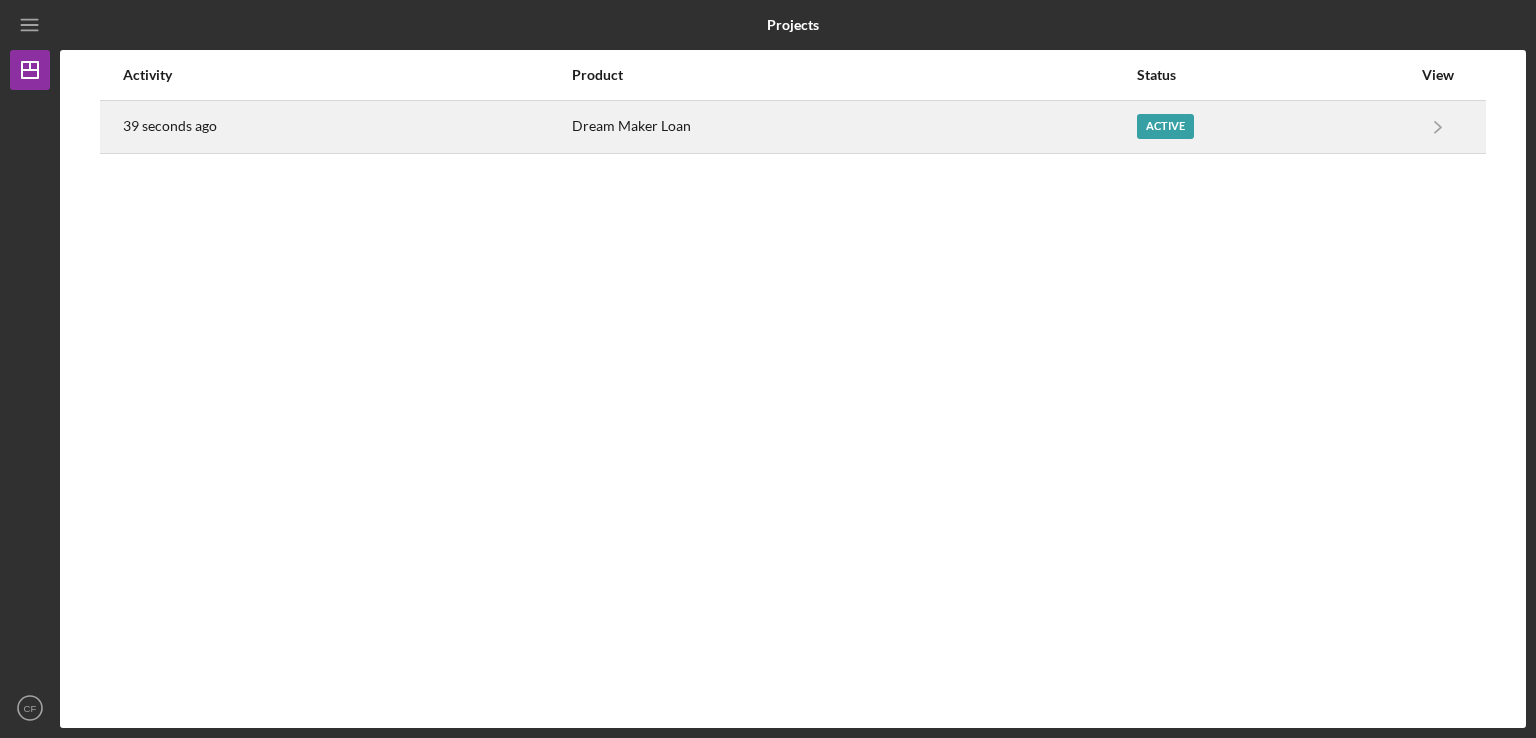 click on "Active" at bounding box center [1274, 127] 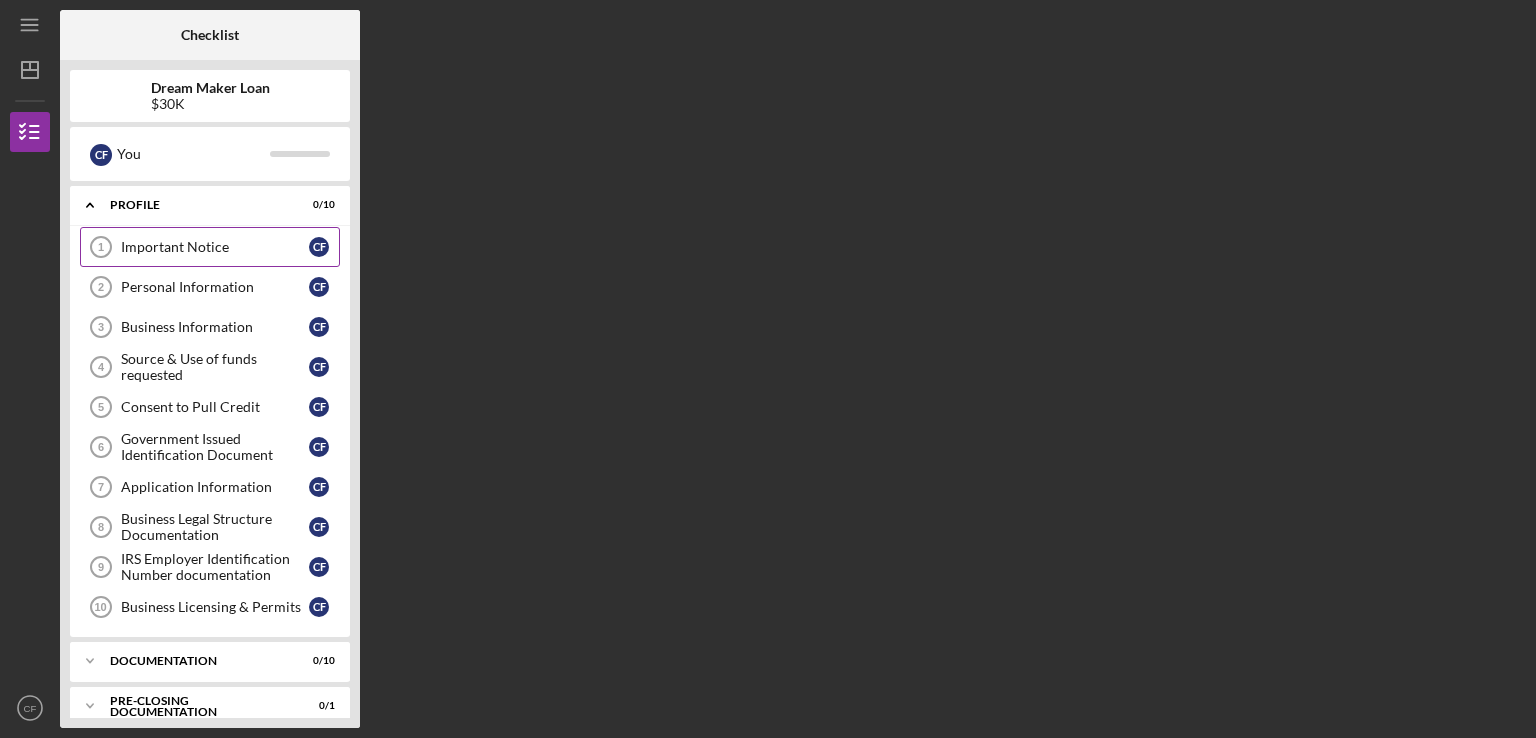 click on "Important Notice 1 Important Notice C F" at bounding box center (210, 247) 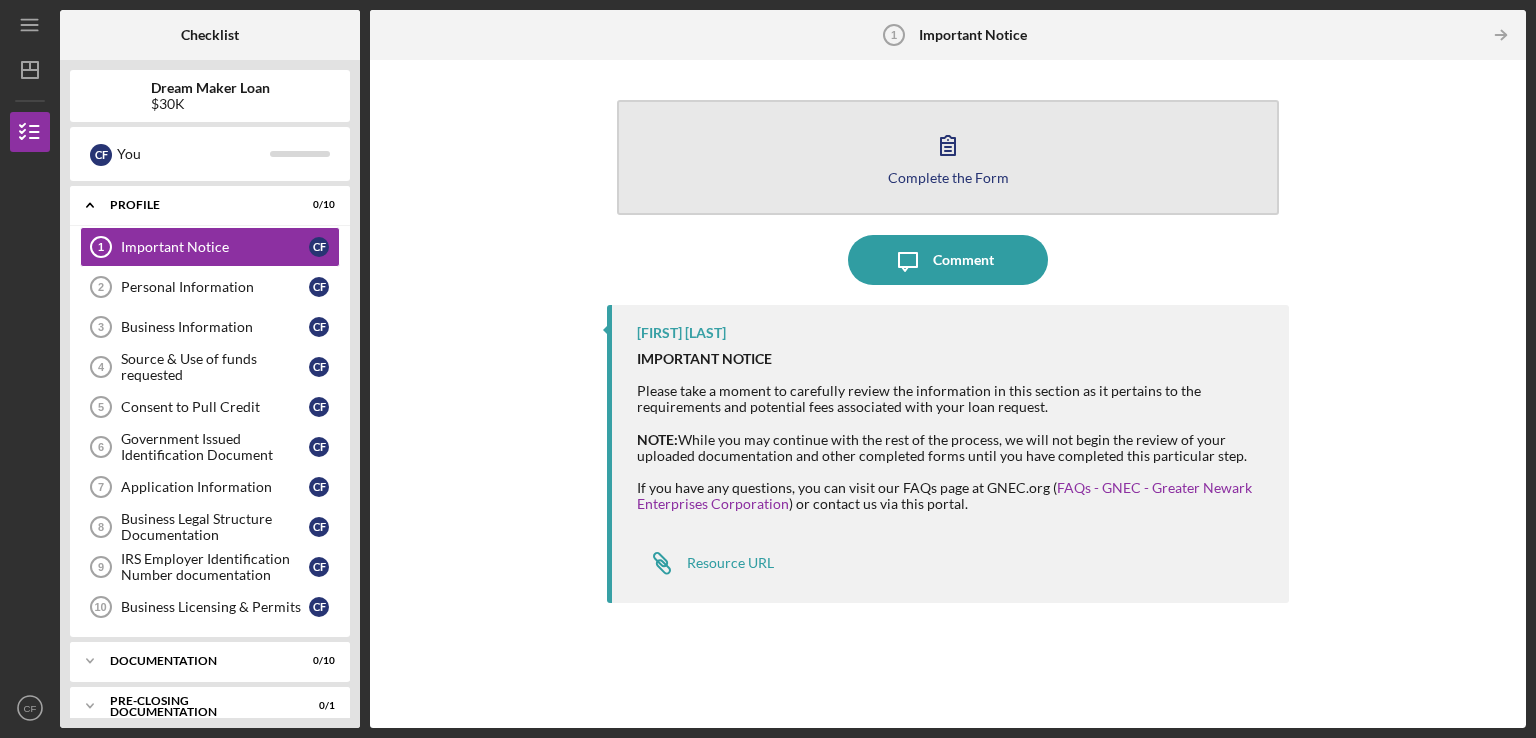 click 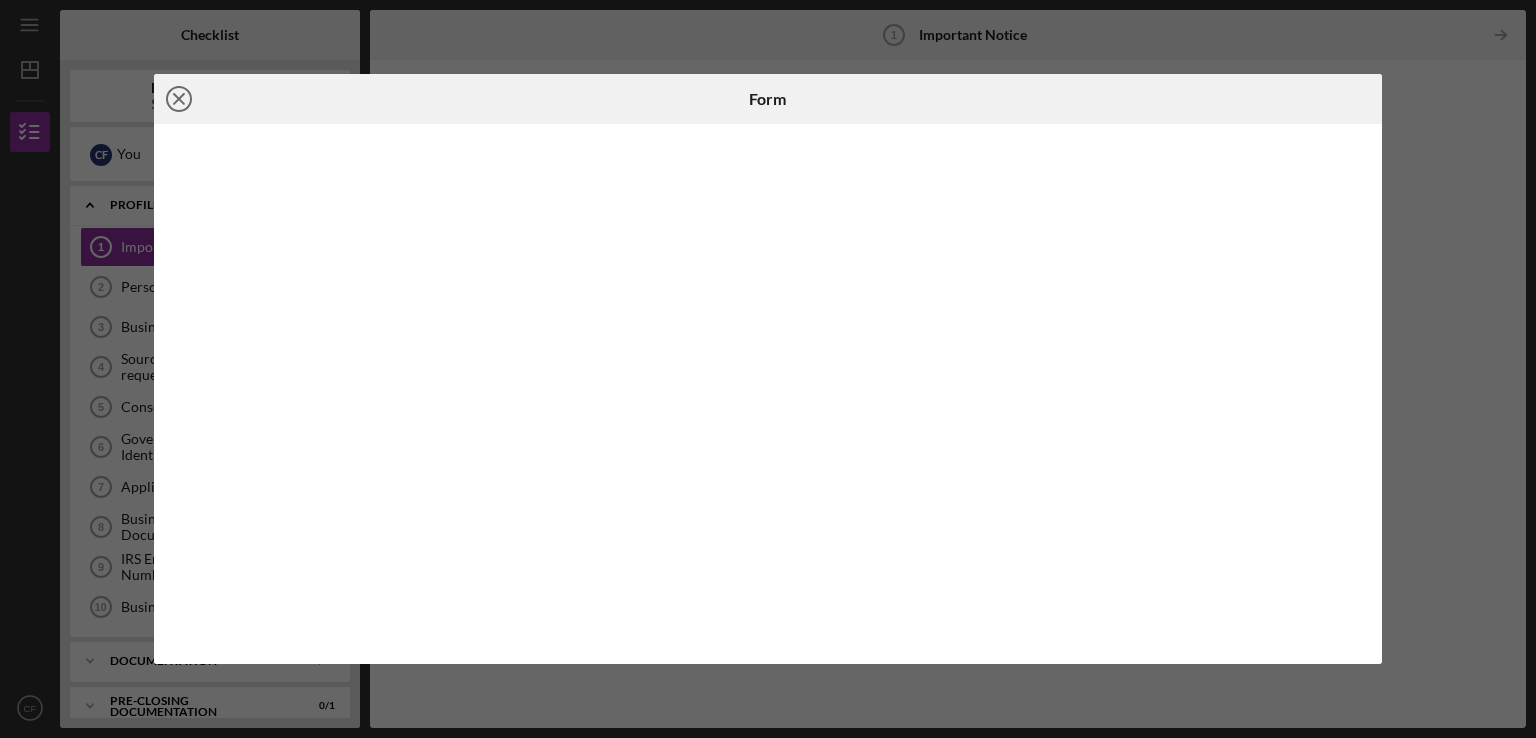 click on "Icon/Close" 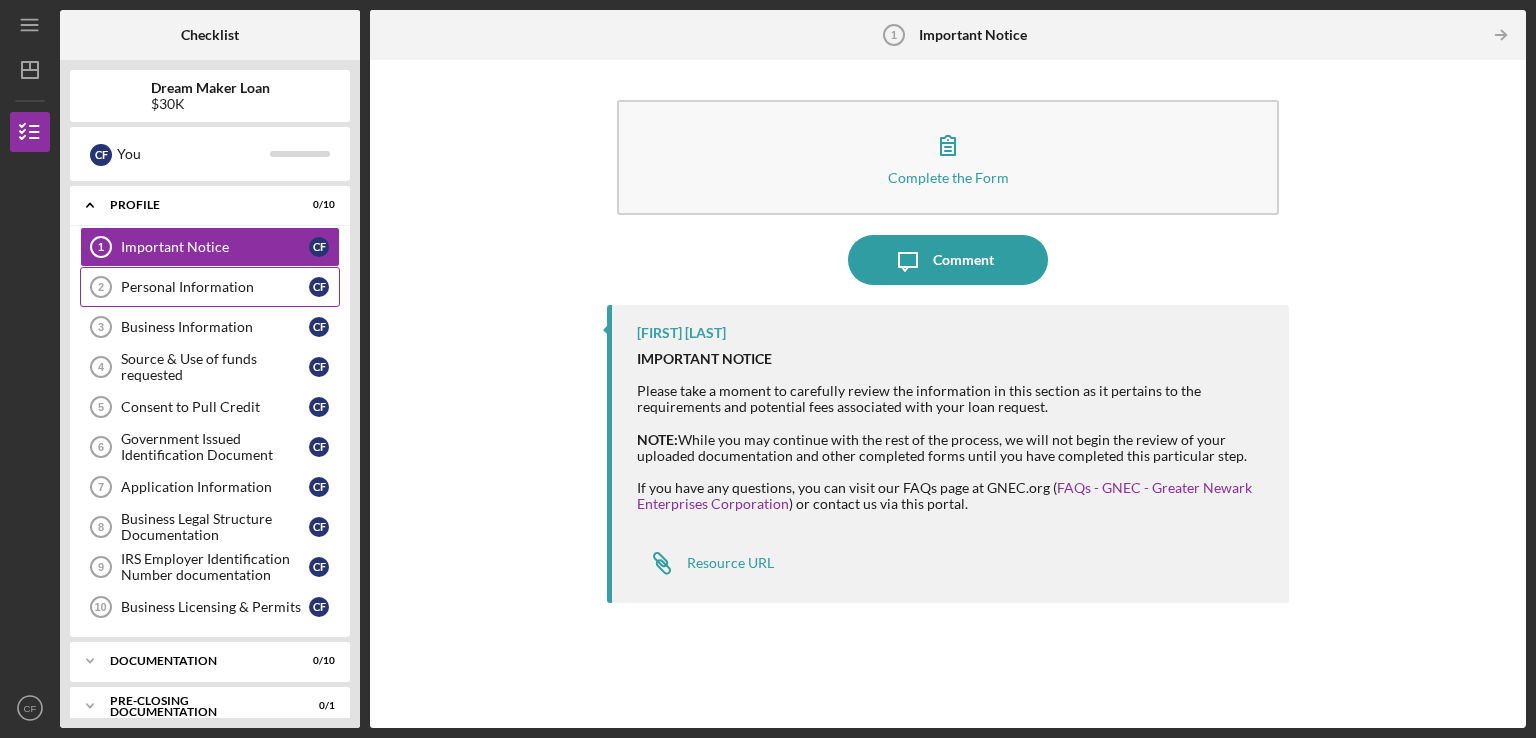 click on "Personal Information" at bounding box center [215, 287] 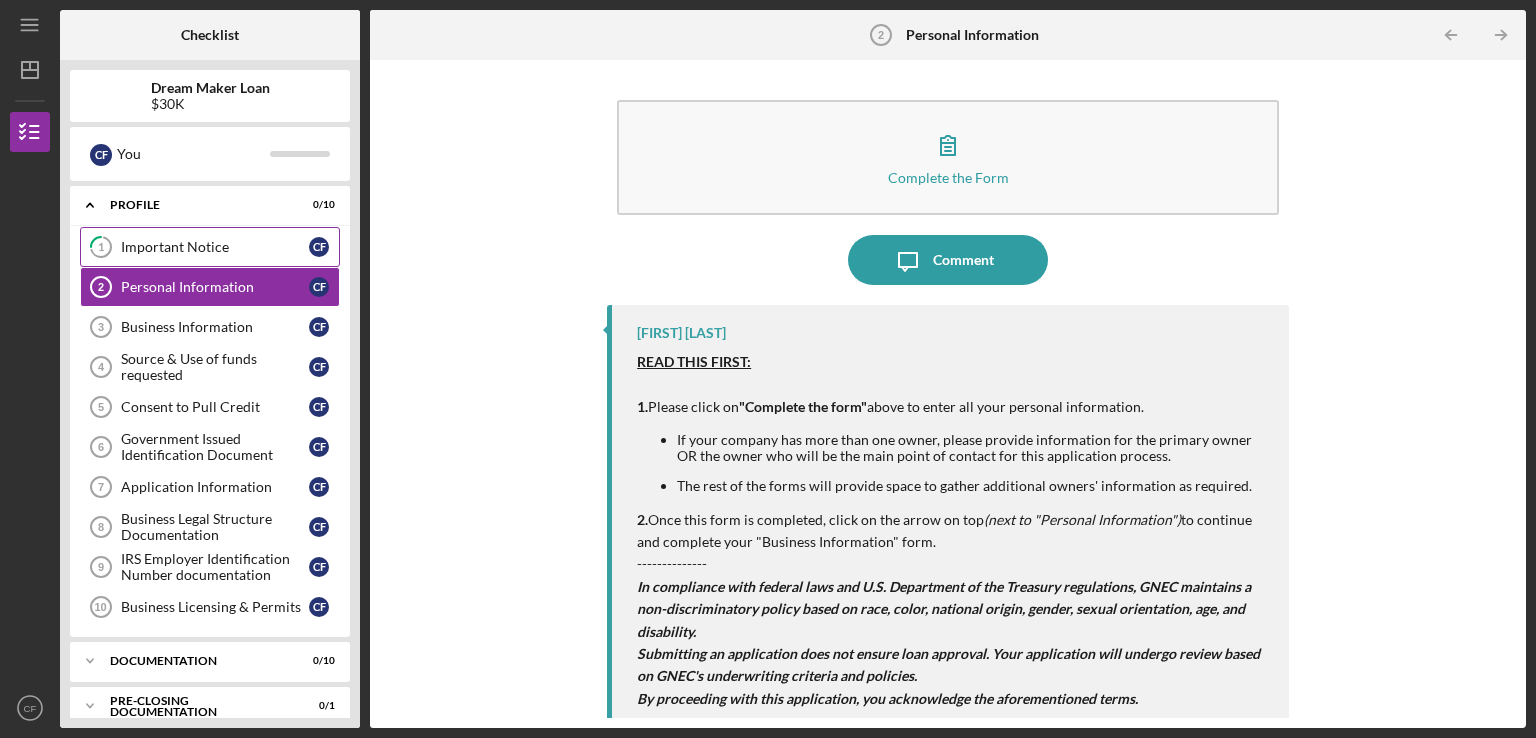 click on "Important Notice" at bounding box center (215, 247) 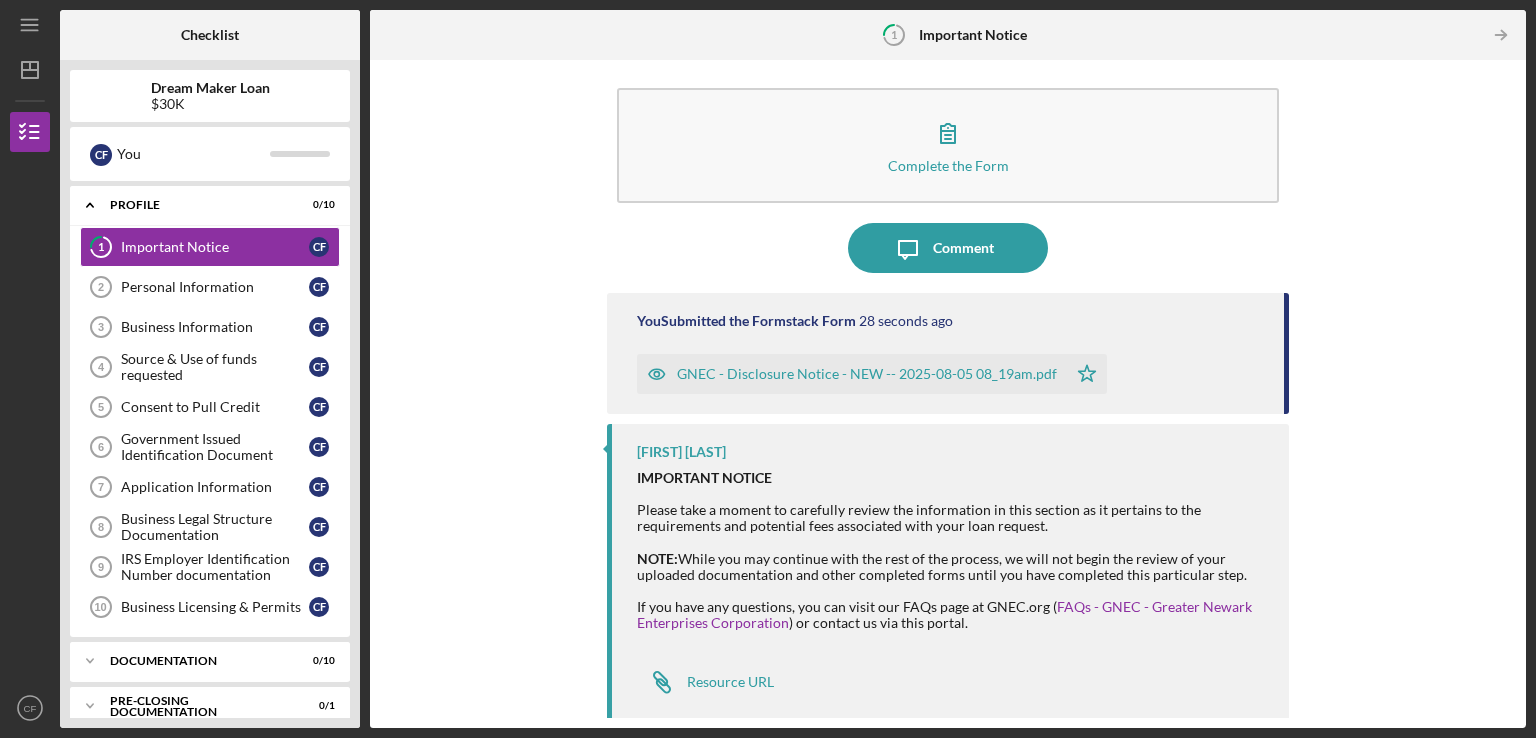 scroll, scrollTop: 16, scrollLeft: 0, axis: vertical 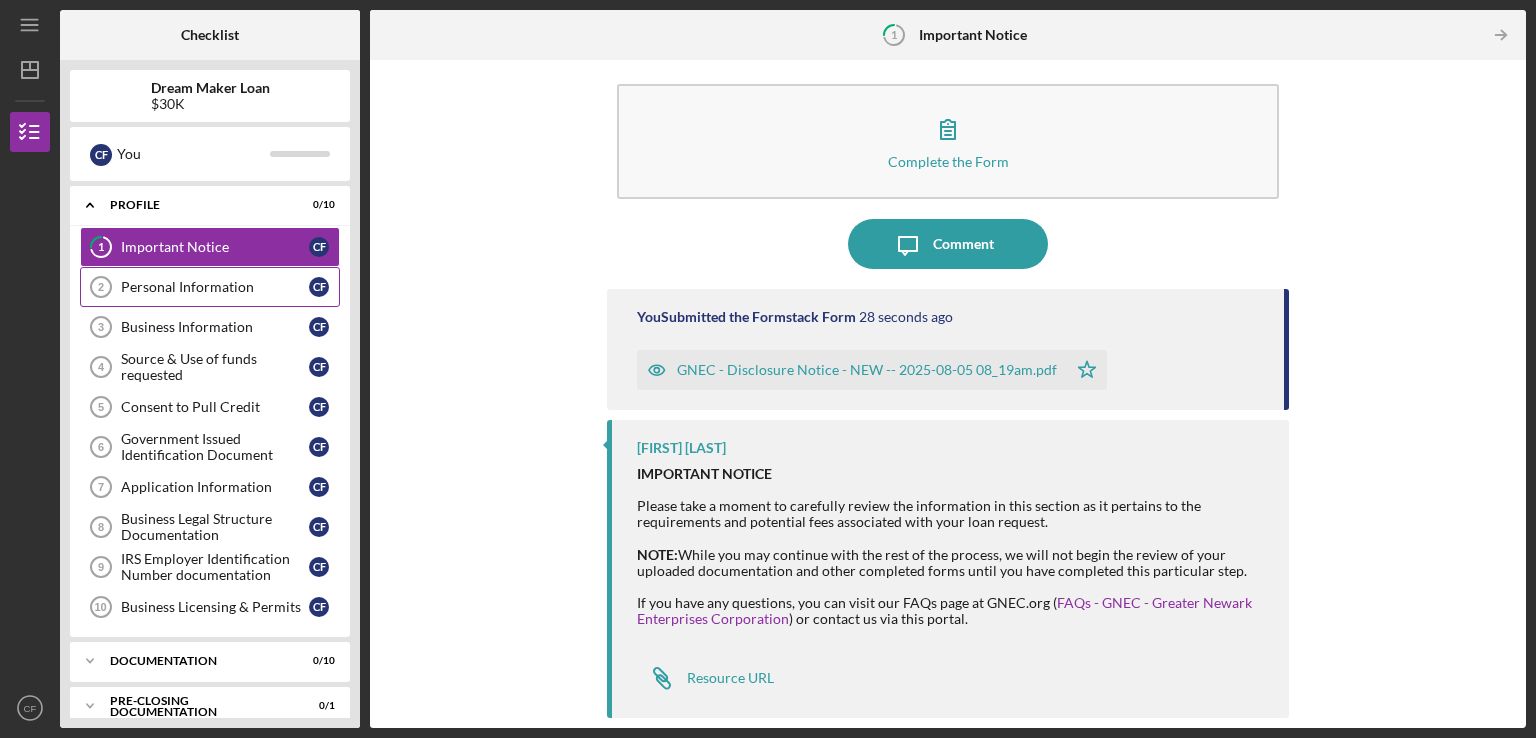 click on "Personal Information 2 Personal Information C F" at bounding box center [210, 287] 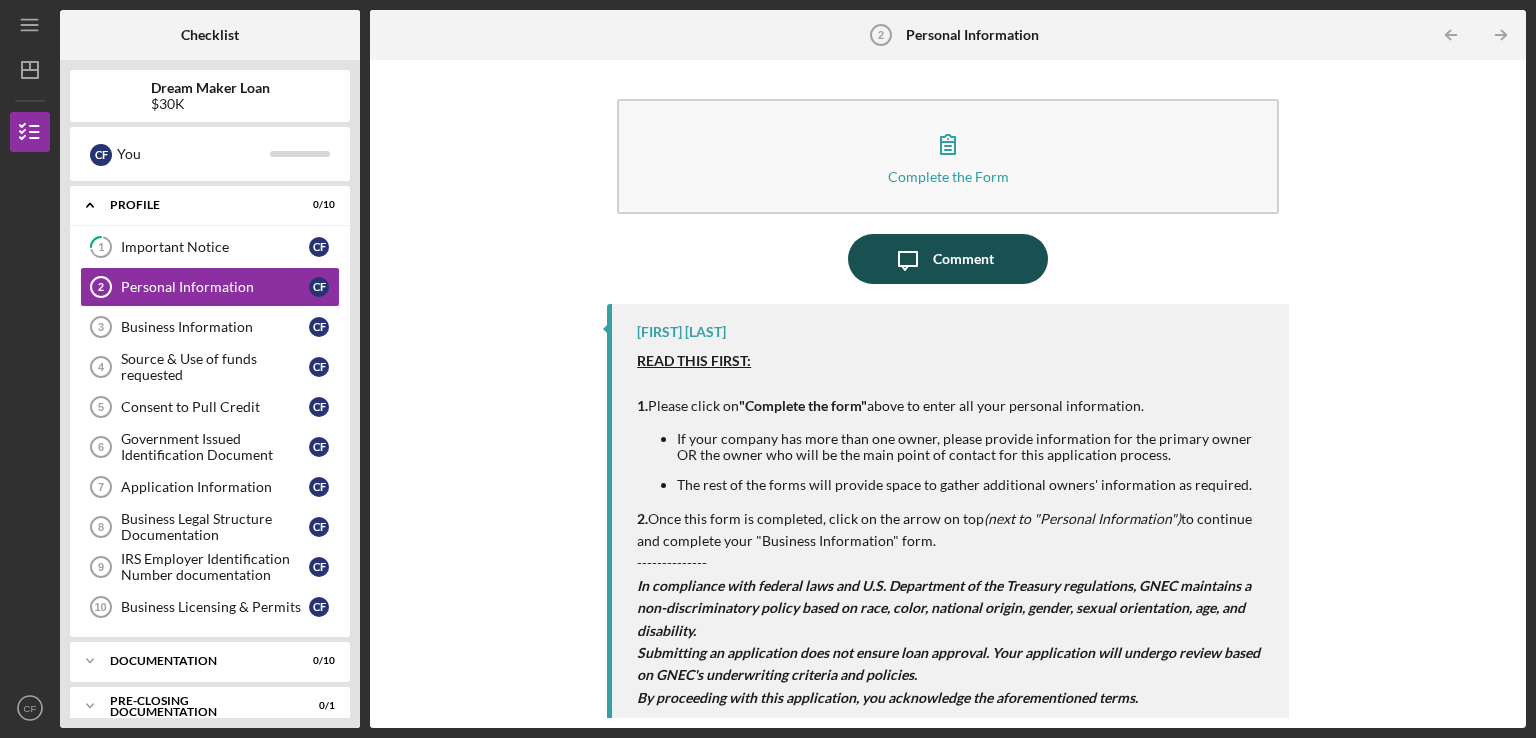 scroll, scrollTop: 0, scrollLeft: 0, axis: both 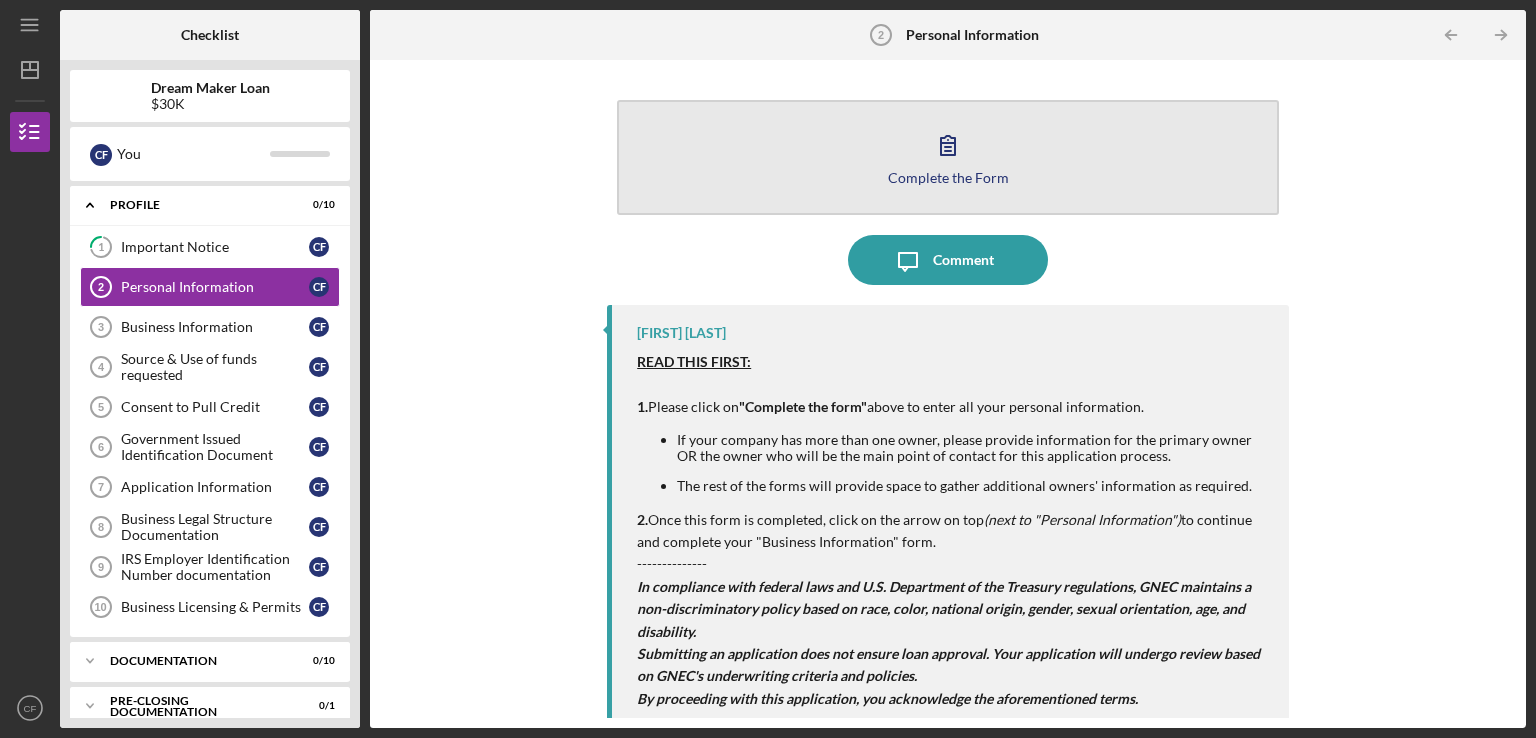 click on "Complete the Form" at bounding box center [948, 177] 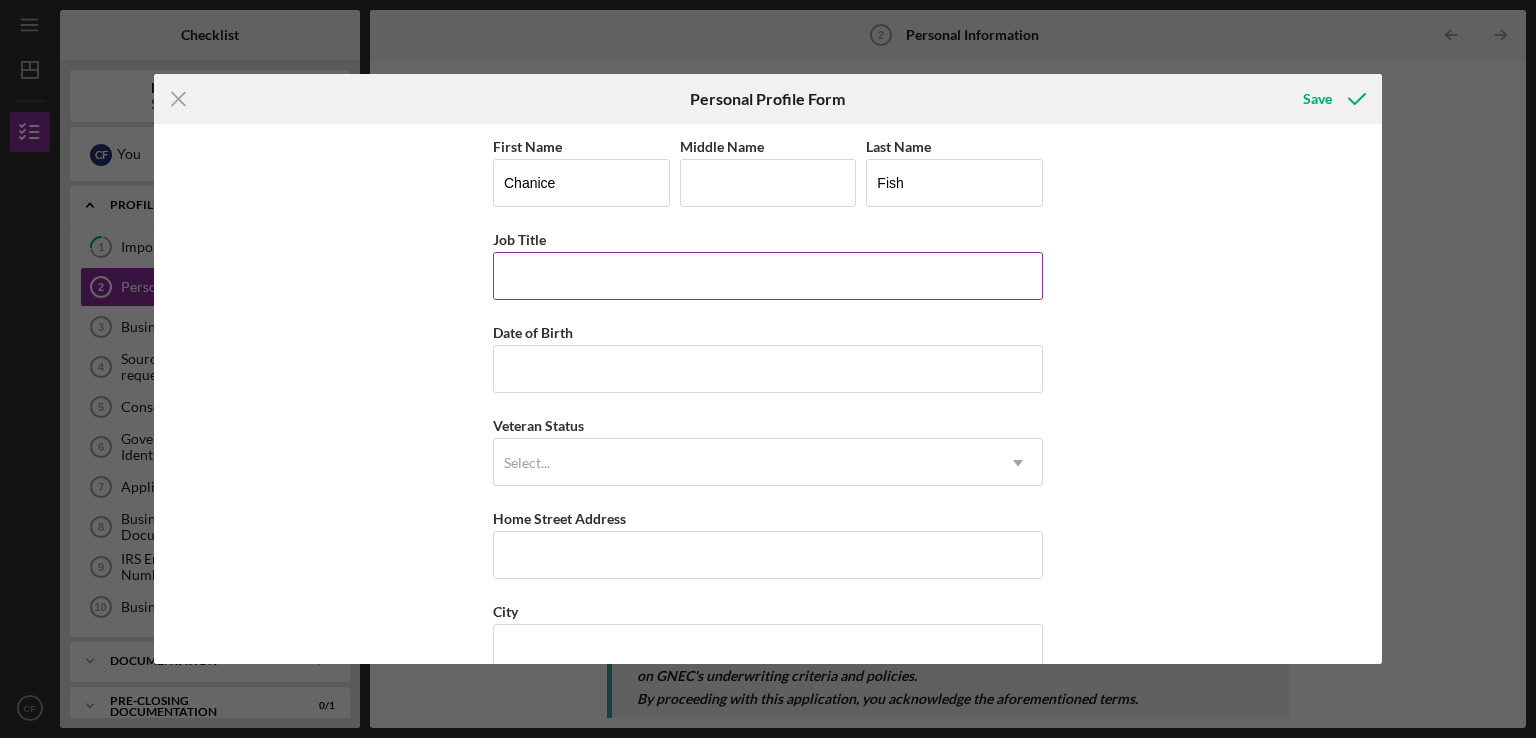click on "Job Title" at bounding box center (768, 276) 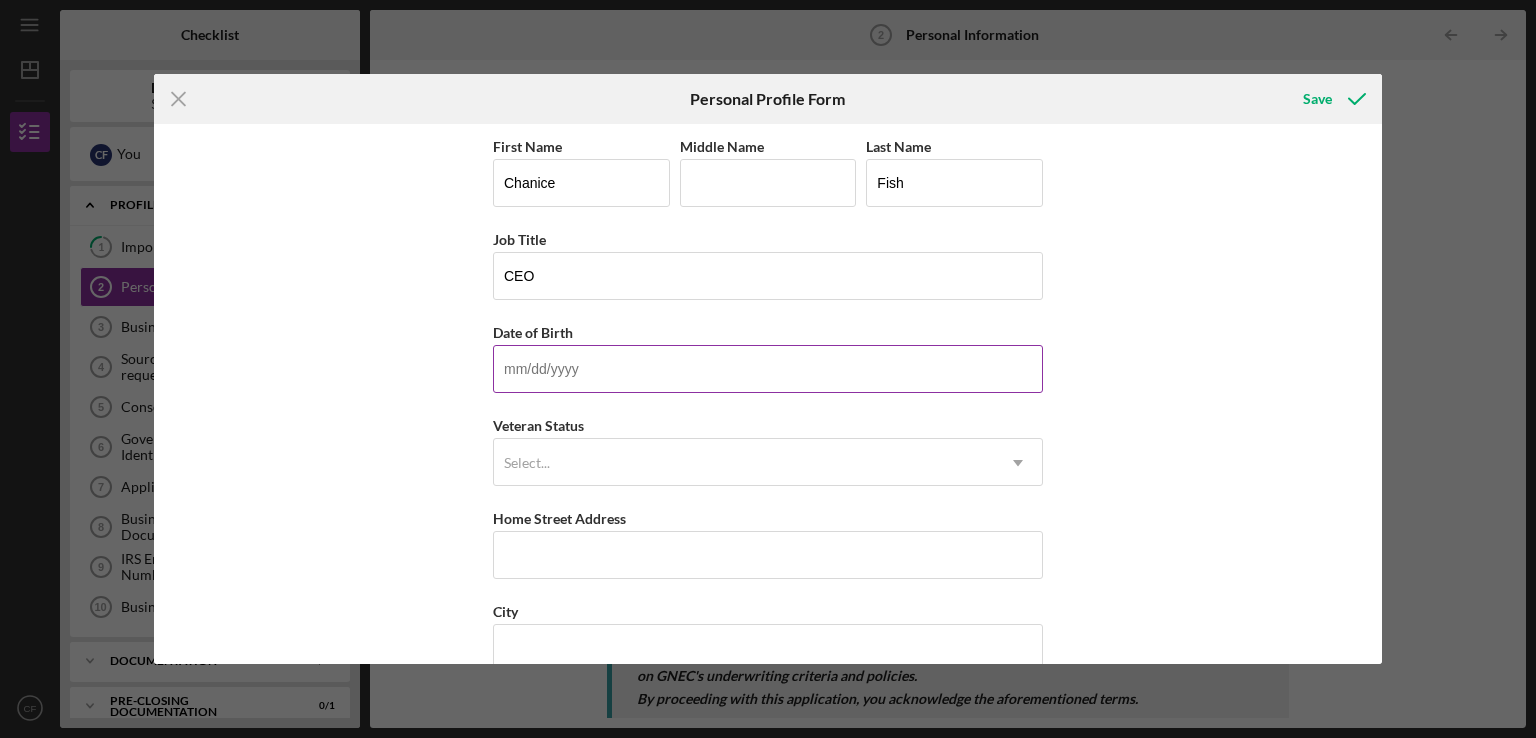 click on "Date of Birth" at bounding box center (768, 369) 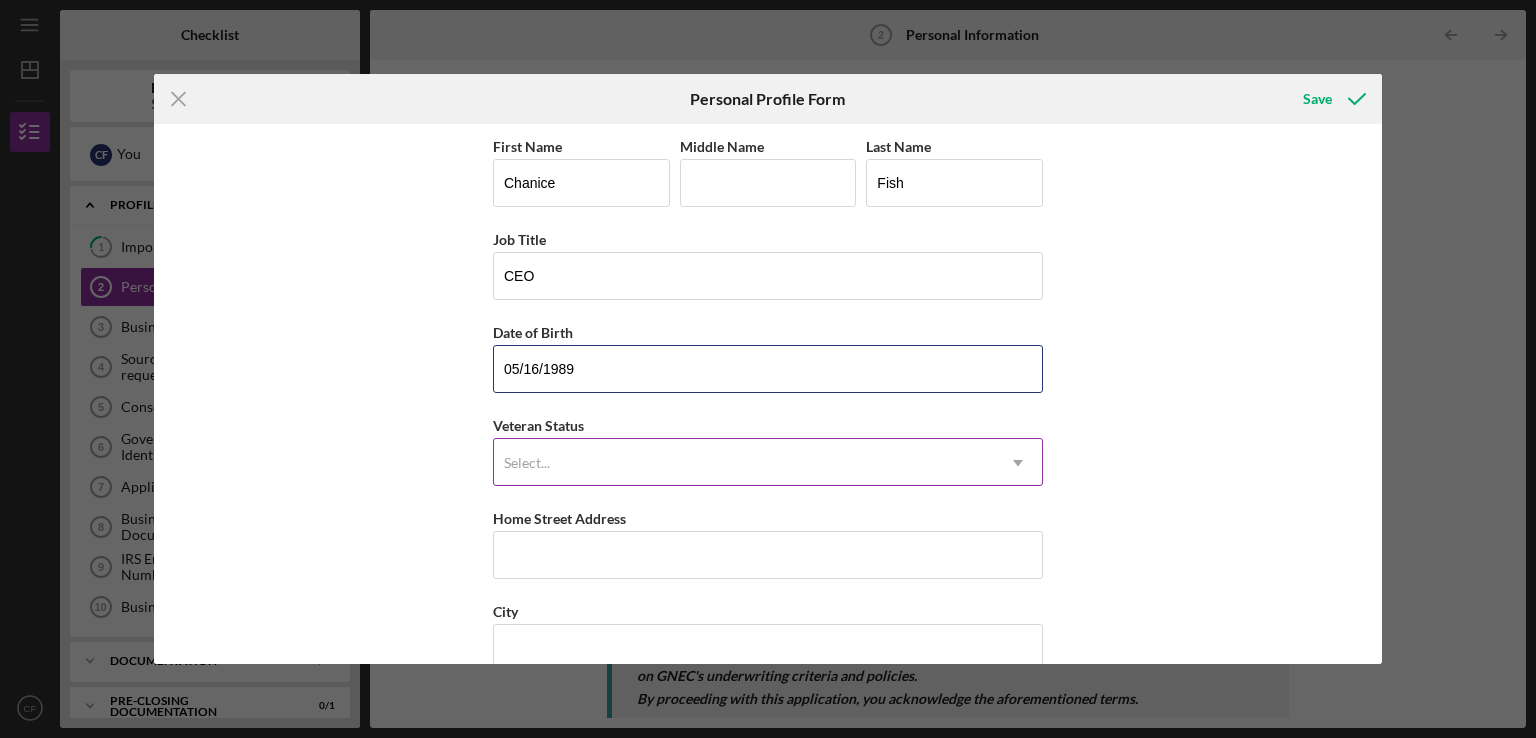 type on "05/16/1989" 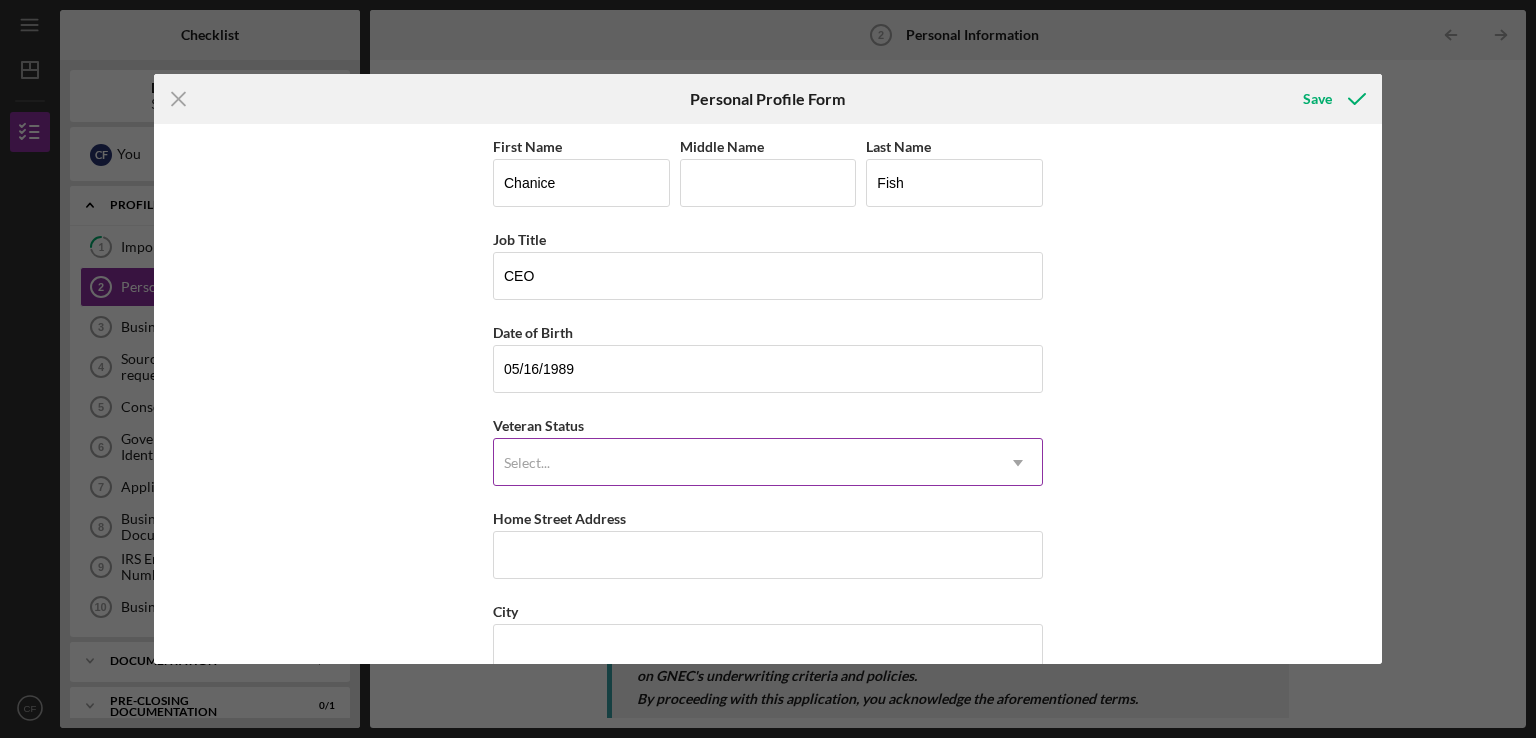 click on "Select..." at bounding box center (744, 463) 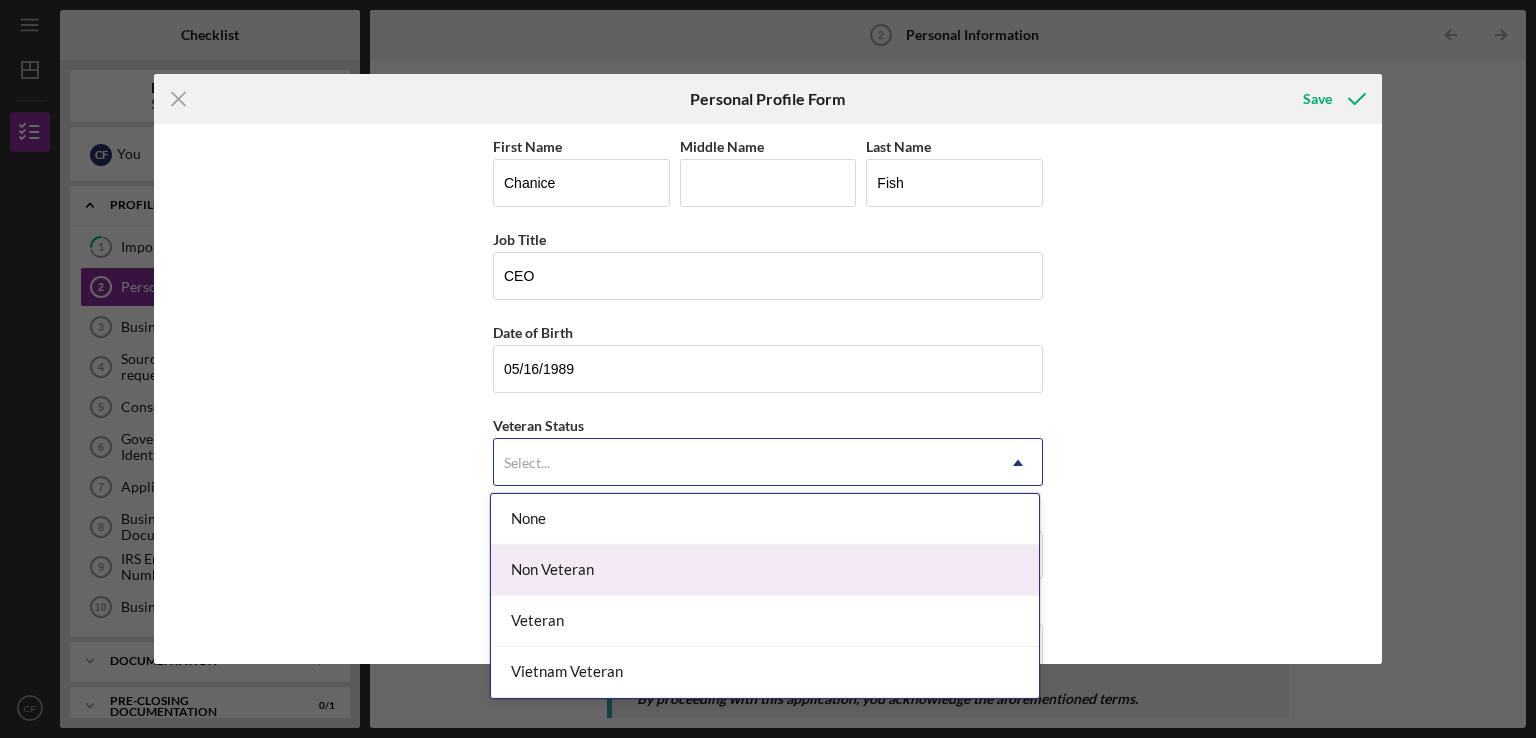 click on "Non Veteran" at bounding box center (765, 570) 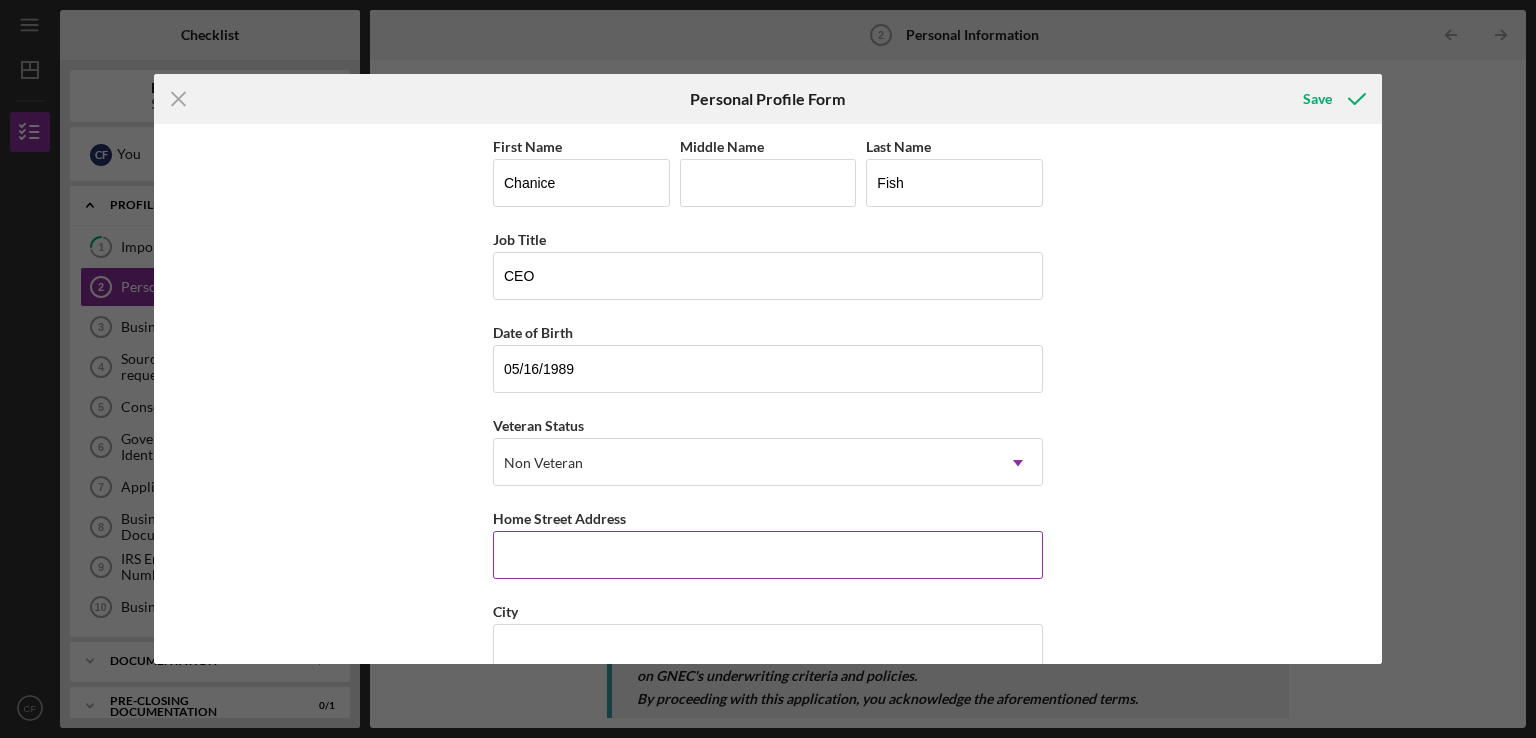 click on "Home Street Address" at bounding box center (768, 555) 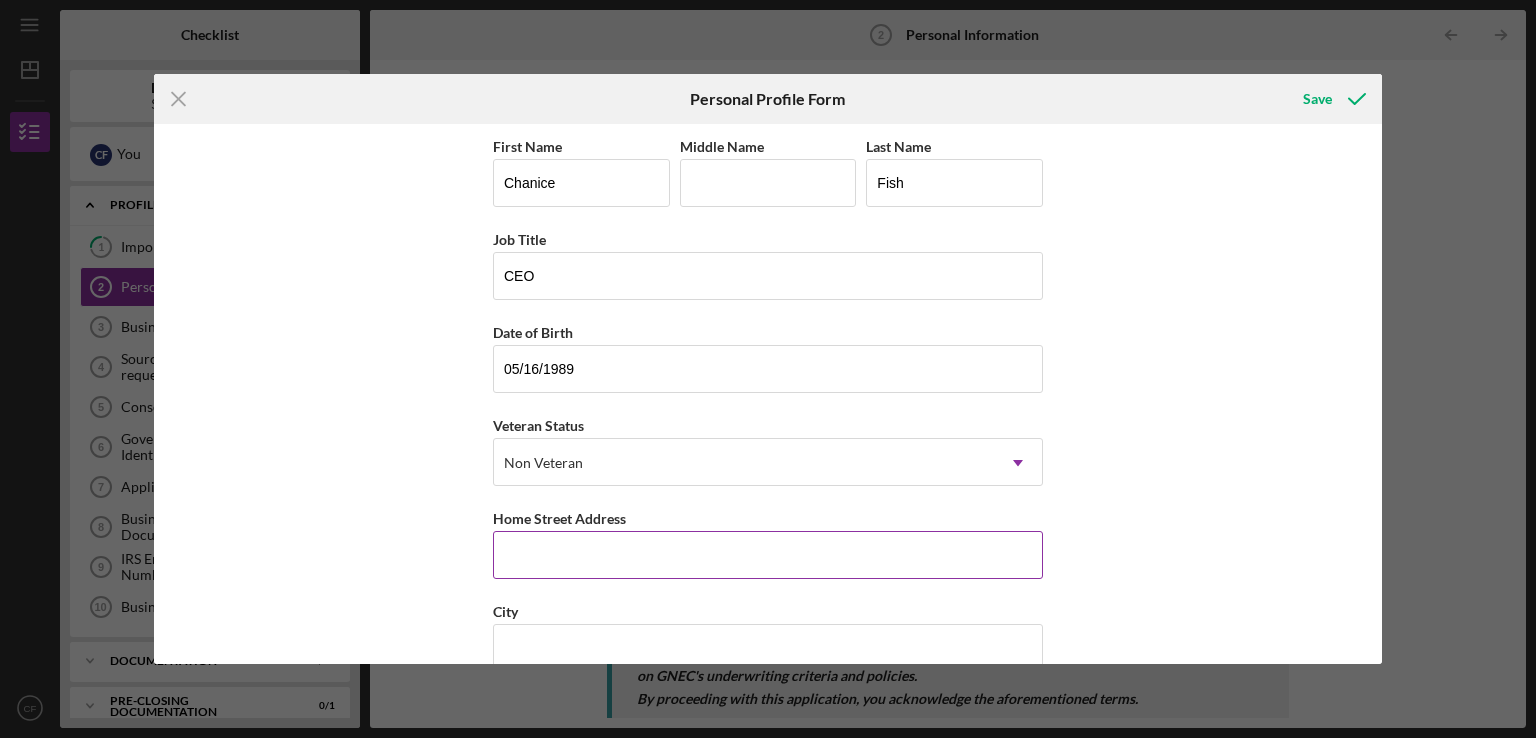 type on "[NUMBER] [STREET]" 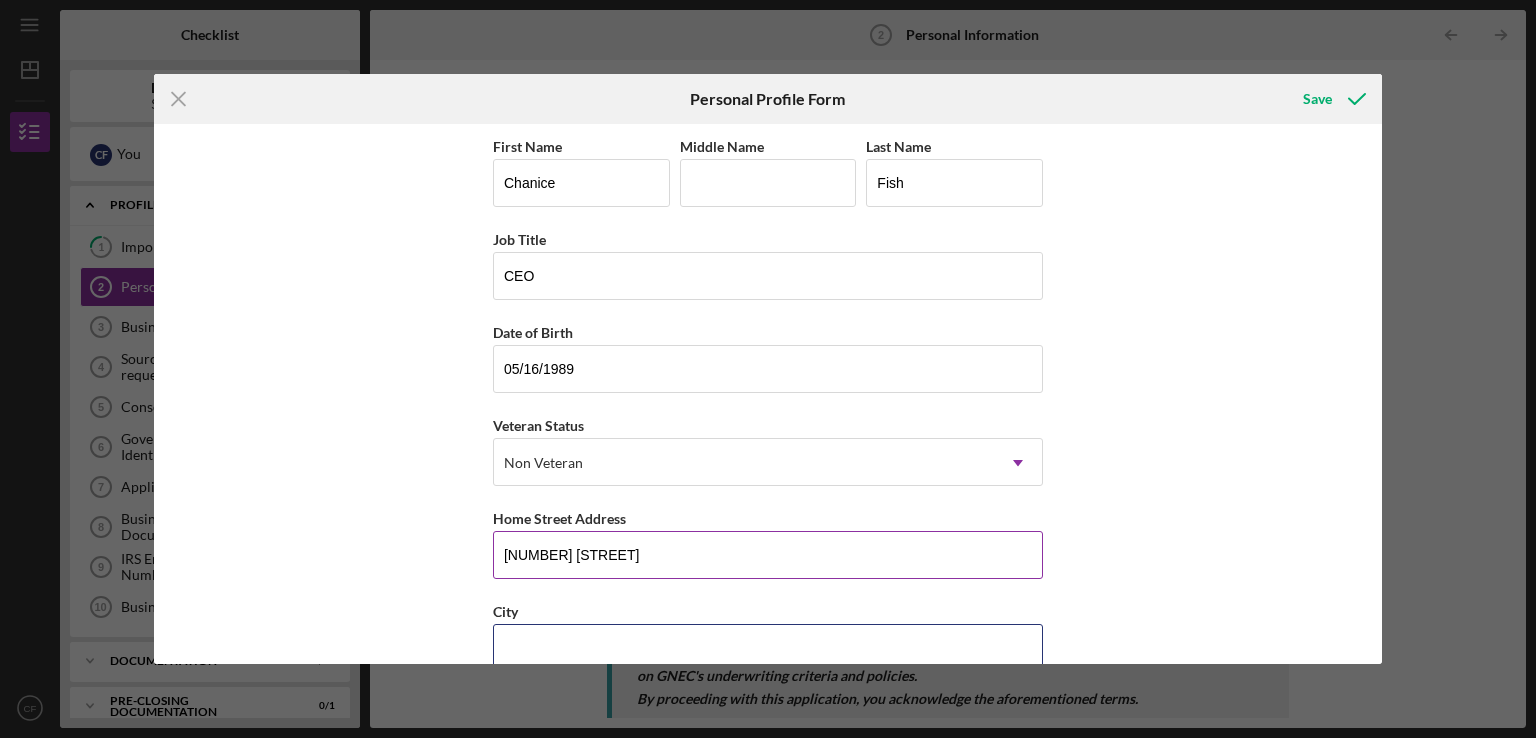 type on "Elizabeth" 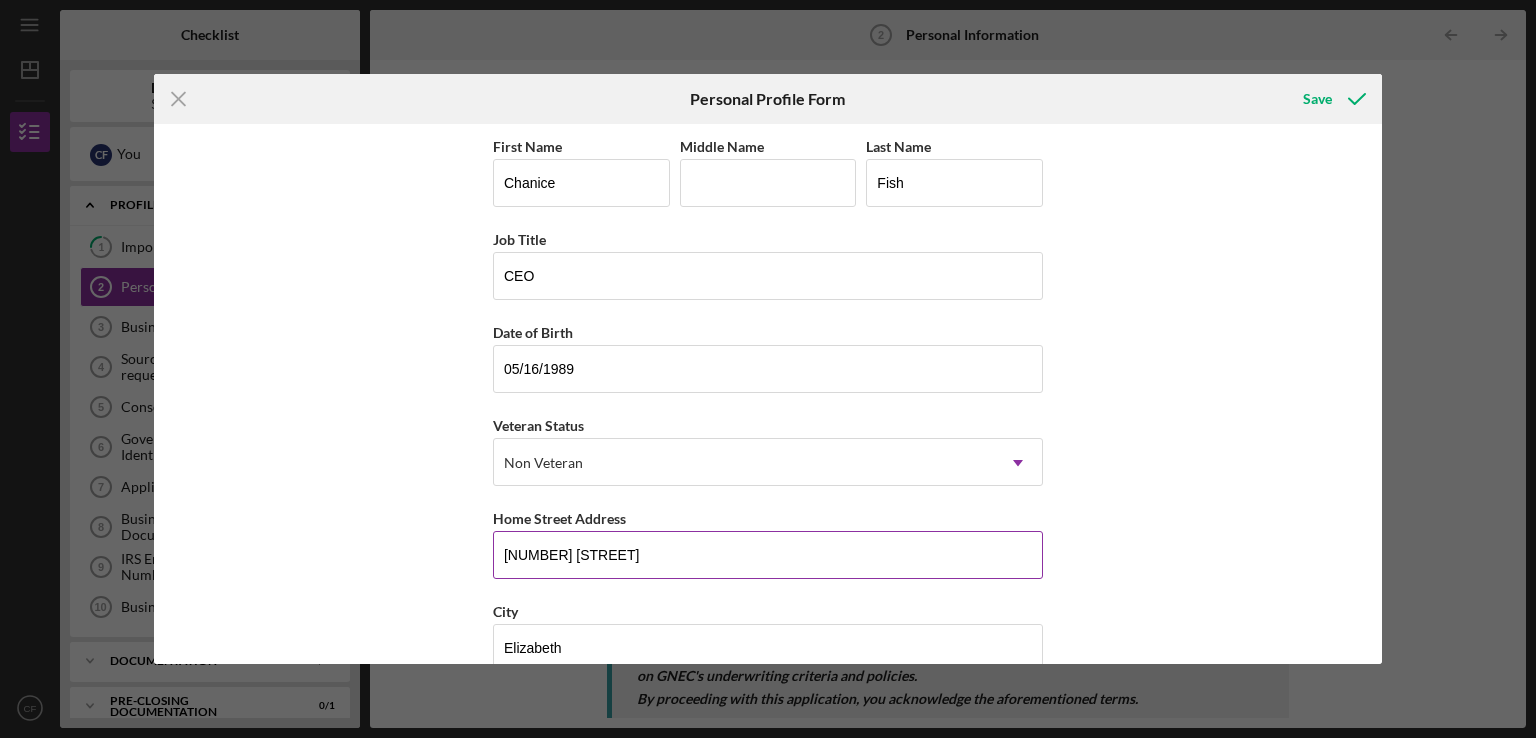 type on "New Jersey" 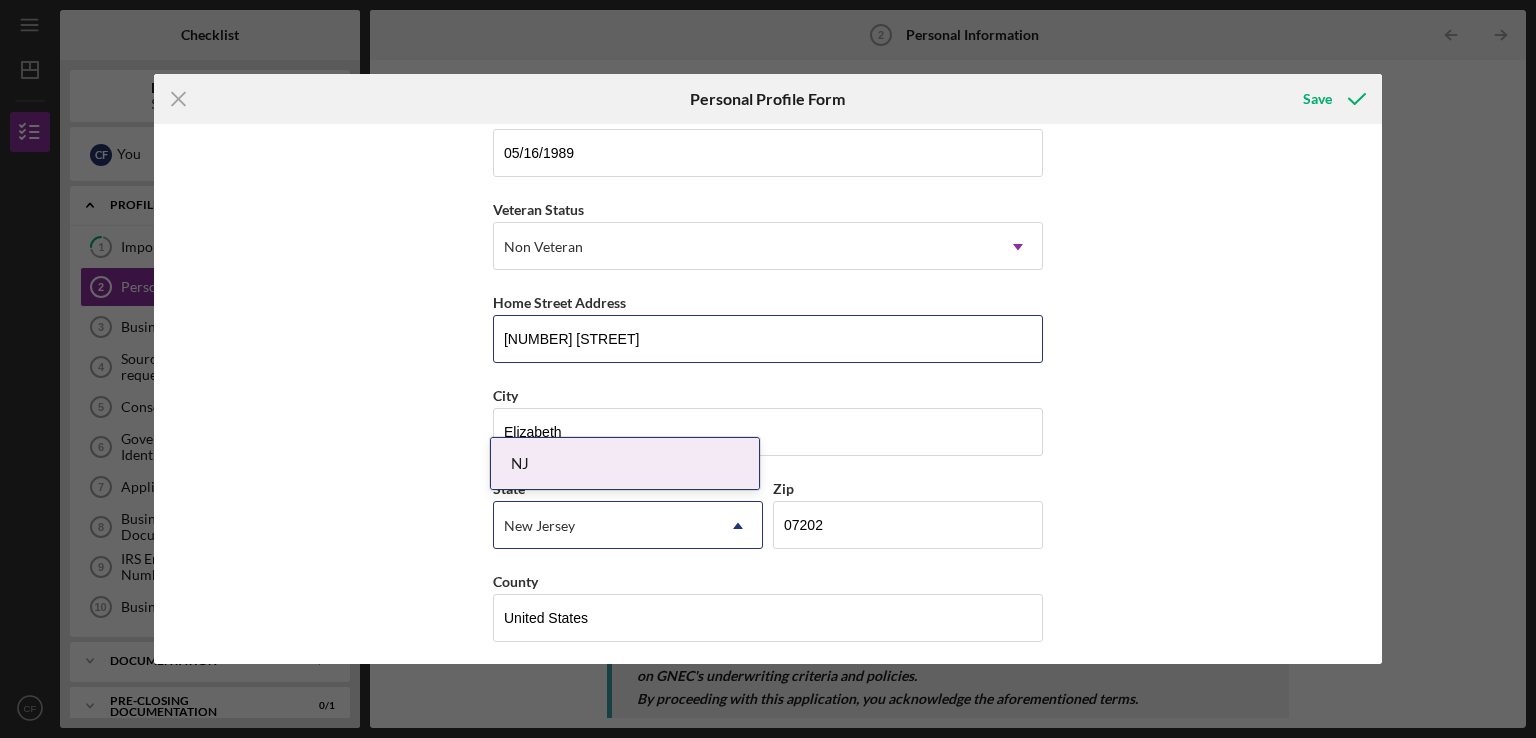 scroll, scrollTop: 221, scrollLeft: 0, axis: vertical 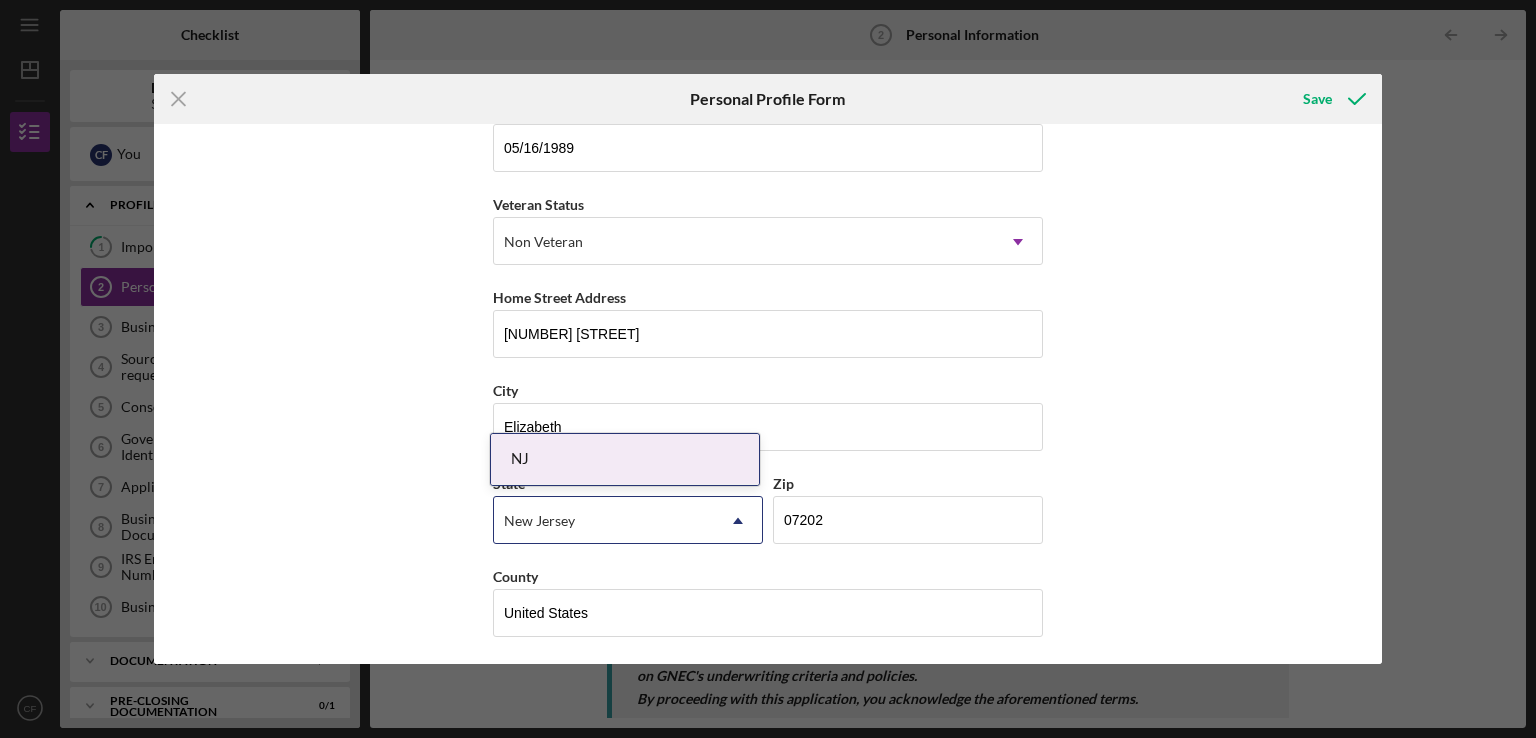 click on "First Name [FIRST] Middle Name Last Name [LAST] Job Title CEO Date of Birth [DATE] Veteran Status Non Veteran Icon/Dropdown Arrow Home Street Address [NUMBER] [STREET] City [CITY] State [STATE] Icon/Dropdown Arrow Zip [POSTAL_CODE] County United States" at bounding box center [768, 394] 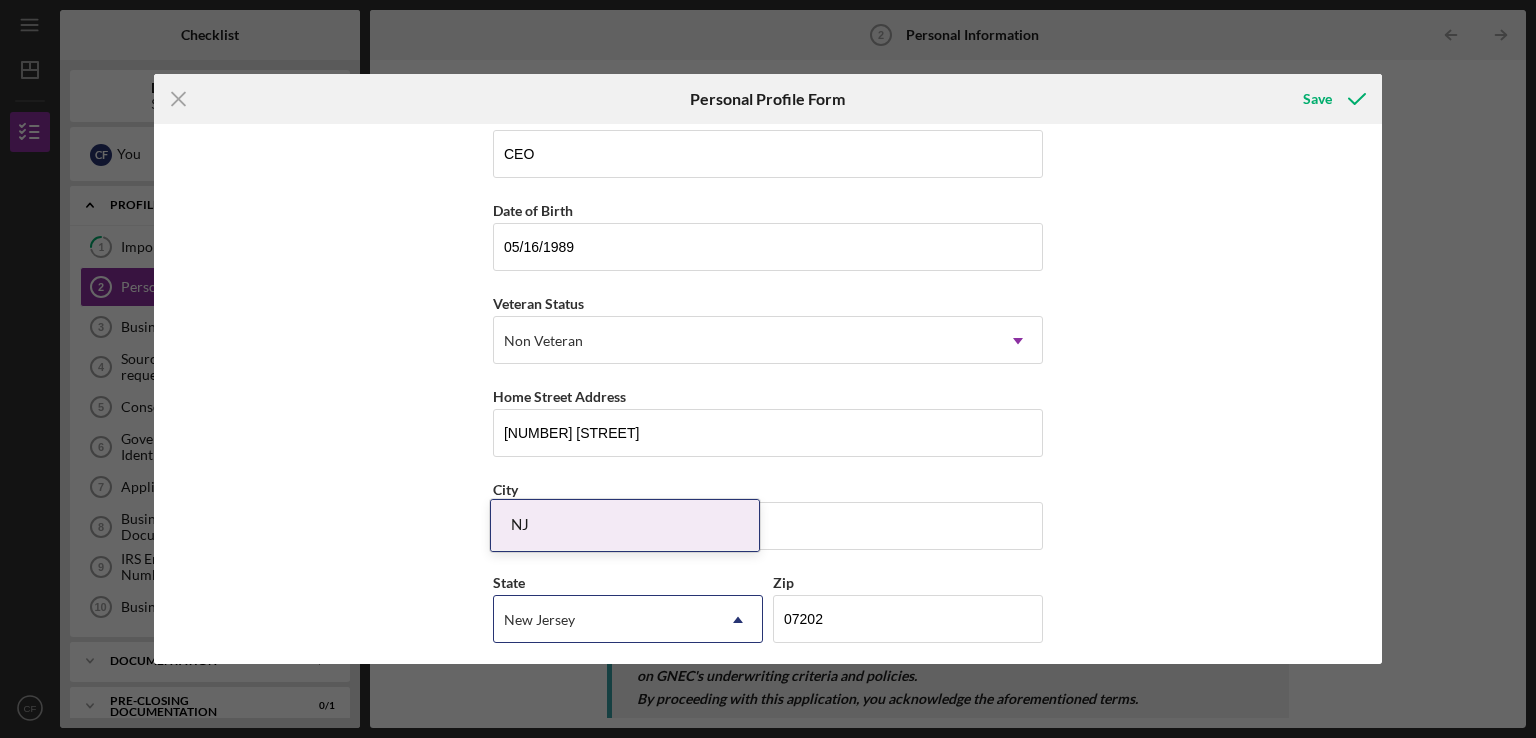 scroll, scrollTop: 221, scrollLeft: 0, axis: vertical 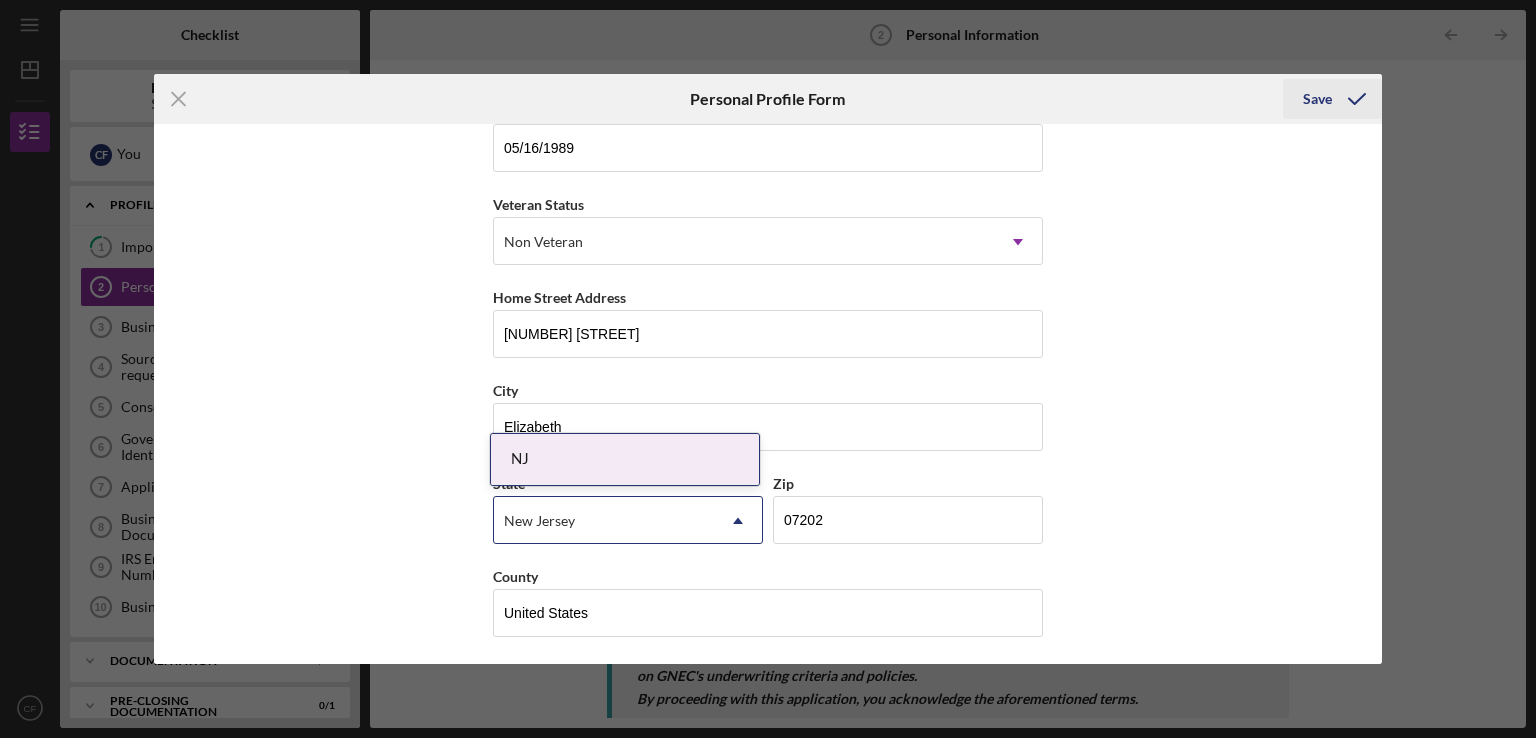 click on "Save" at bounding box center [1317, 99] 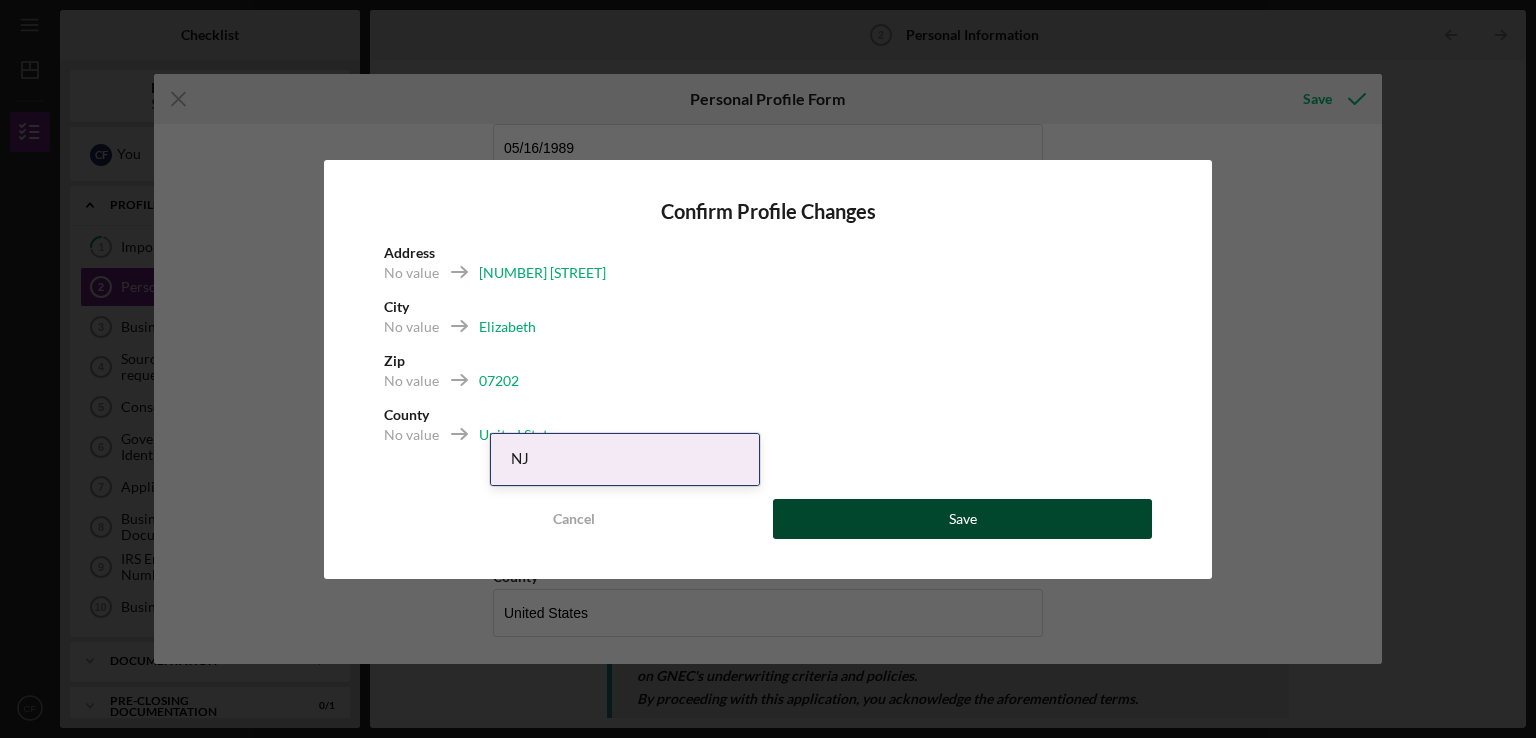 click on "Save" at bounding box center (962, 519) 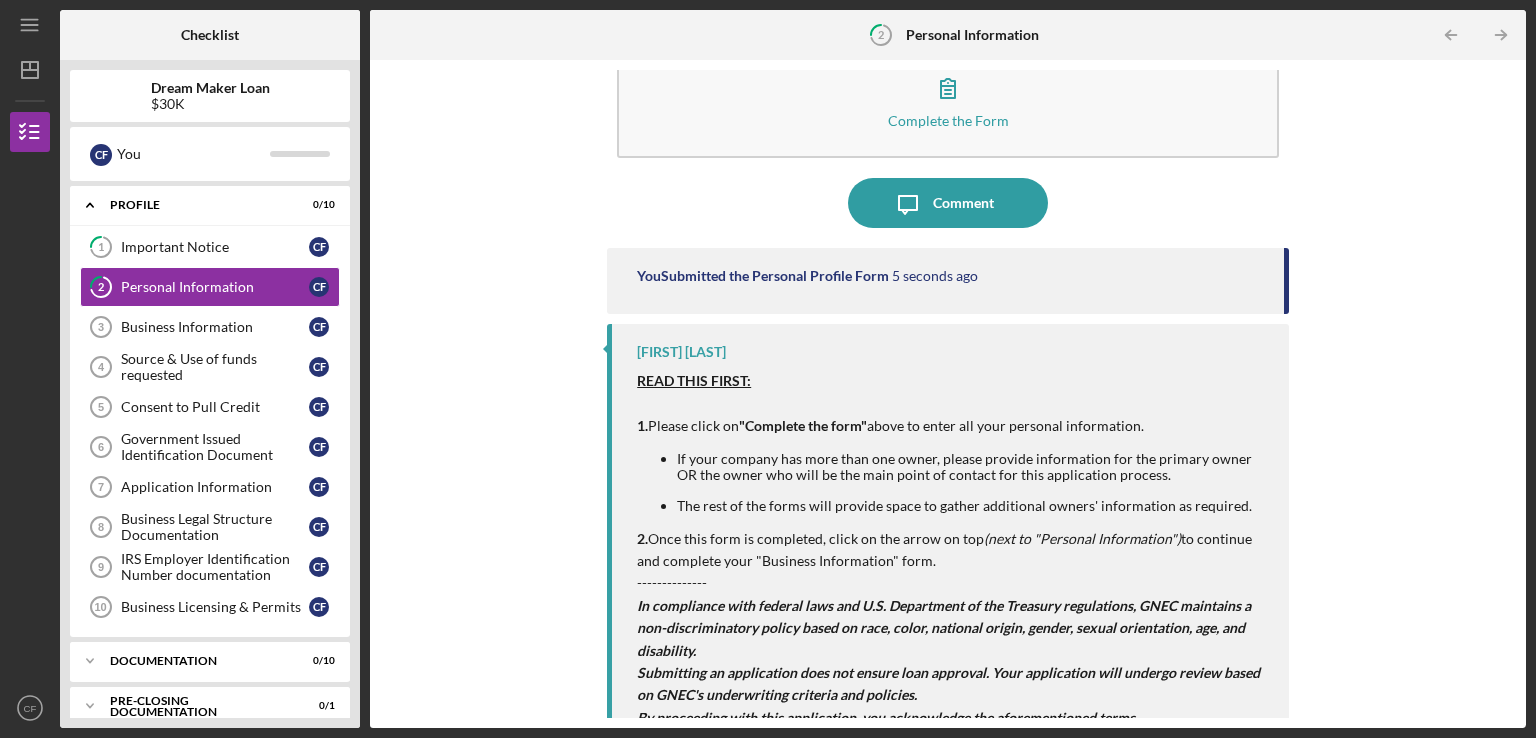 scroll, scrollTop: 88, scrollLeft: 0, axis: vertical 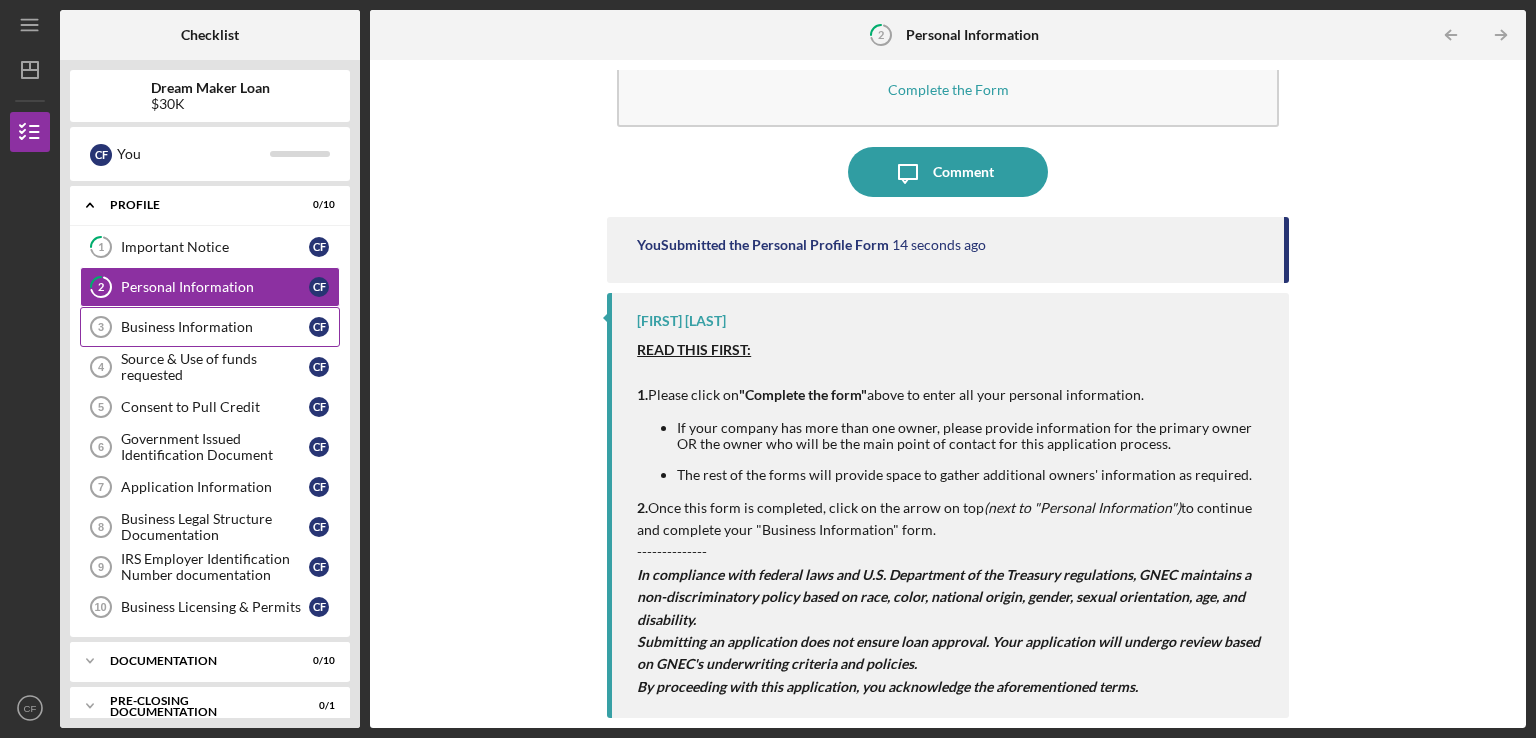 click on "Business Information" at bounding box center (215, 327) 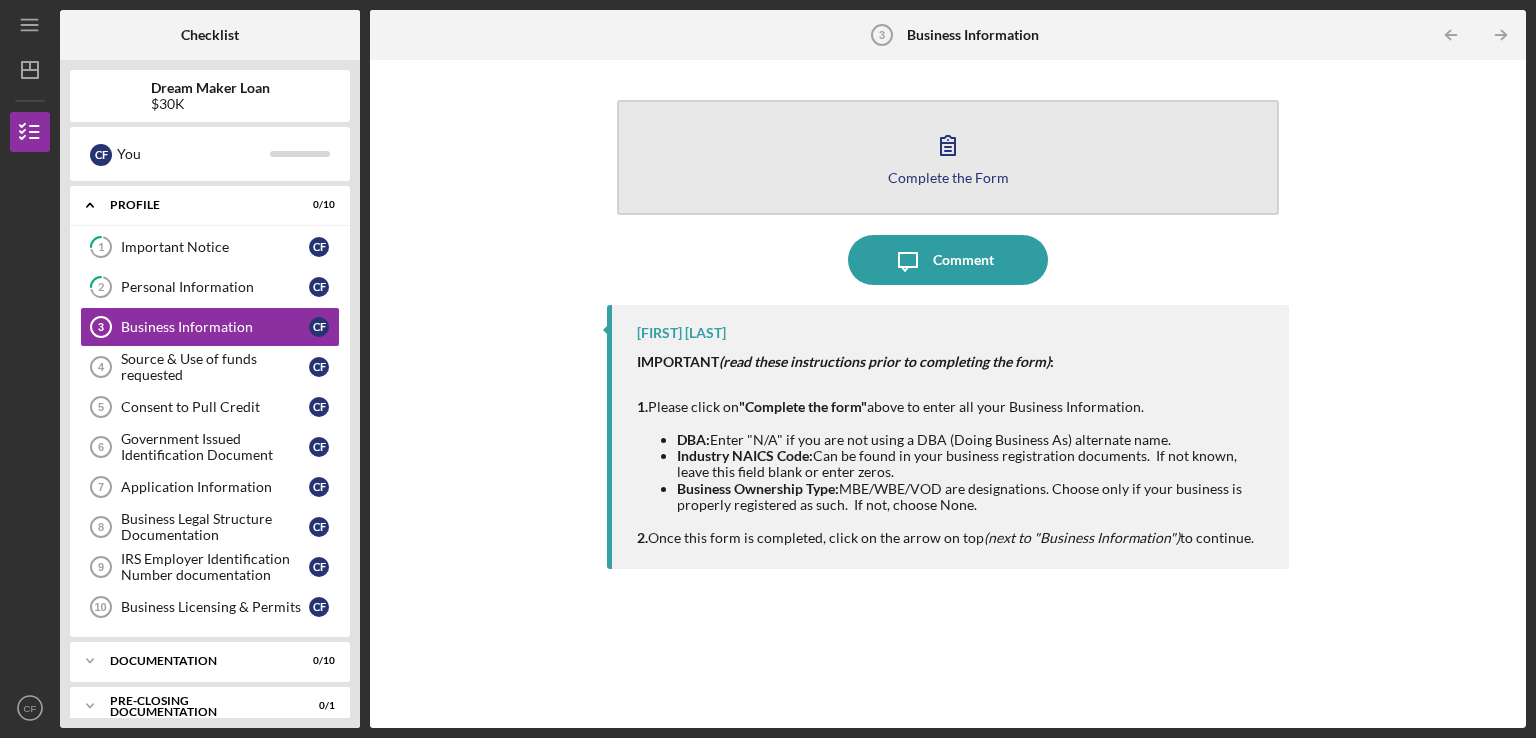 click on "Complete the Form" at bounding box center (948, 177) 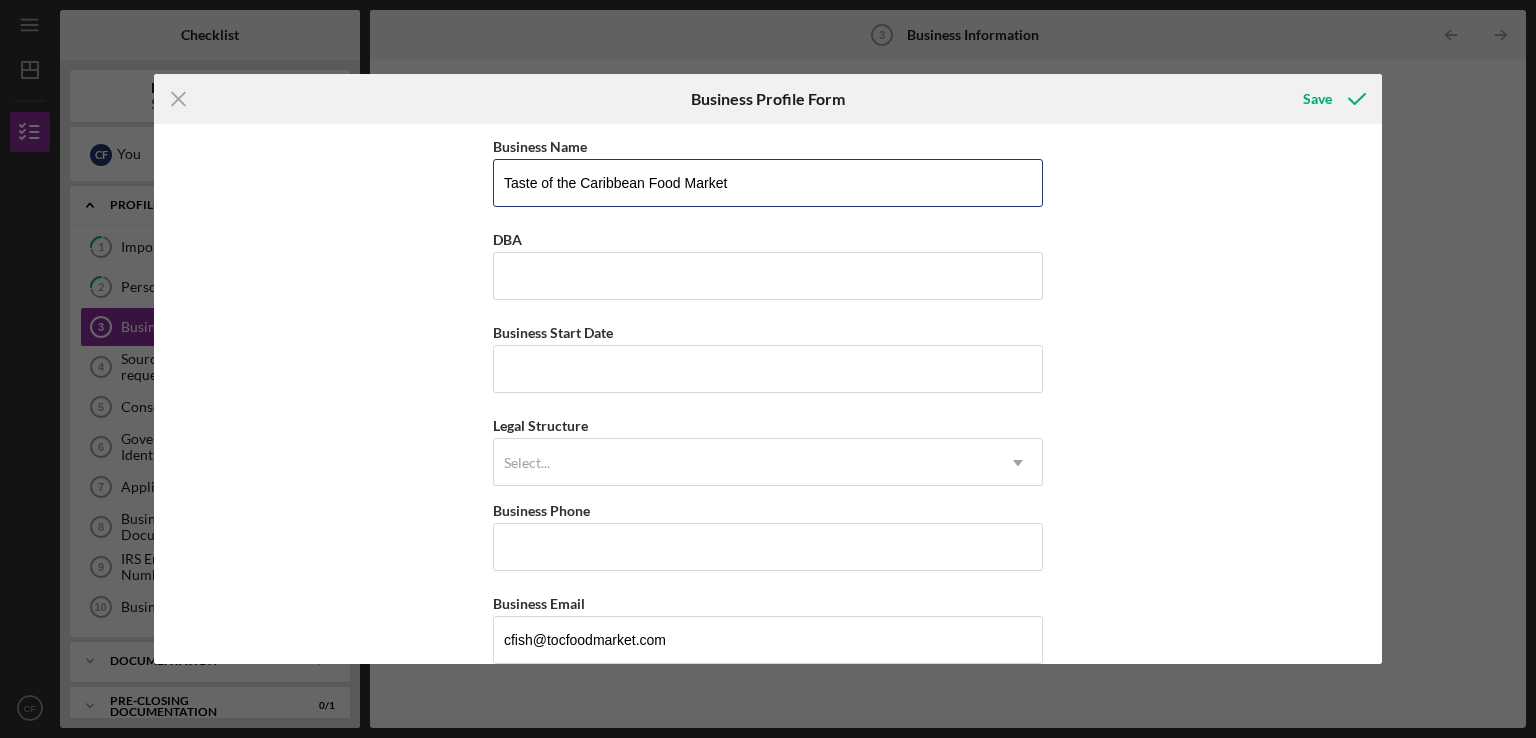 drag, startPoint x: 784, startPoint y: 179, endPoint x: 365, endPoint y: 160, distance: 419.43057 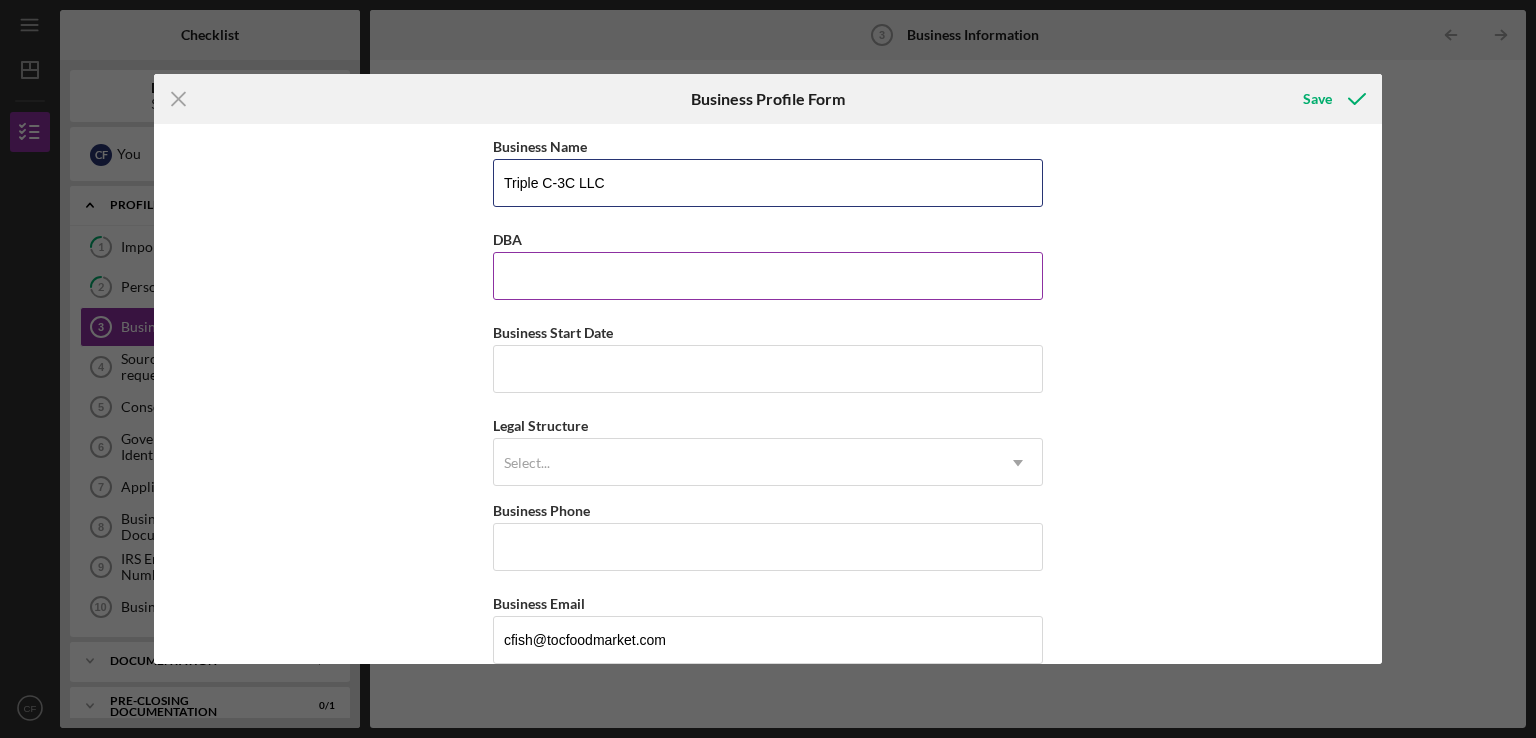 type on "Triple C-3C LLC" 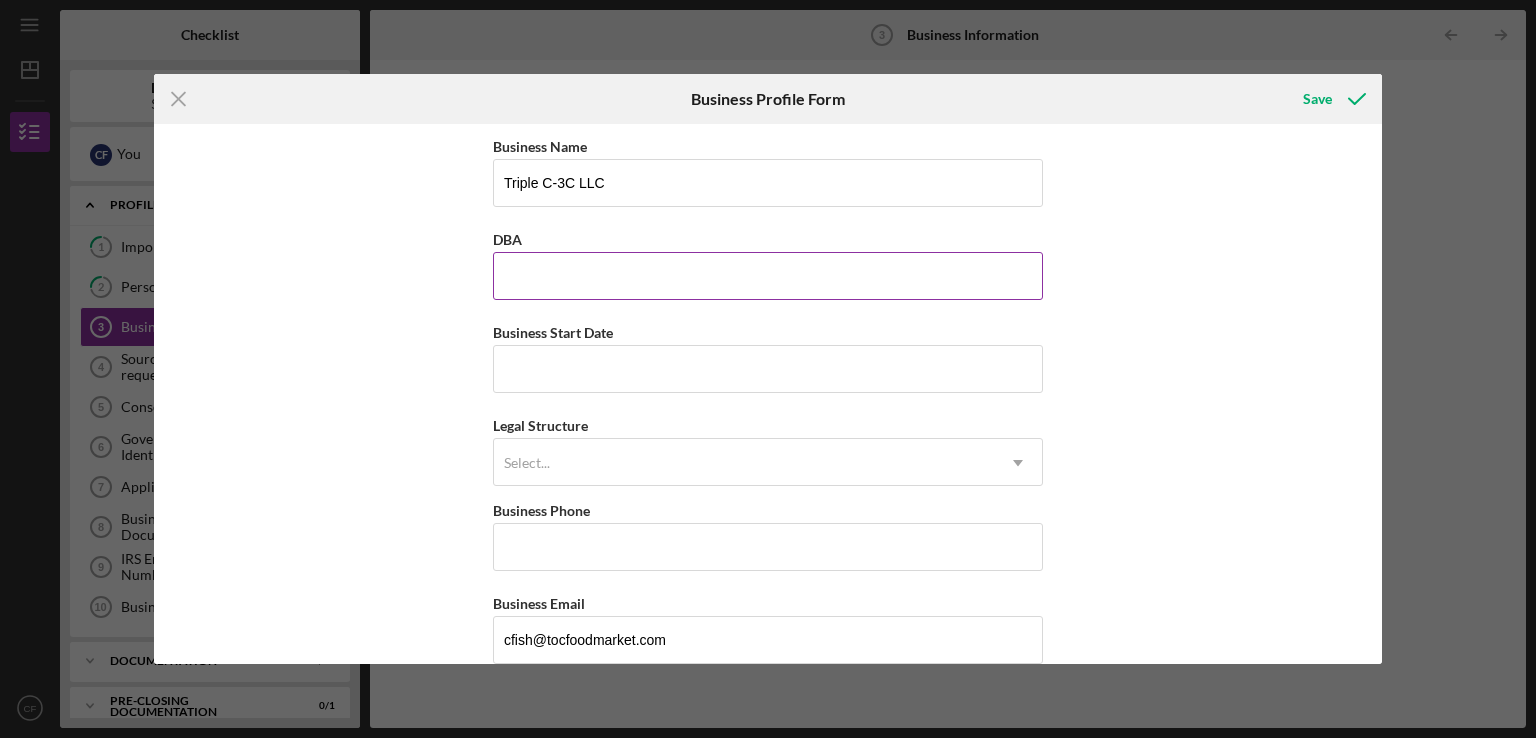 click on "DBA" at bounding box center [768, 276] 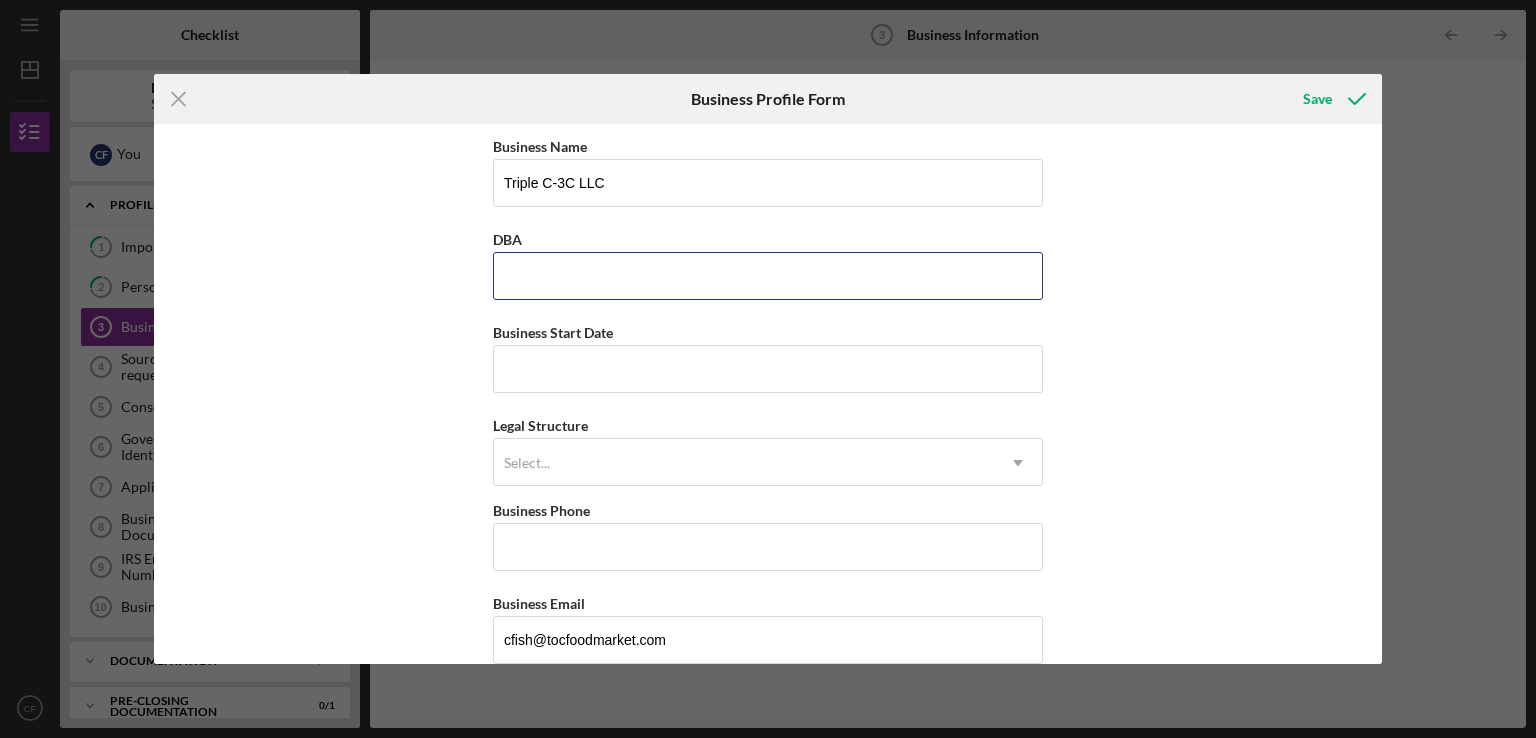 type on "Taste of the Caribbean Food Market" 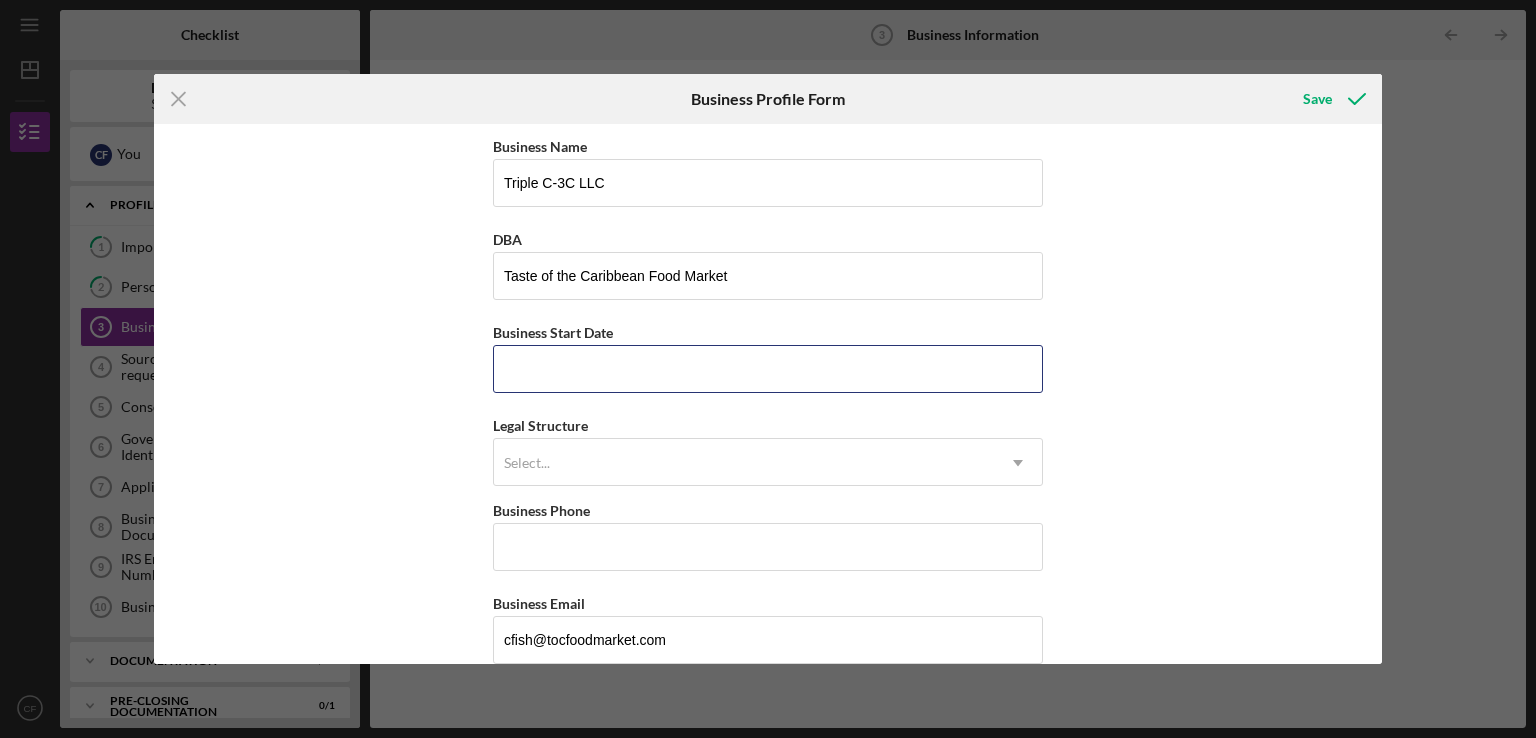 type 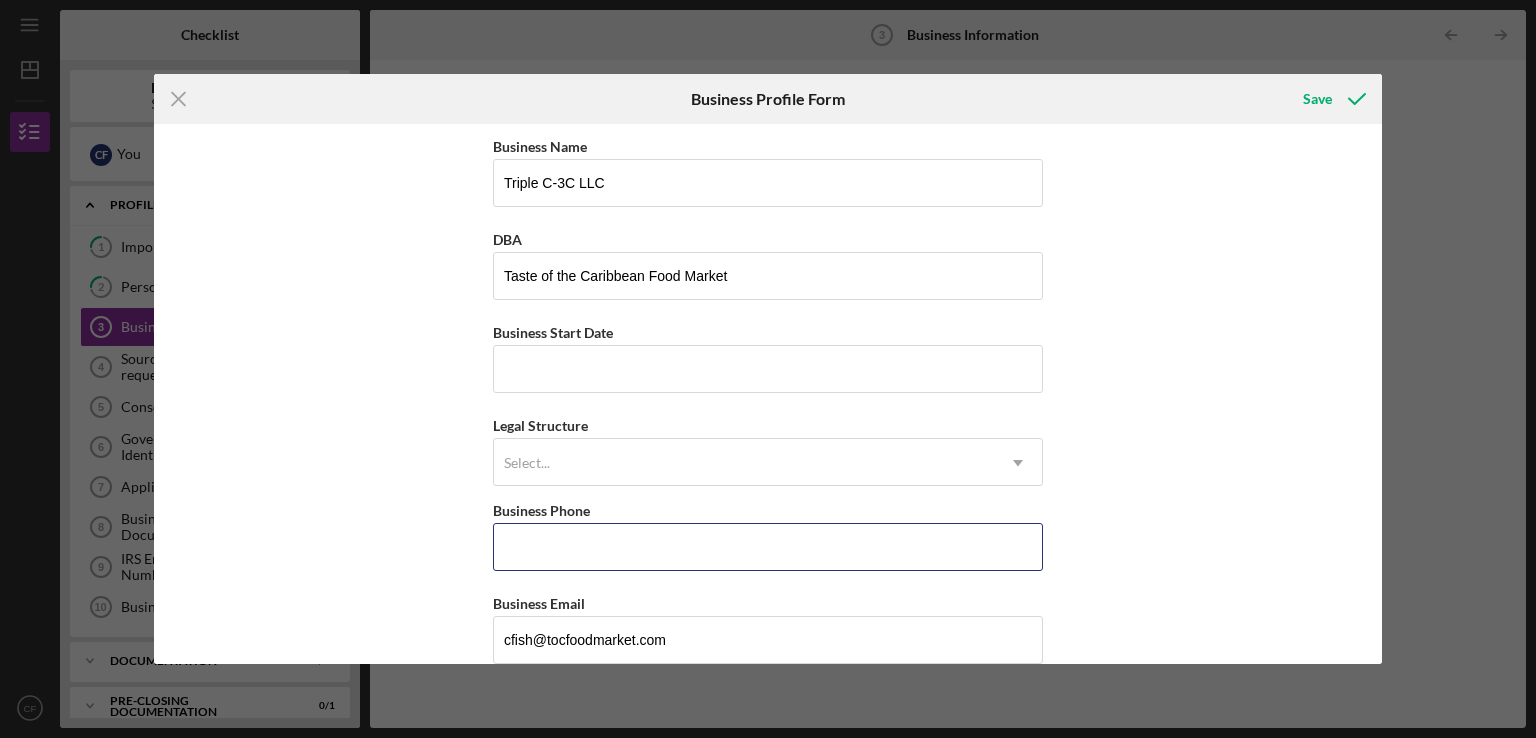 type on "(718) 406-1387" 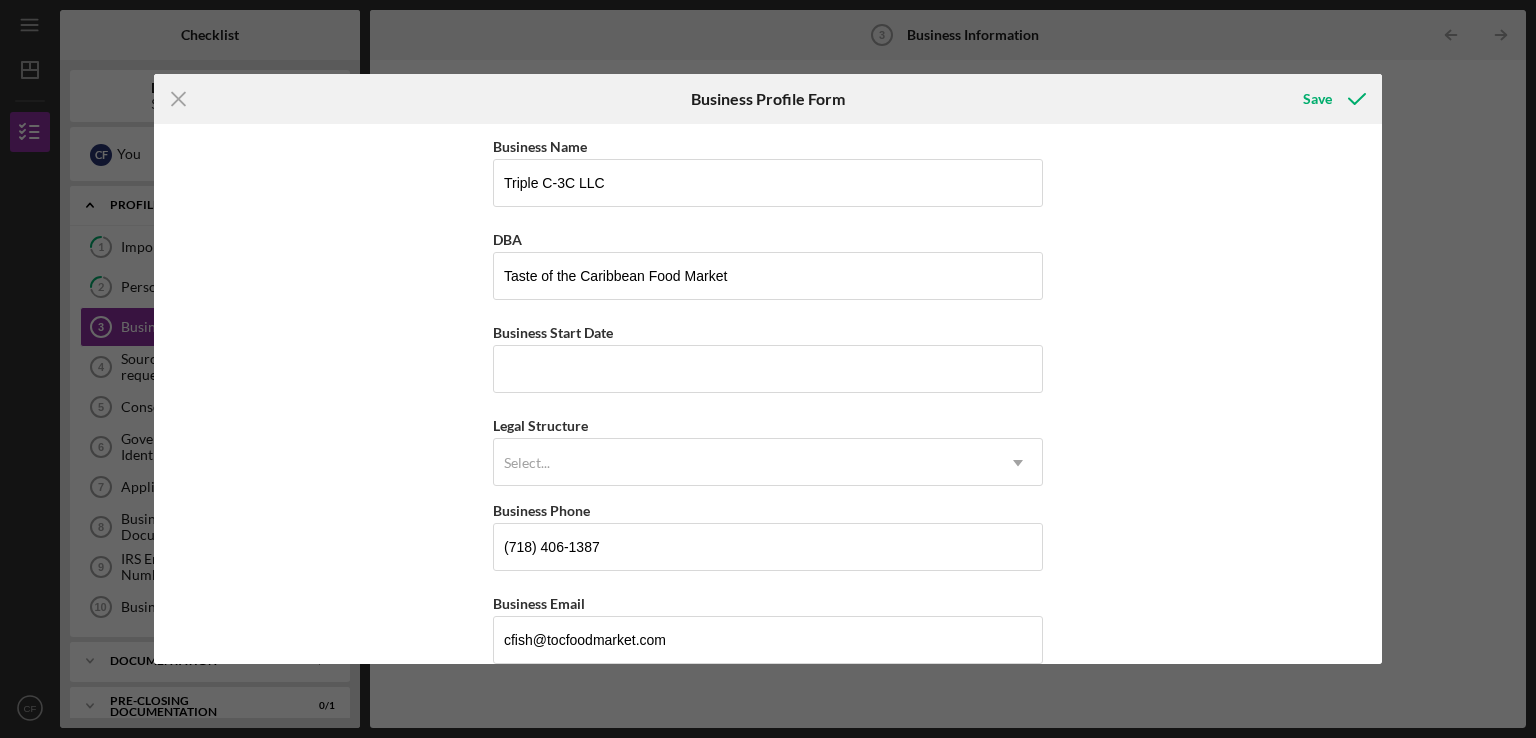 type on "[NUMBER] [STREET]" 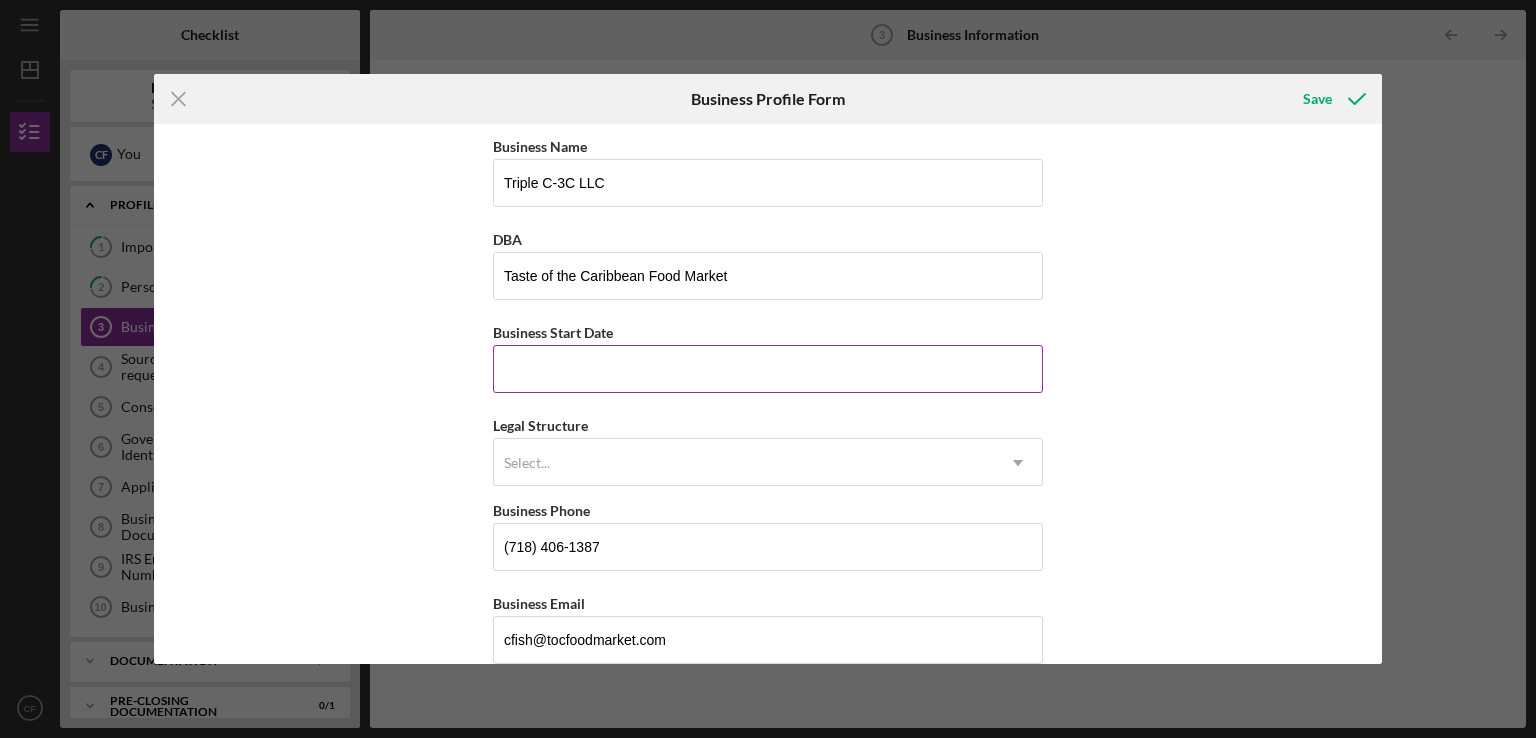 click on "Business Start Date" at bounding box center (768, 369) 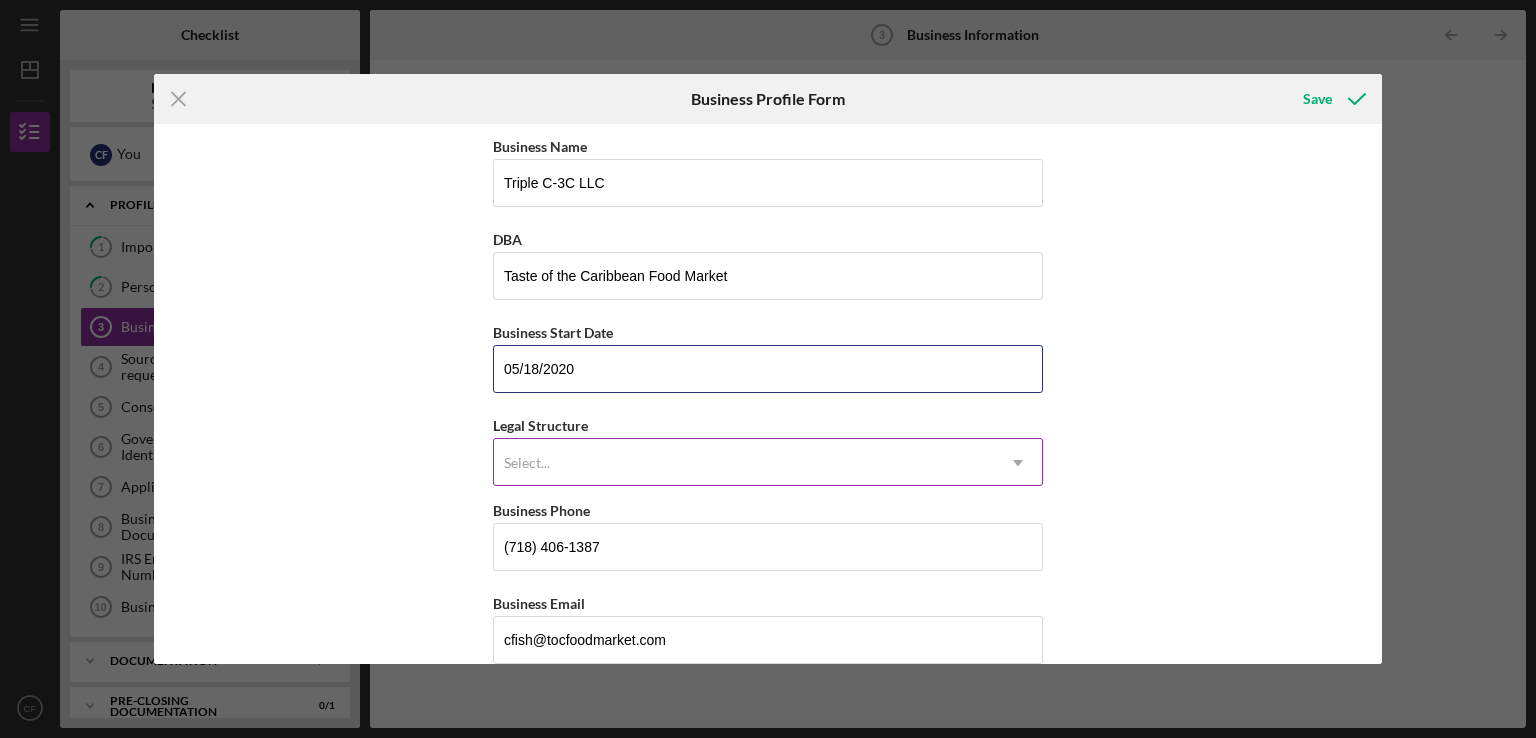 type on "05/18/2020" 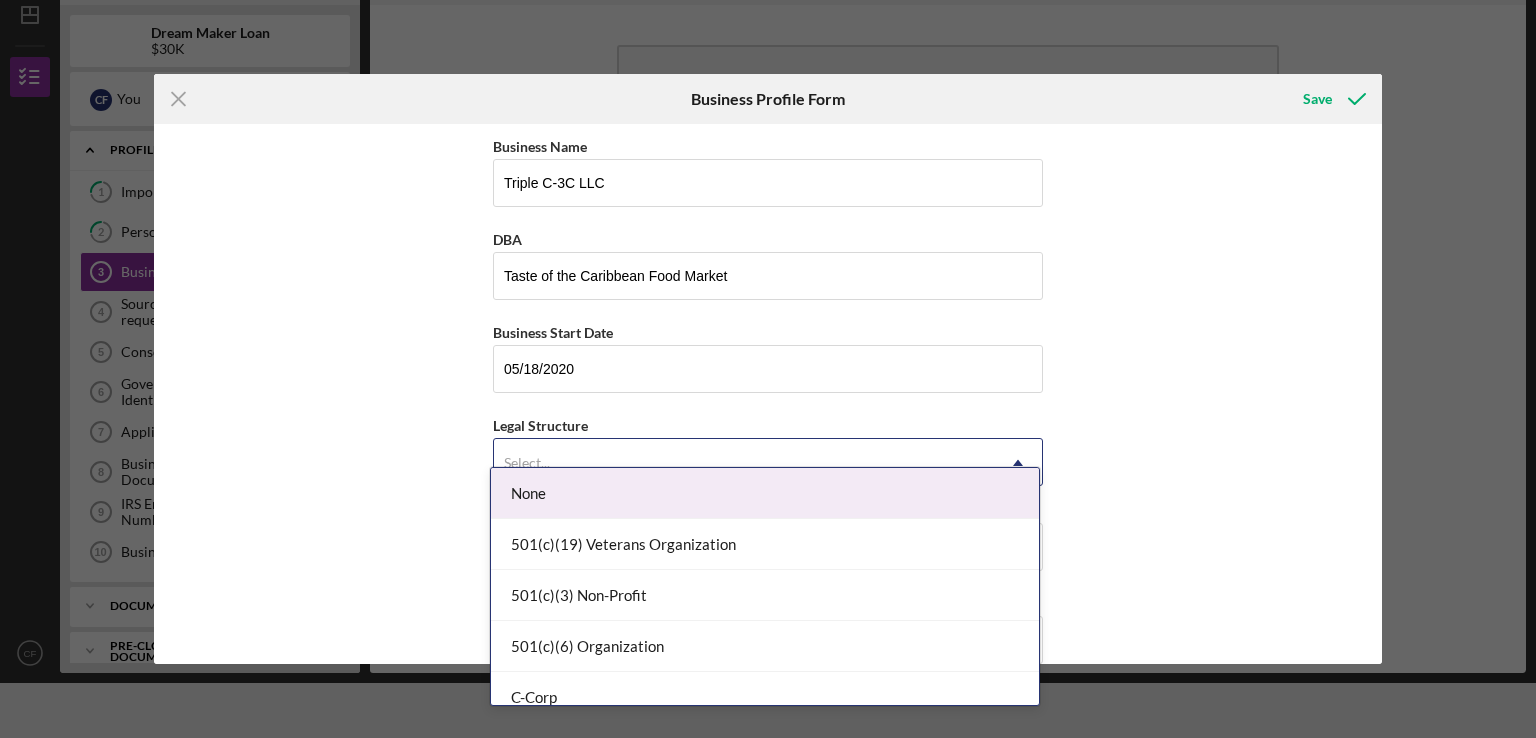 click on "Select..." at bounding box center (744, 463) 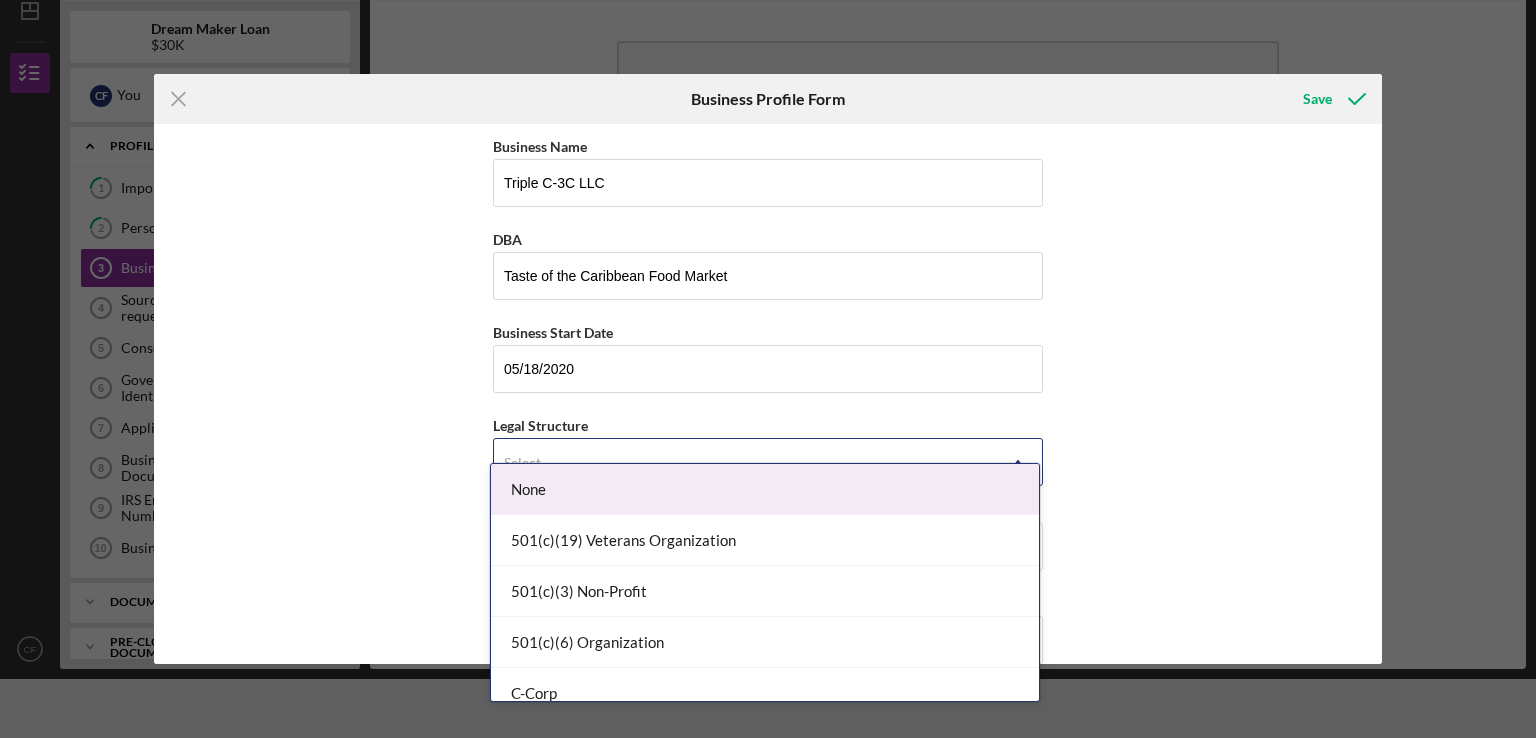 scroll, scrollTop: 64, scrollLeft: 0, axis: vertical 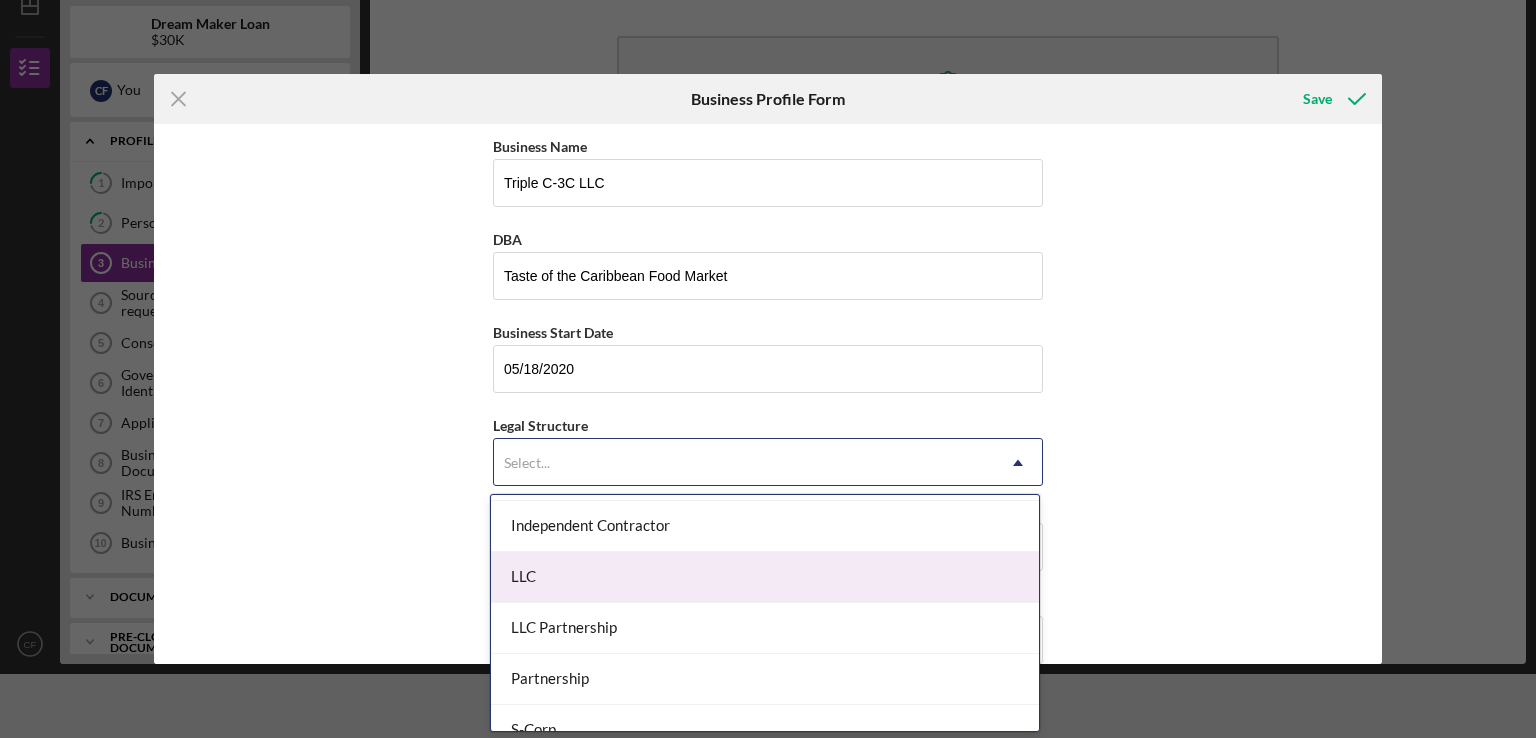 click on "LLC" at bounding box center [765, 577] 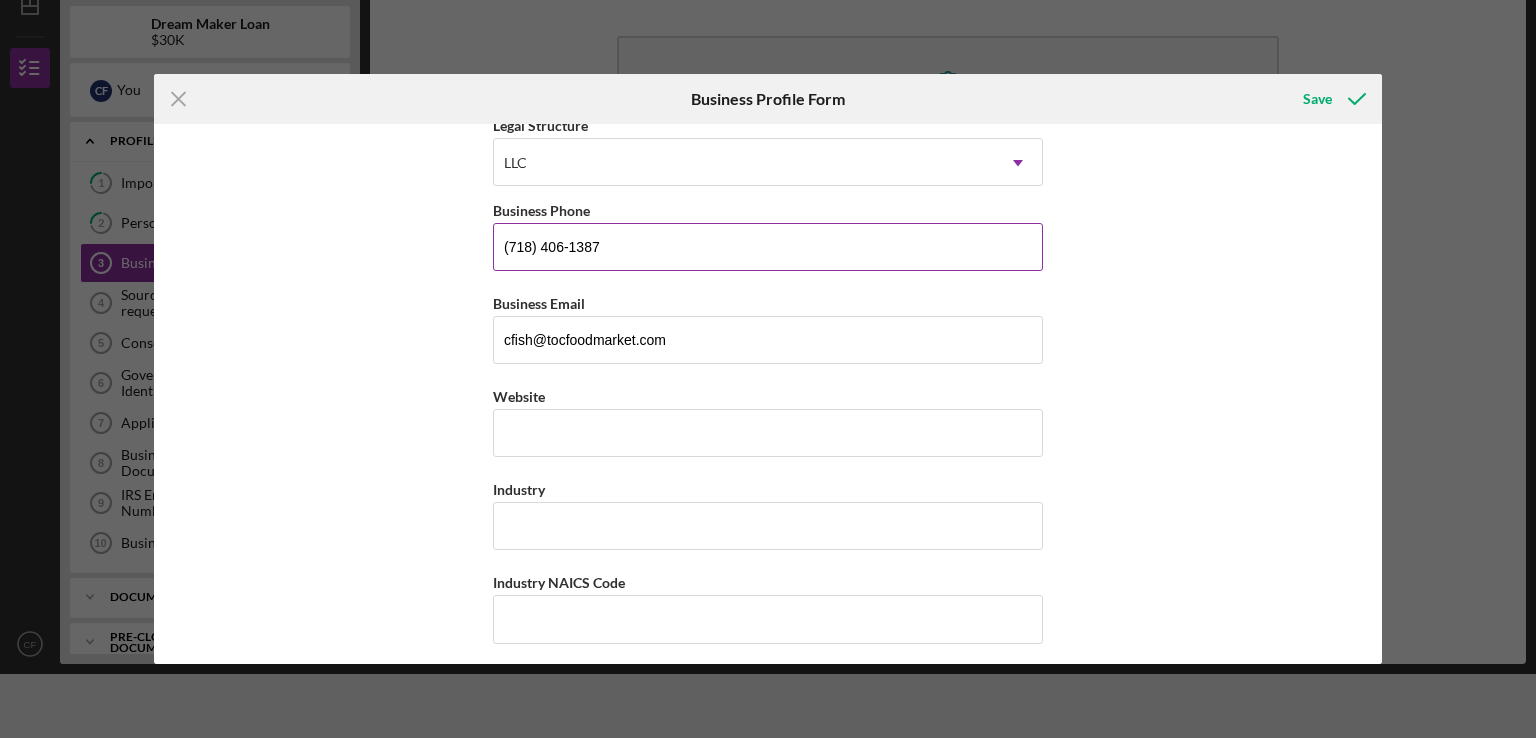scroll, scrollTop: 400, scrollLeft: 0, axis: vertical 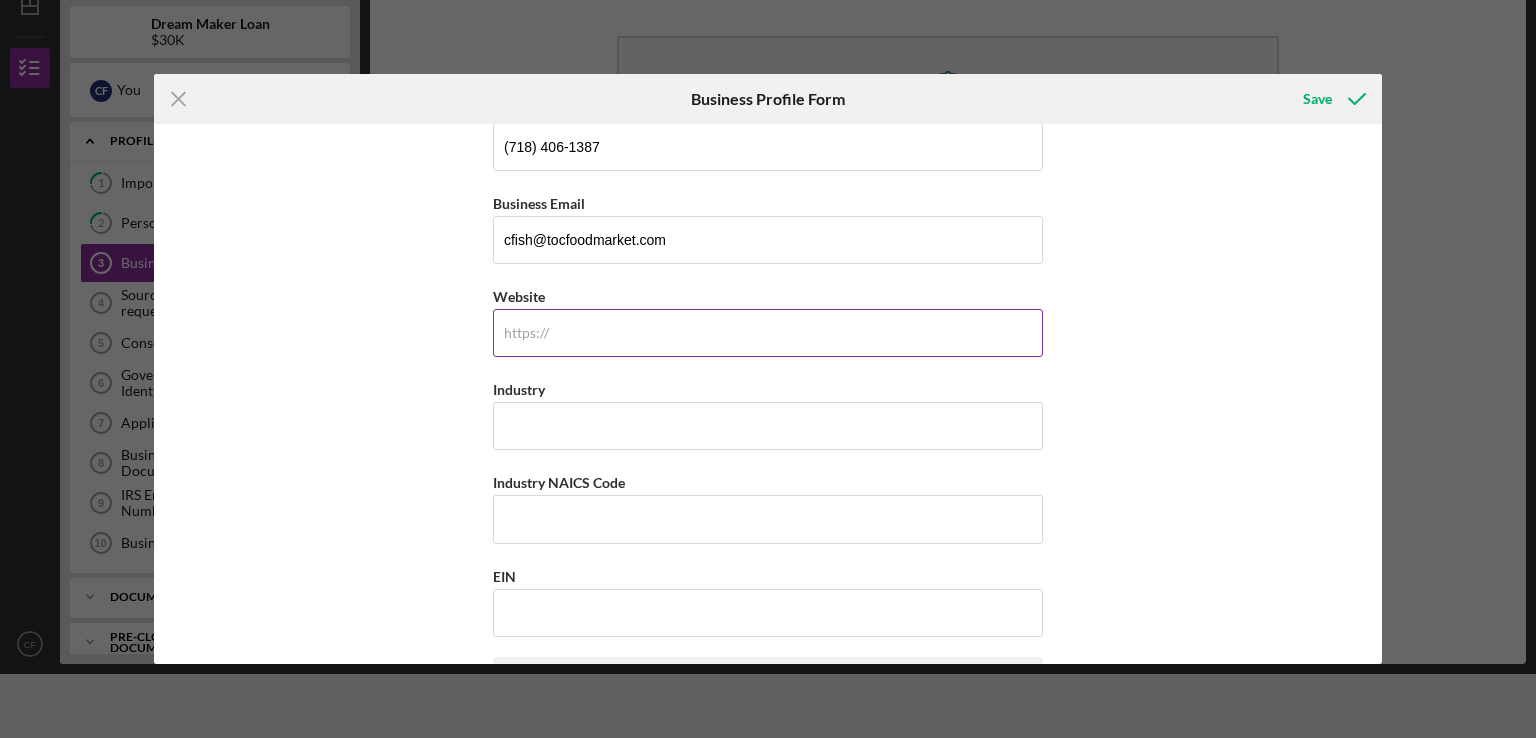 click on "Website" at bounding box center [768, 333] 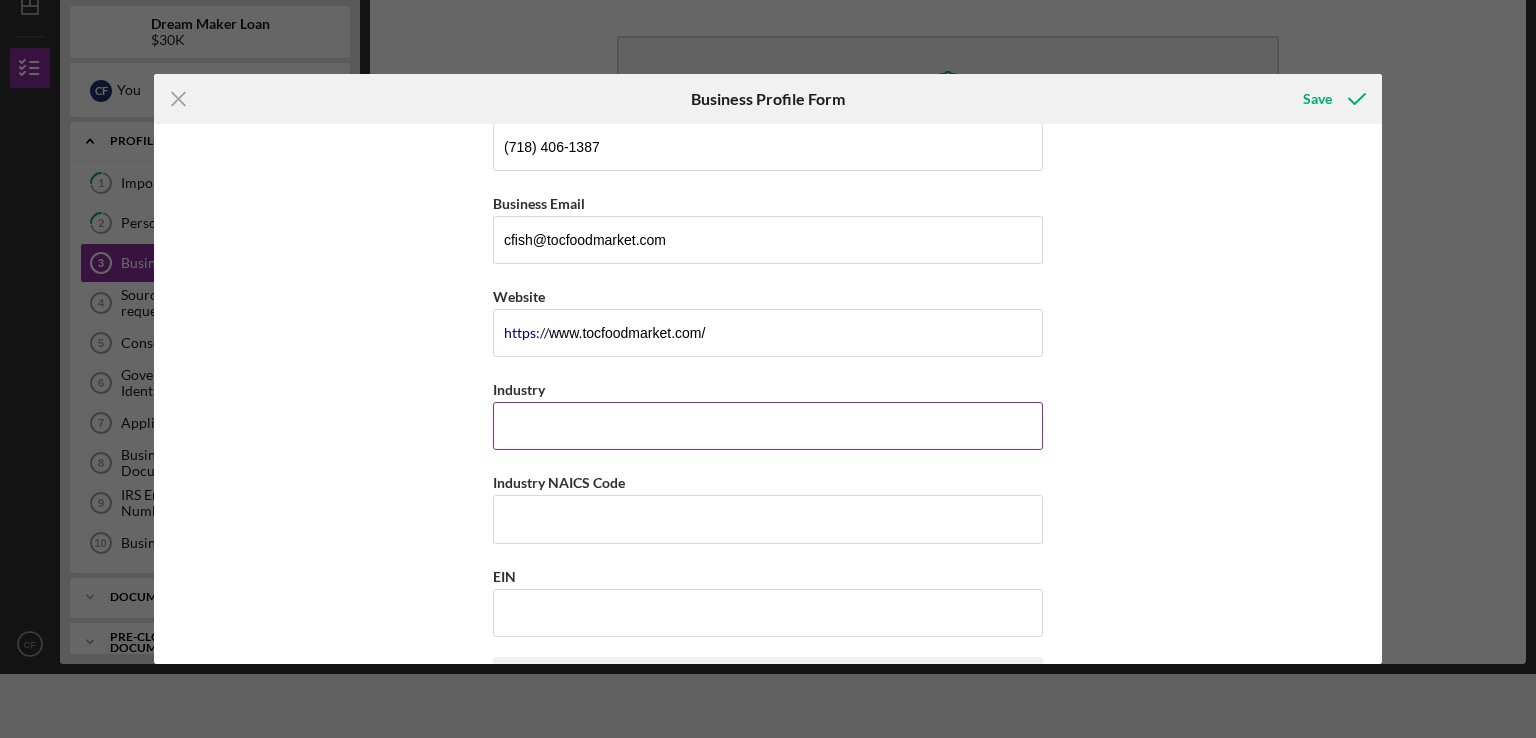 click on "Industry" at bounding box center (768, 426) 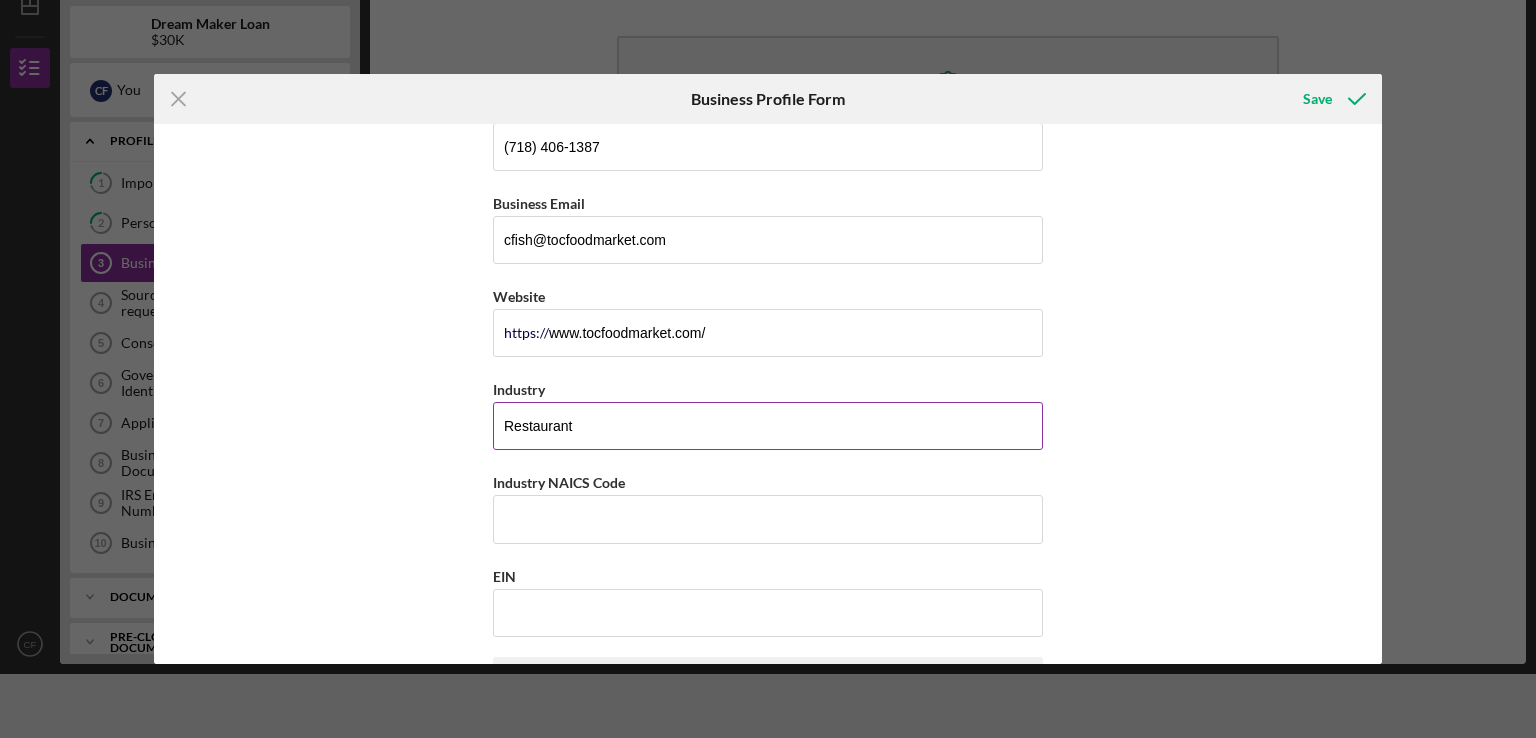 scroll, scrollTop: 500, scrollLeft: 0, axis: vertical 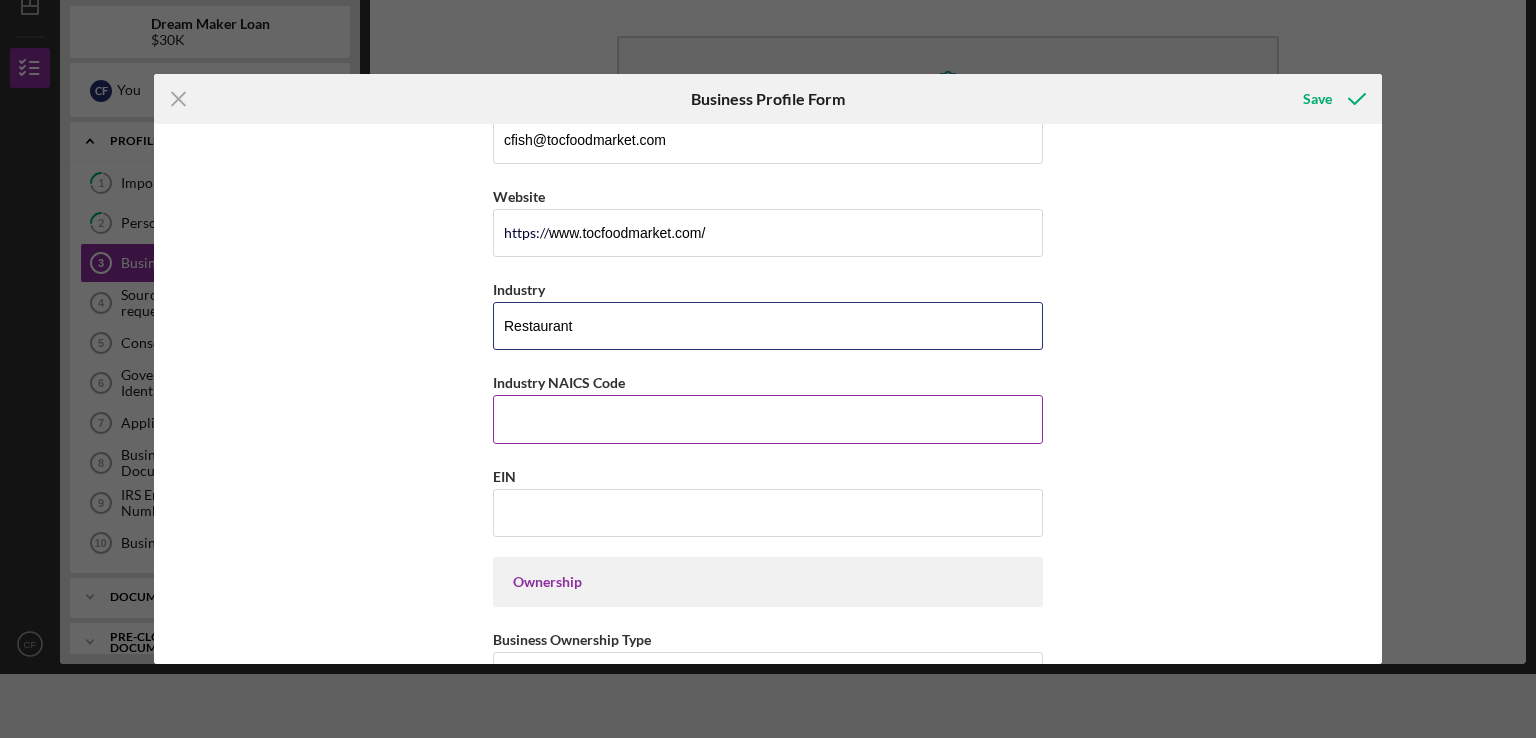 type on "Restaurant" 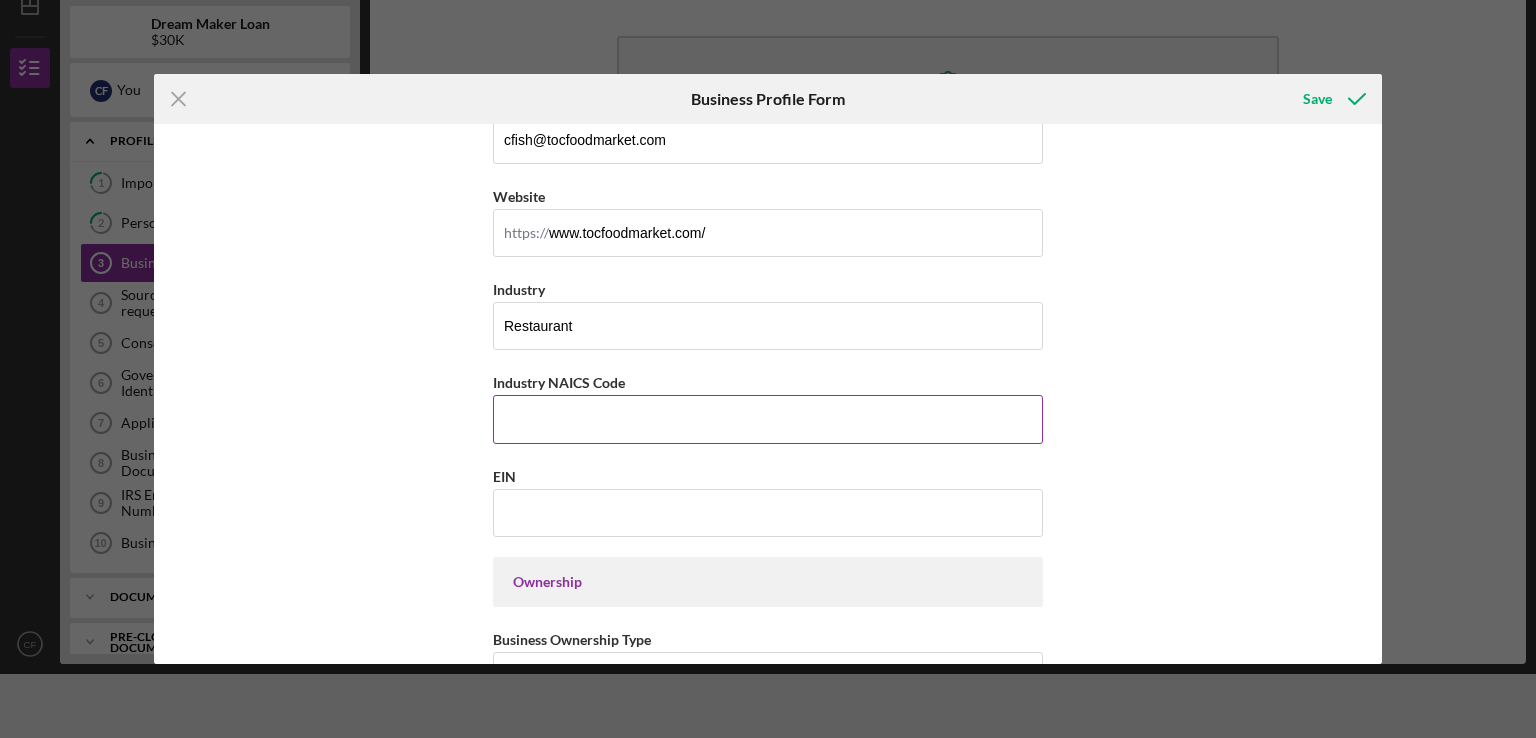 click on "Industry NAICS Code" at bounding box center [768, 419] 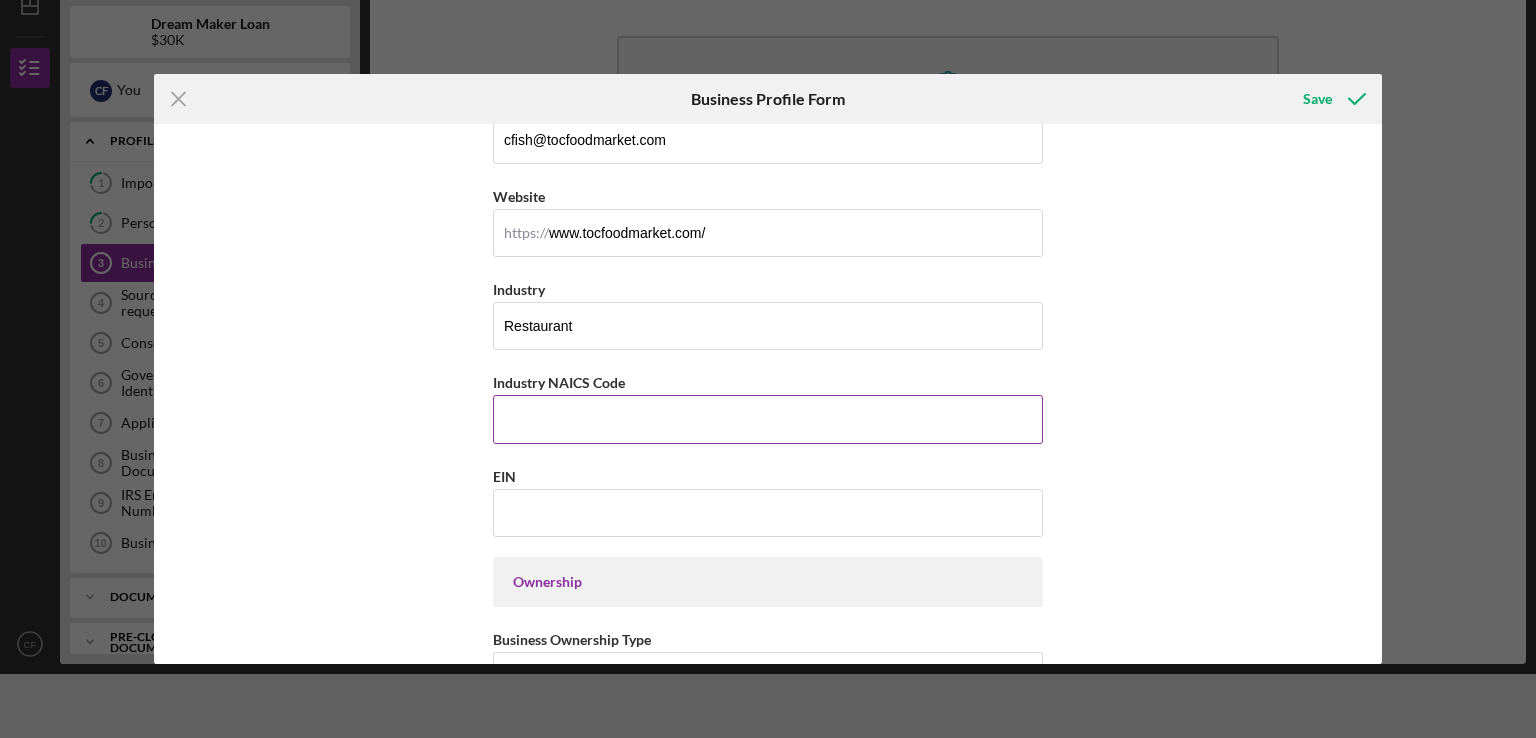 click on "Industry NAICS Code" at bounding box center (768, 419) 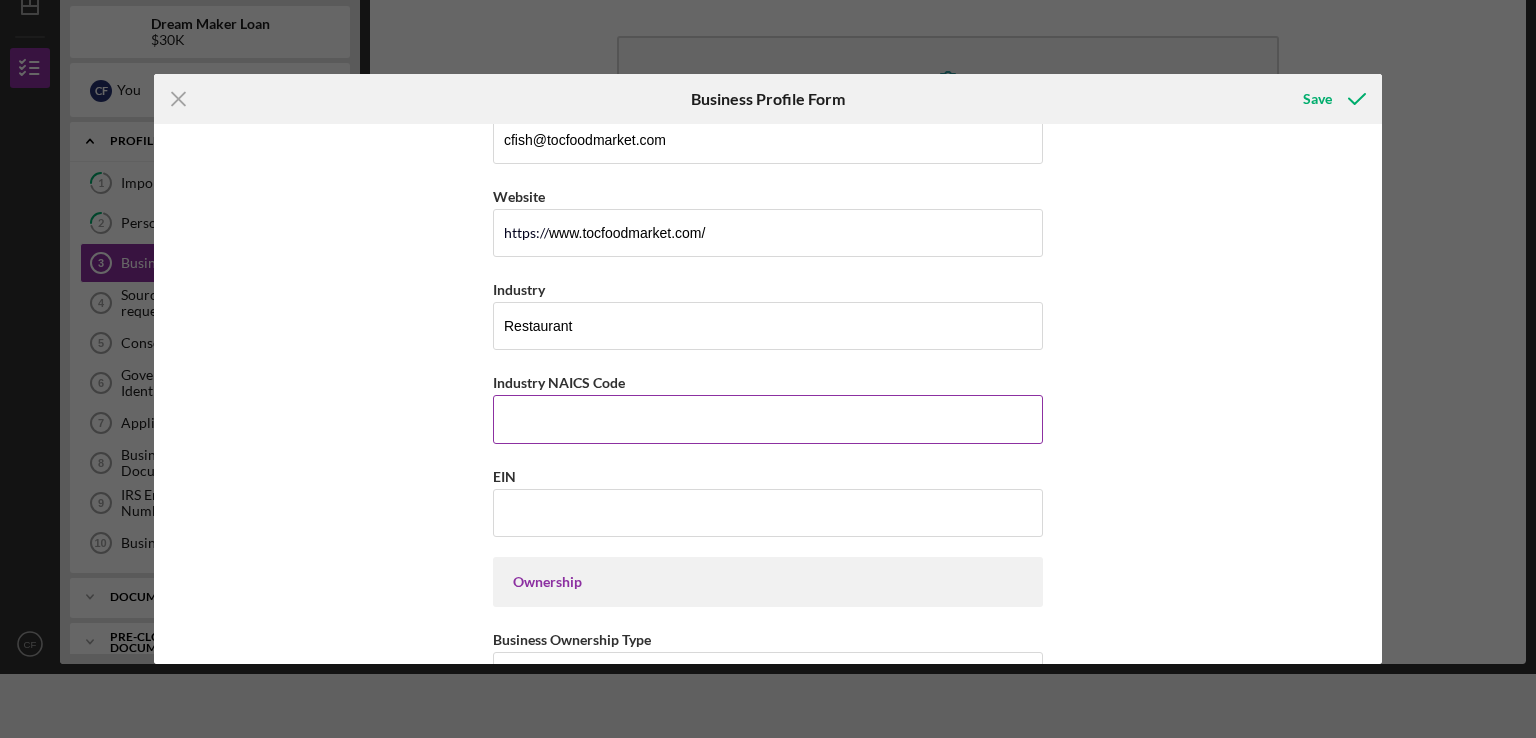 paste on "7223107223207225" 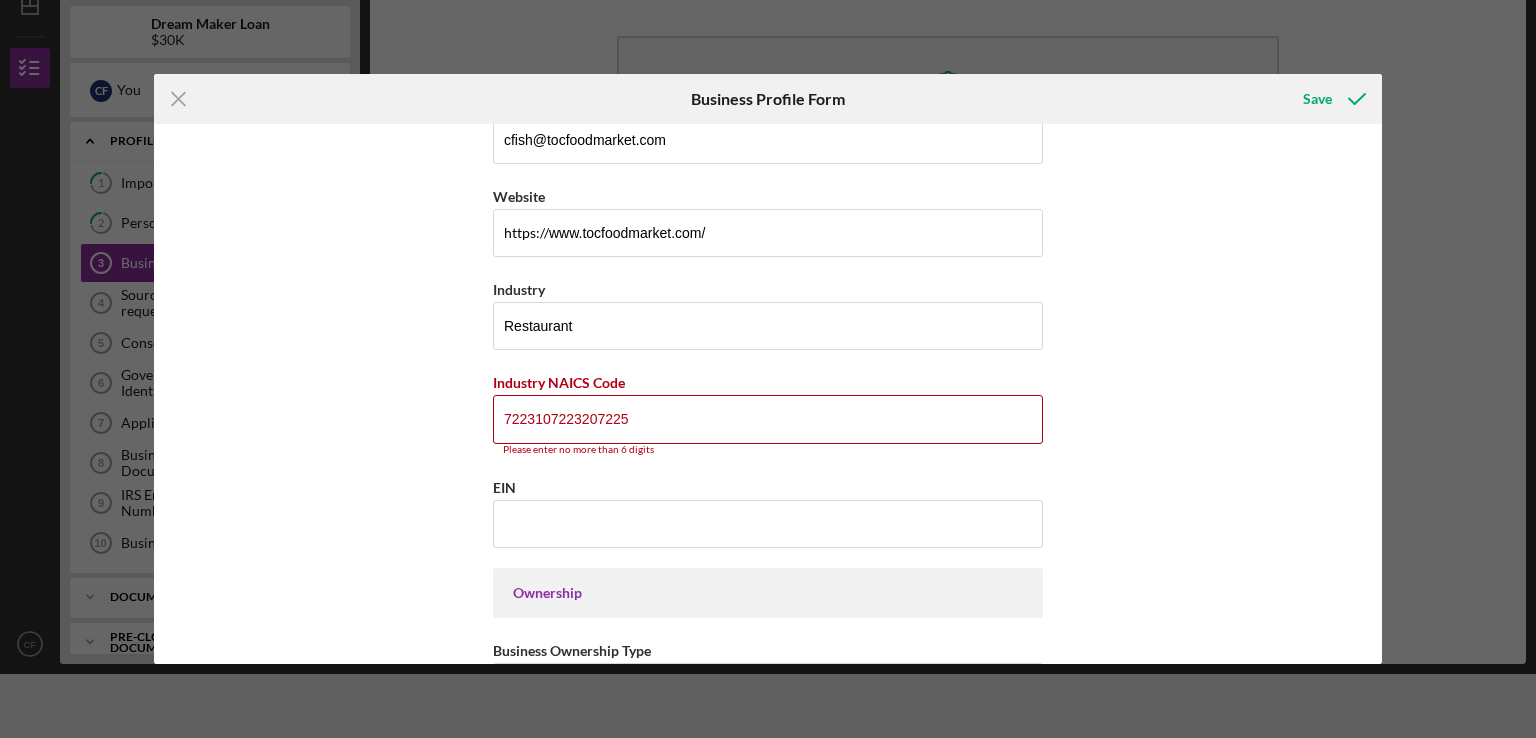 drag, startPoint x: 676, startPoint y: 418, endPoint x: 402, endPoint y: 383, distance: 276.22635 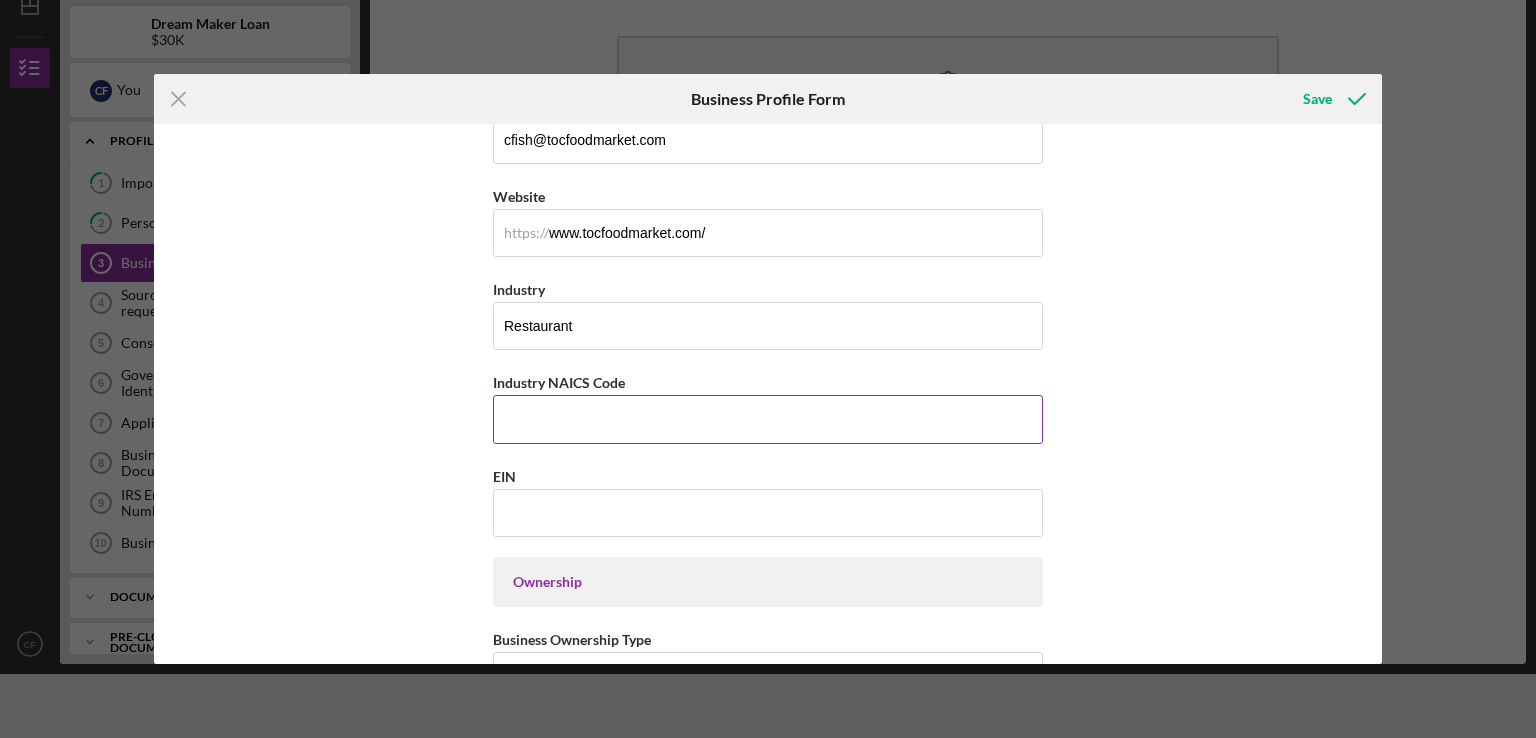 click on "Industry NAICS Code" at bounding box center (768, 419) 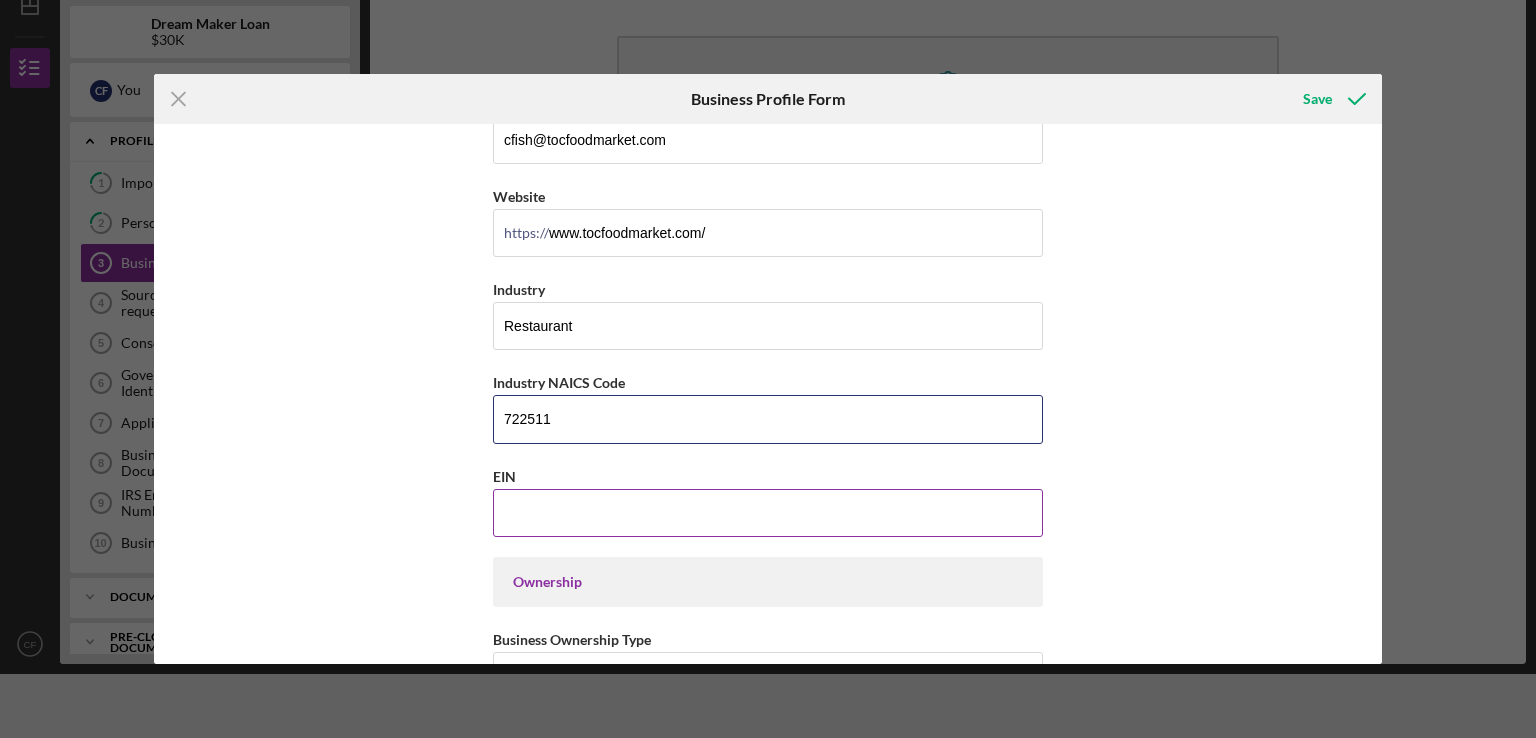 type on "722511" 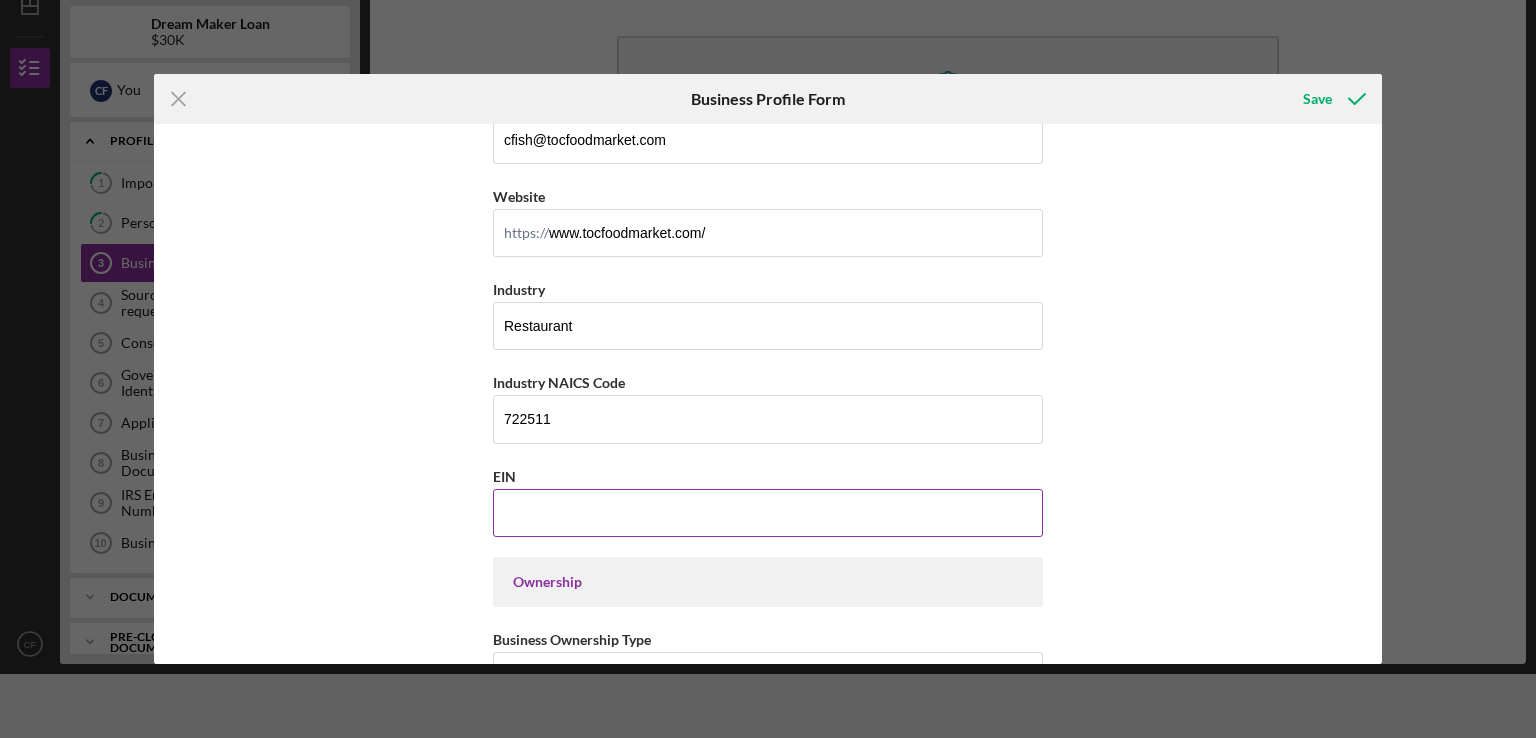 click on "EIN" at bounding box center (768, 513) 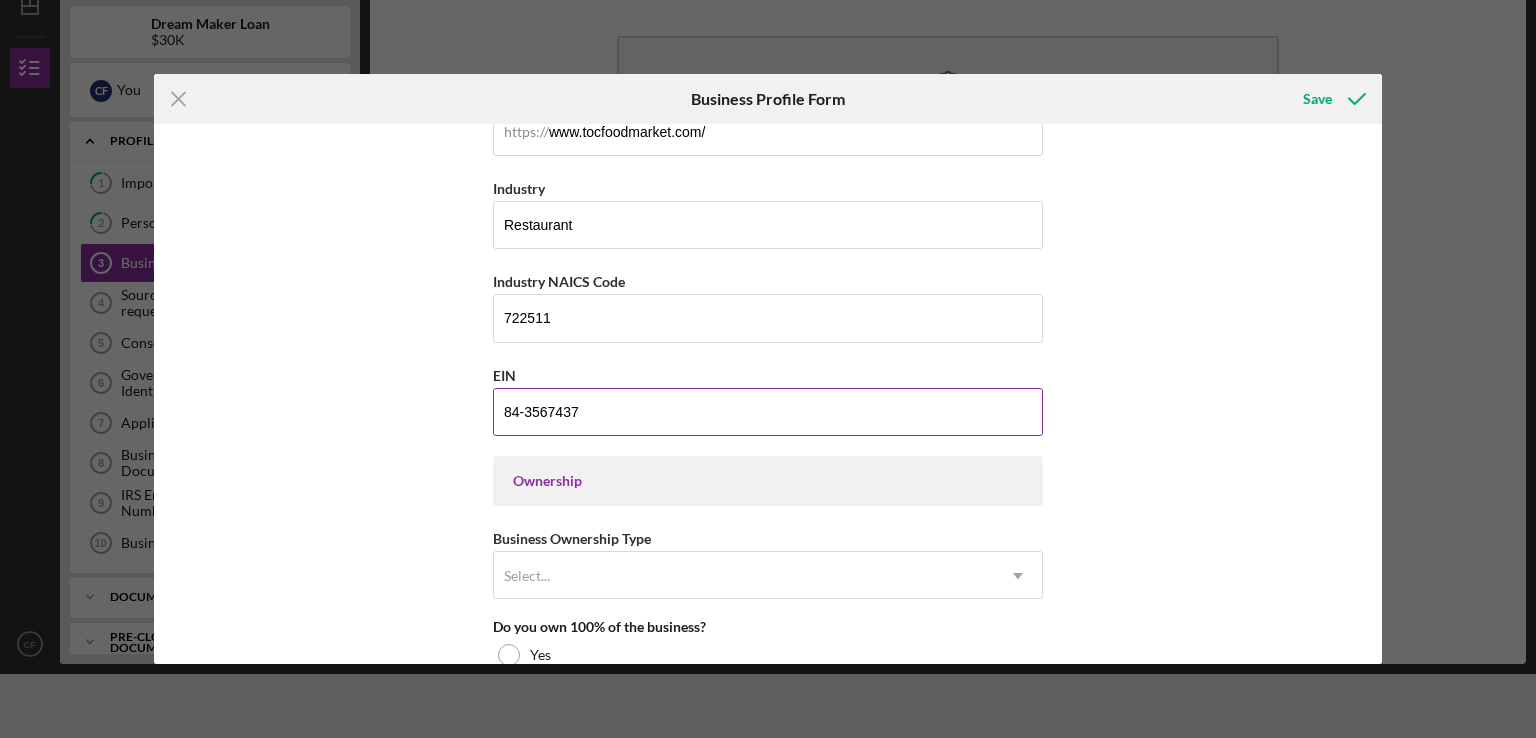 scroll, scrollTop: 700, scrollLeft: 0, axis: vertical 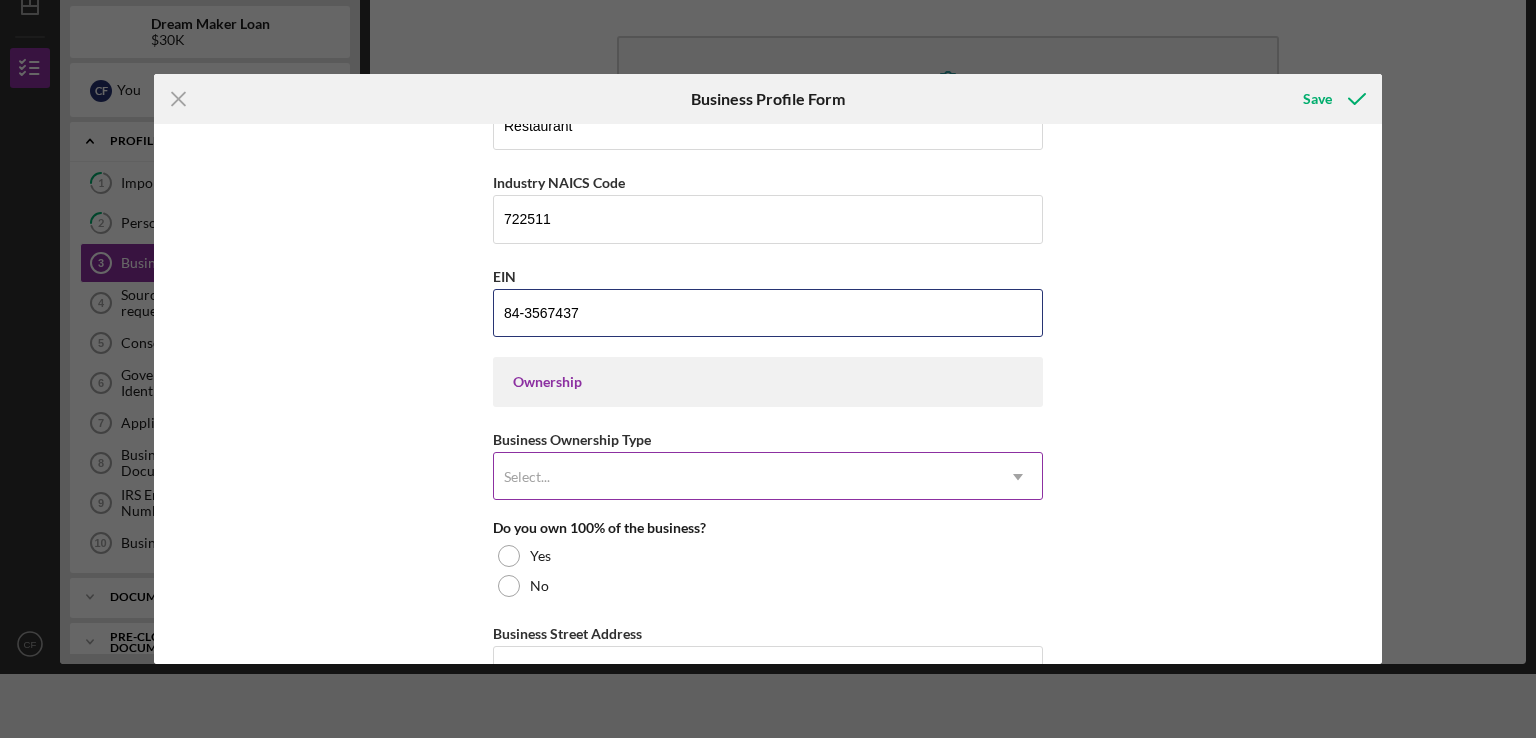 type on "84-3567437" 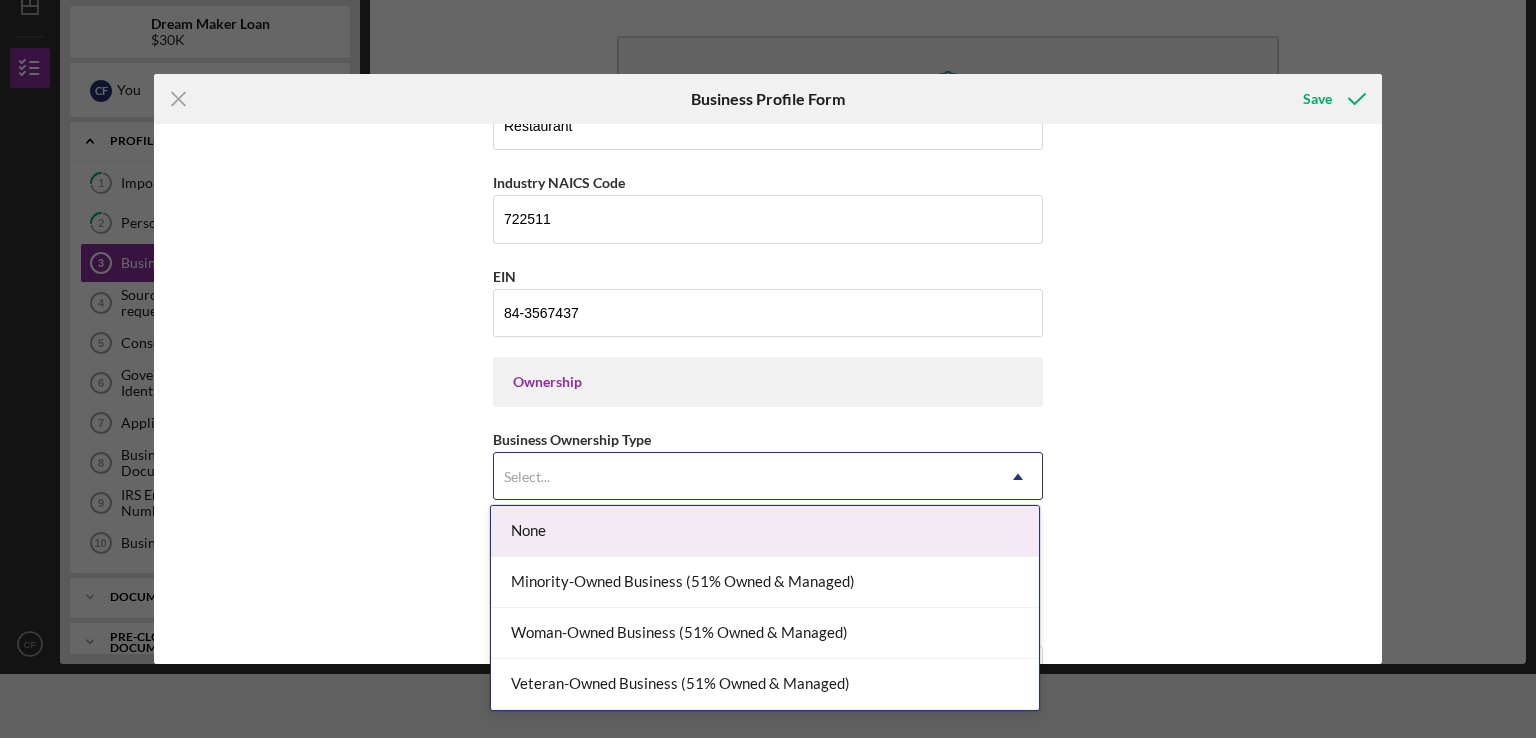 click on "Select..." at bounding box center (744, 477) 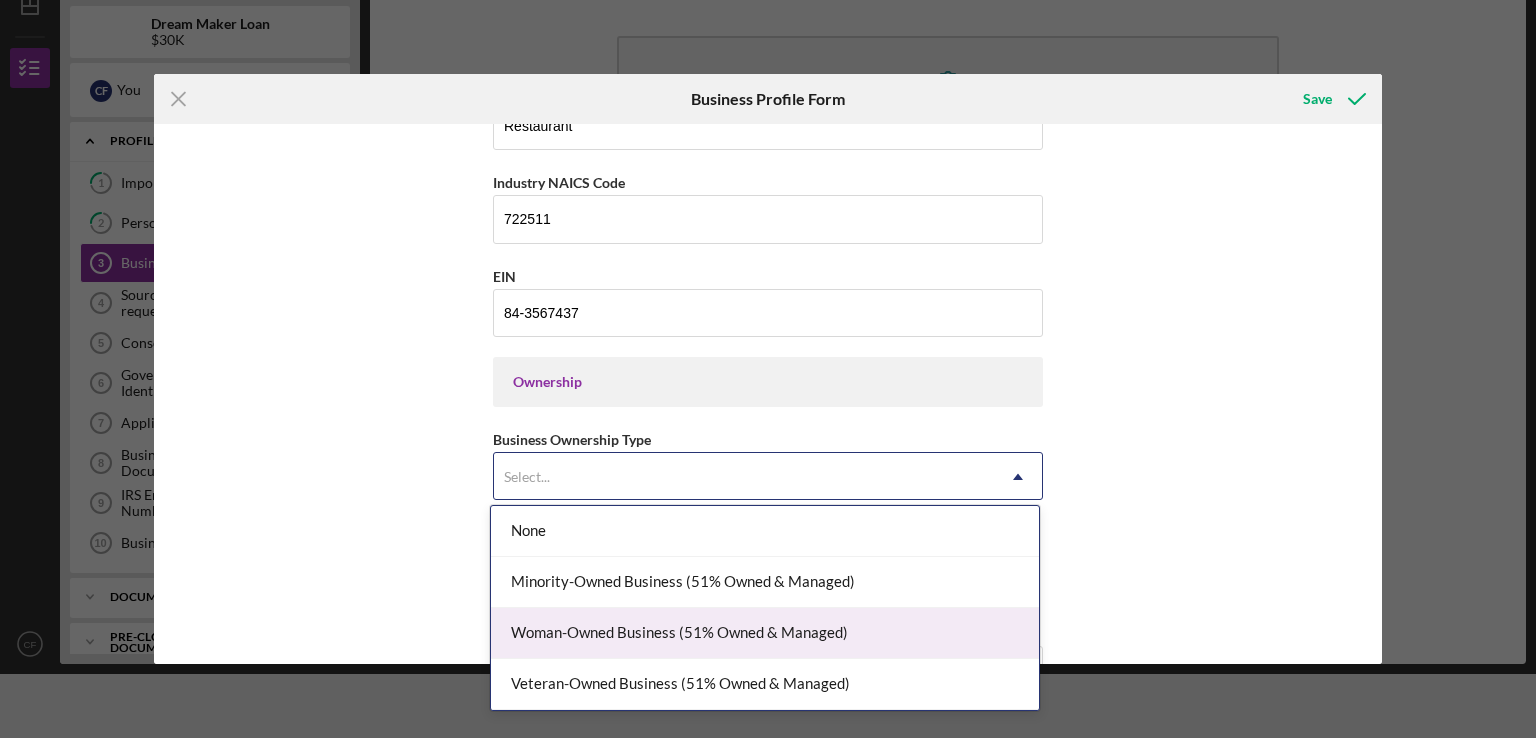 click on "Woman-Owned Business (51% Owned & Managed)" at bounding box center (765, 633) 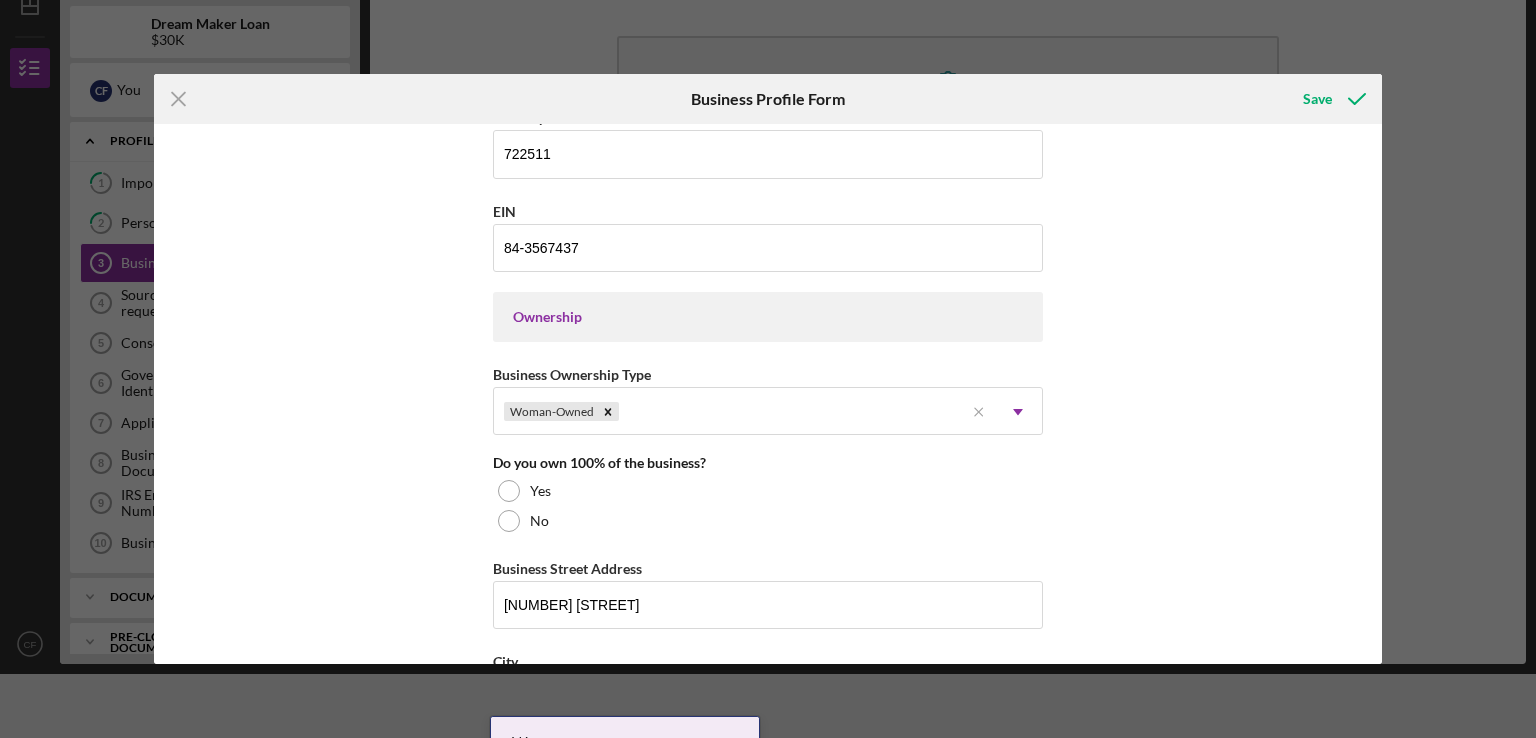 scroll, scrollTop: 800, scrollLeft: 0, axis: vertical 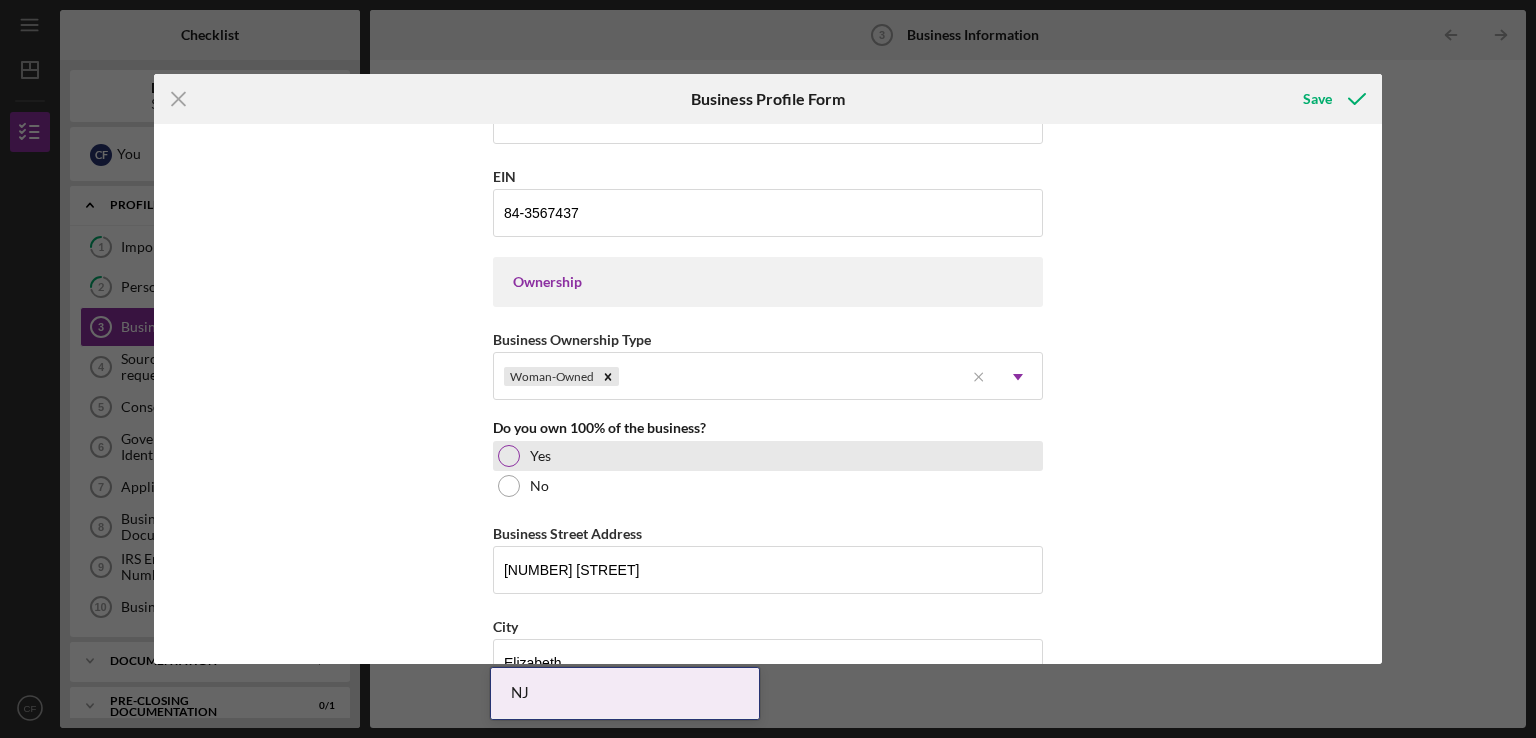 click on "Yes" at bounding box center (540, 456) 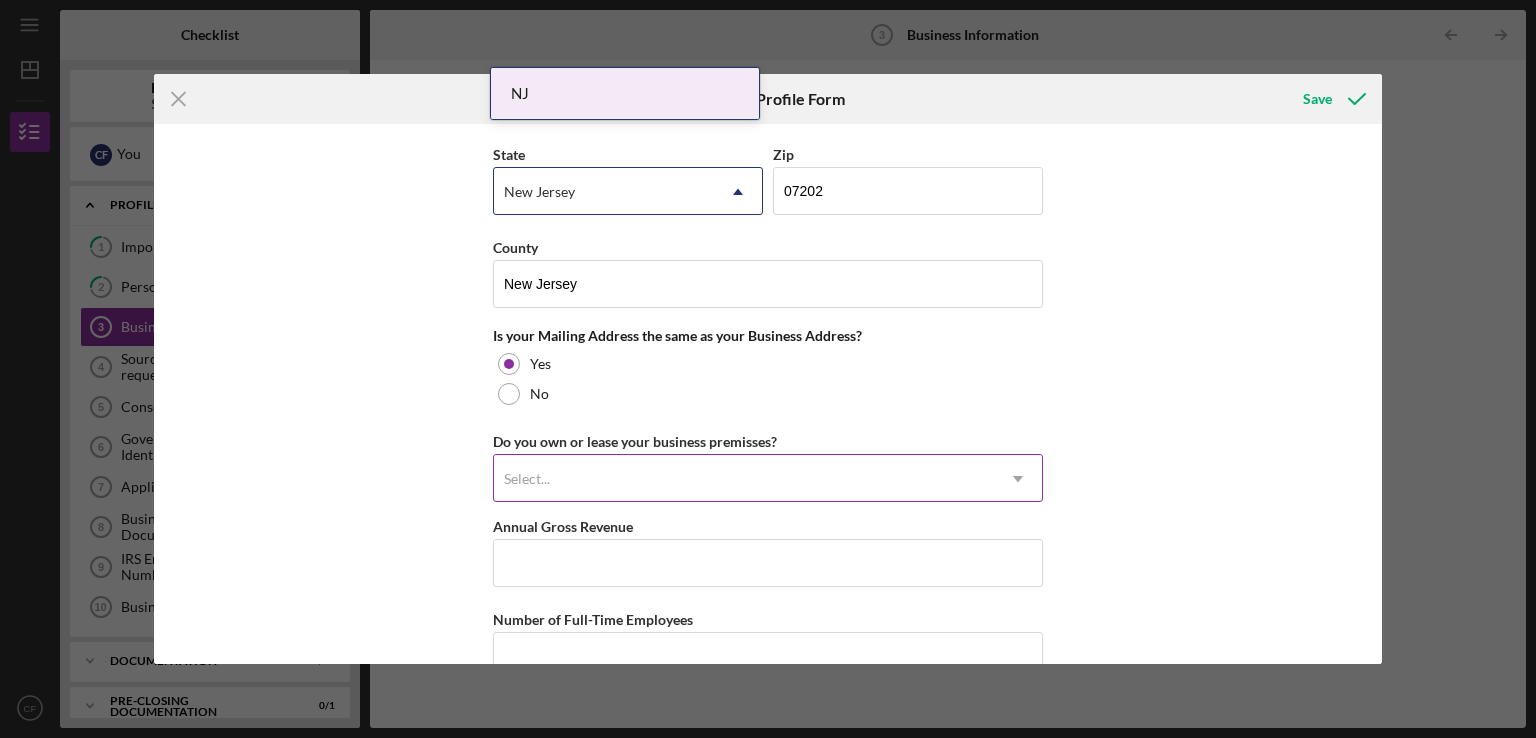 scroll, scrollTop: 1400, scrollLeft: 0, axis: vertical 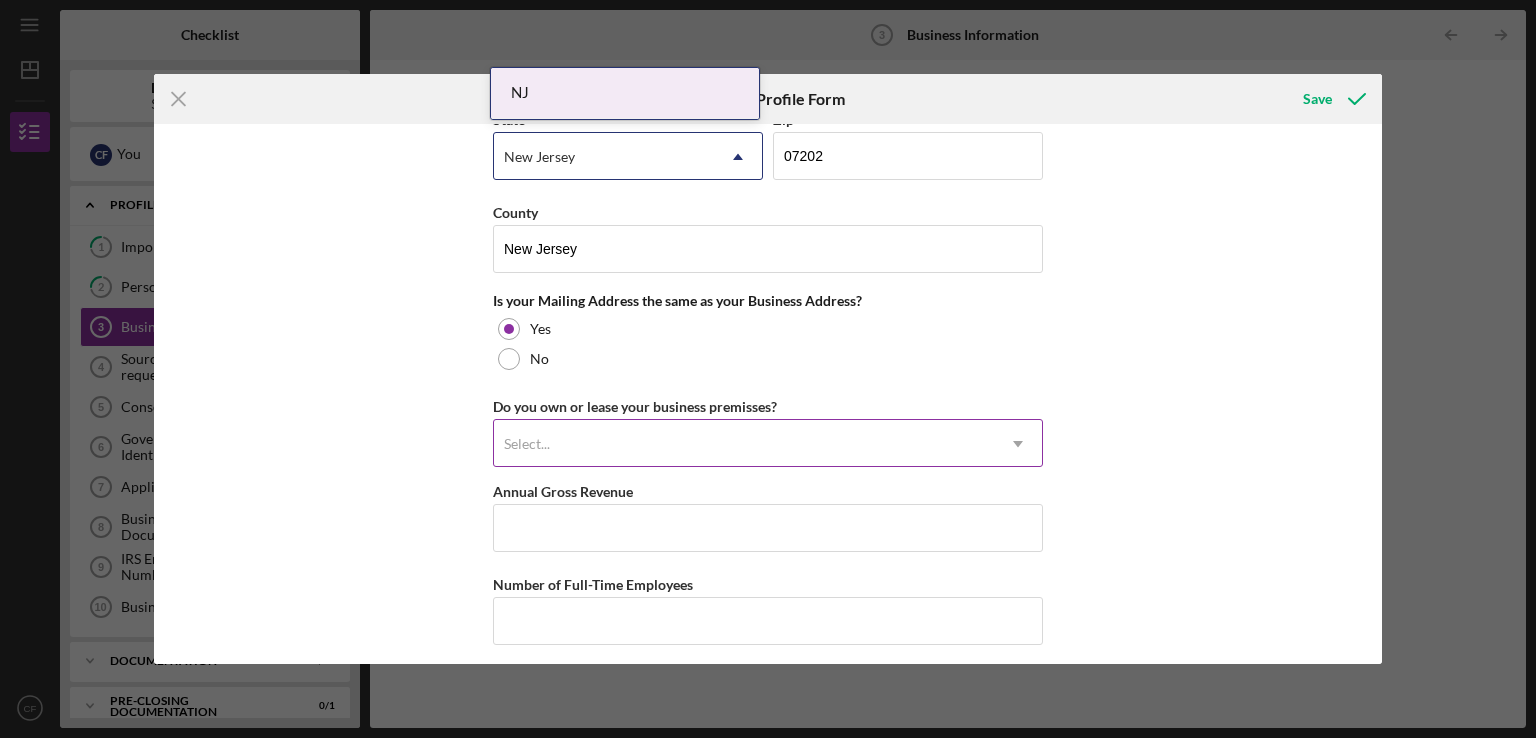 click on "Select..." at bounding box center (744, 444) 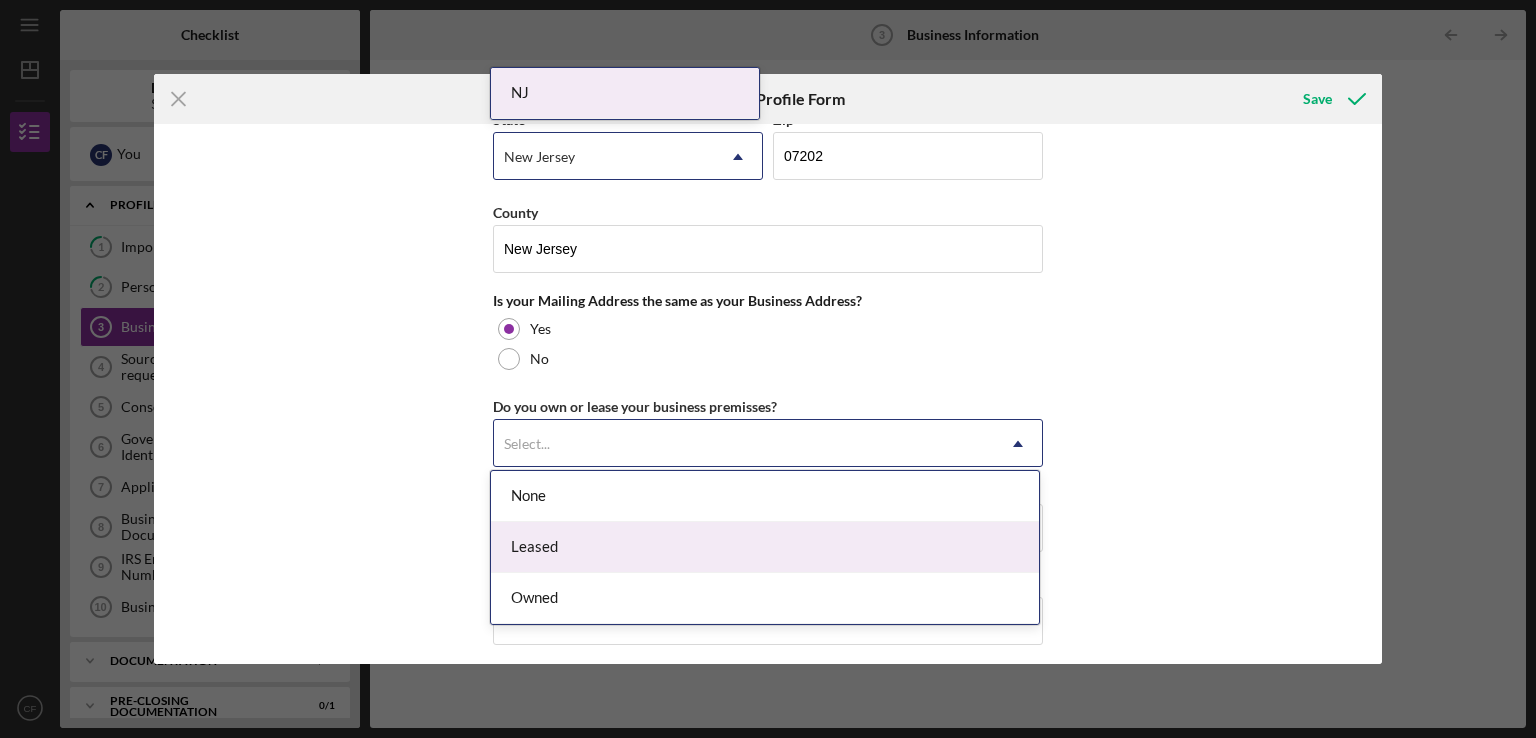 click on "Leased" at bounding box center [765, 547] 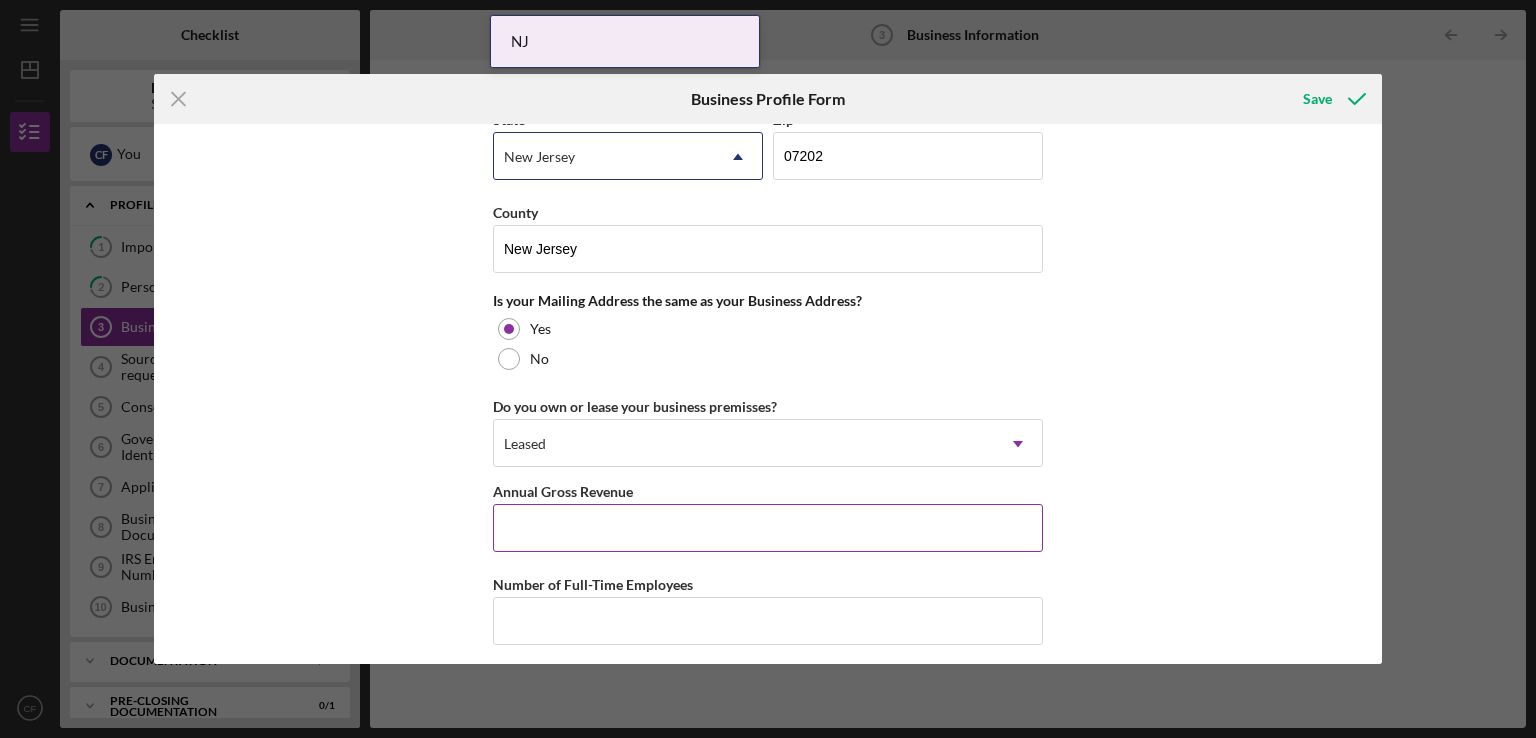 scroll, scrollTop: 1498, scrollLeft: 0, axis: vertical 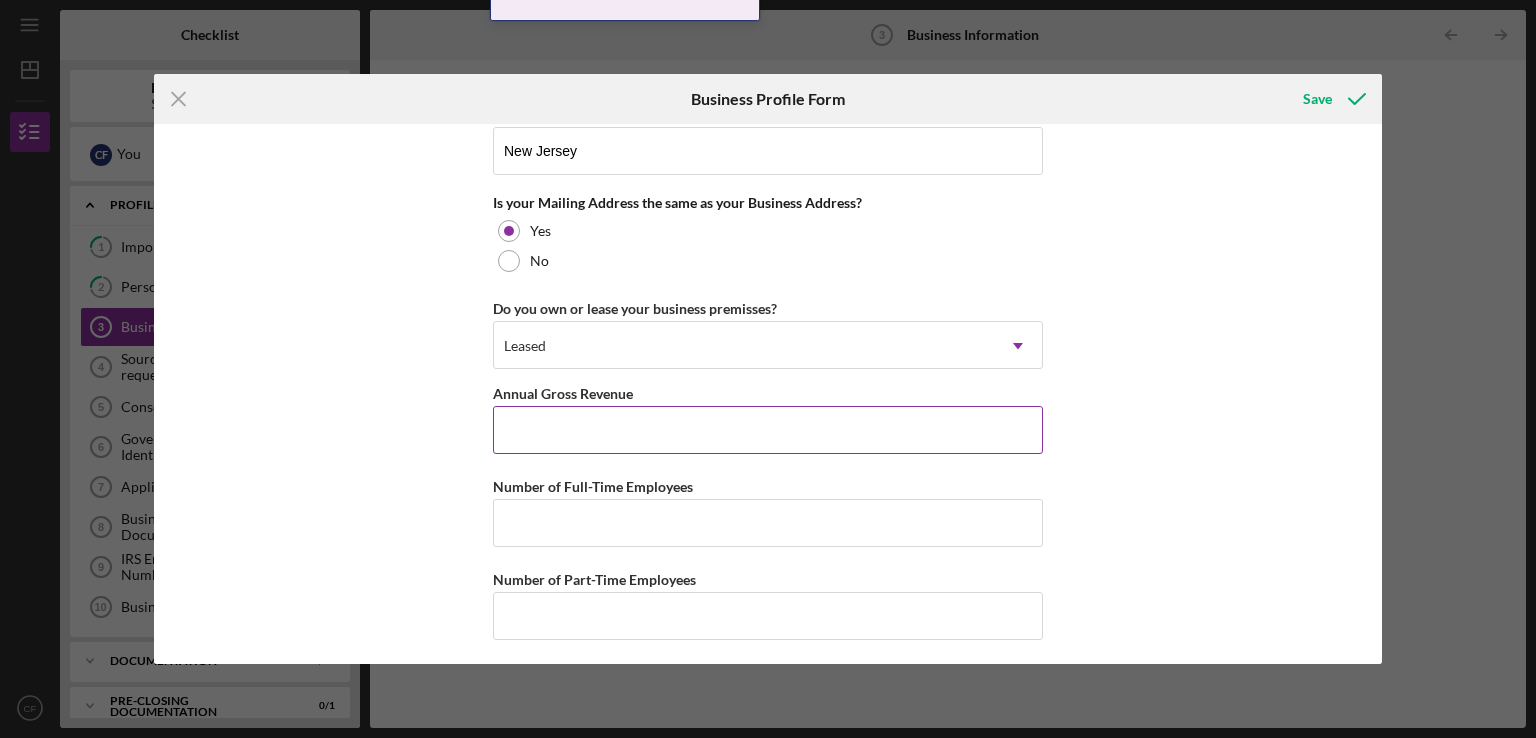 click on "Annual Gross Revenue" at bounding box center (768, 430) 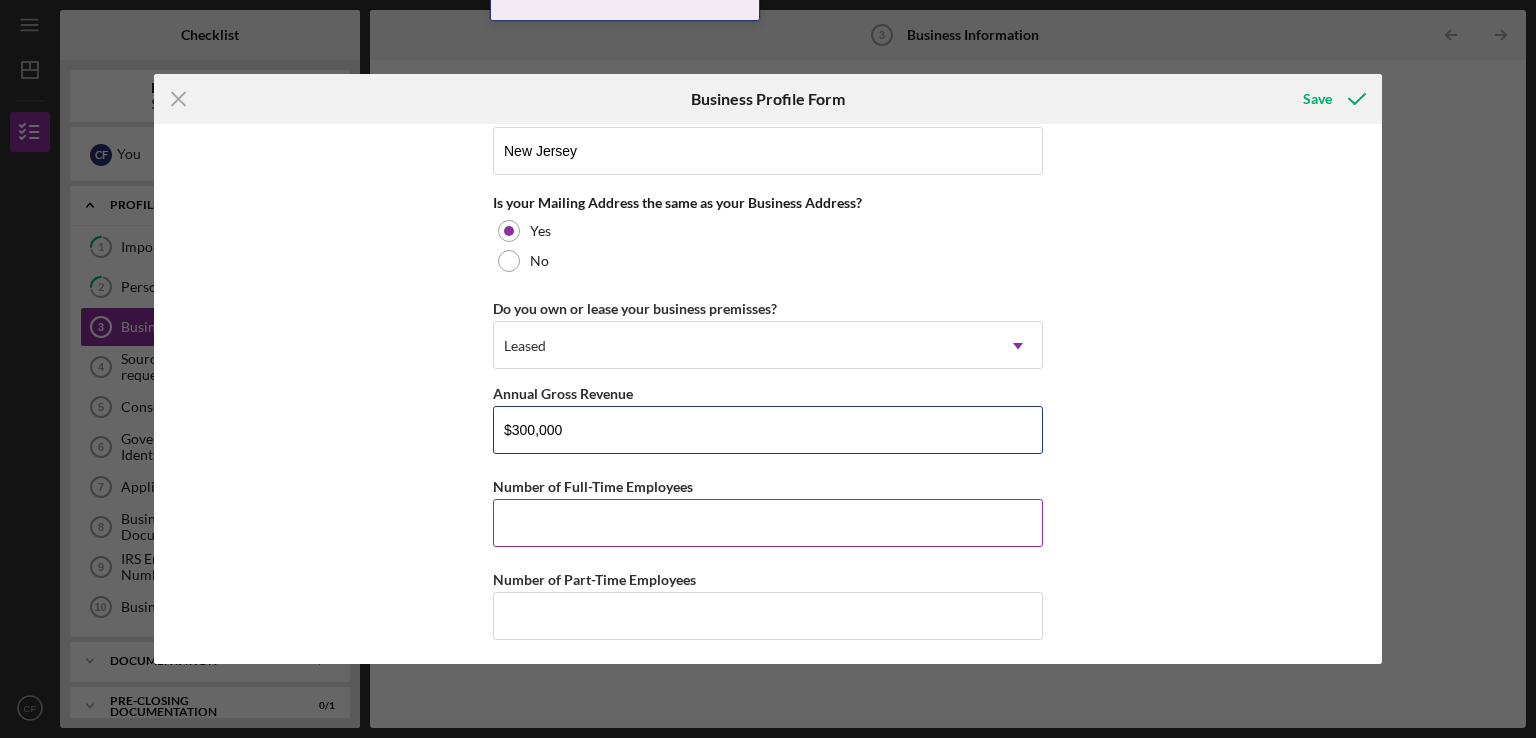 type on "$300,000" 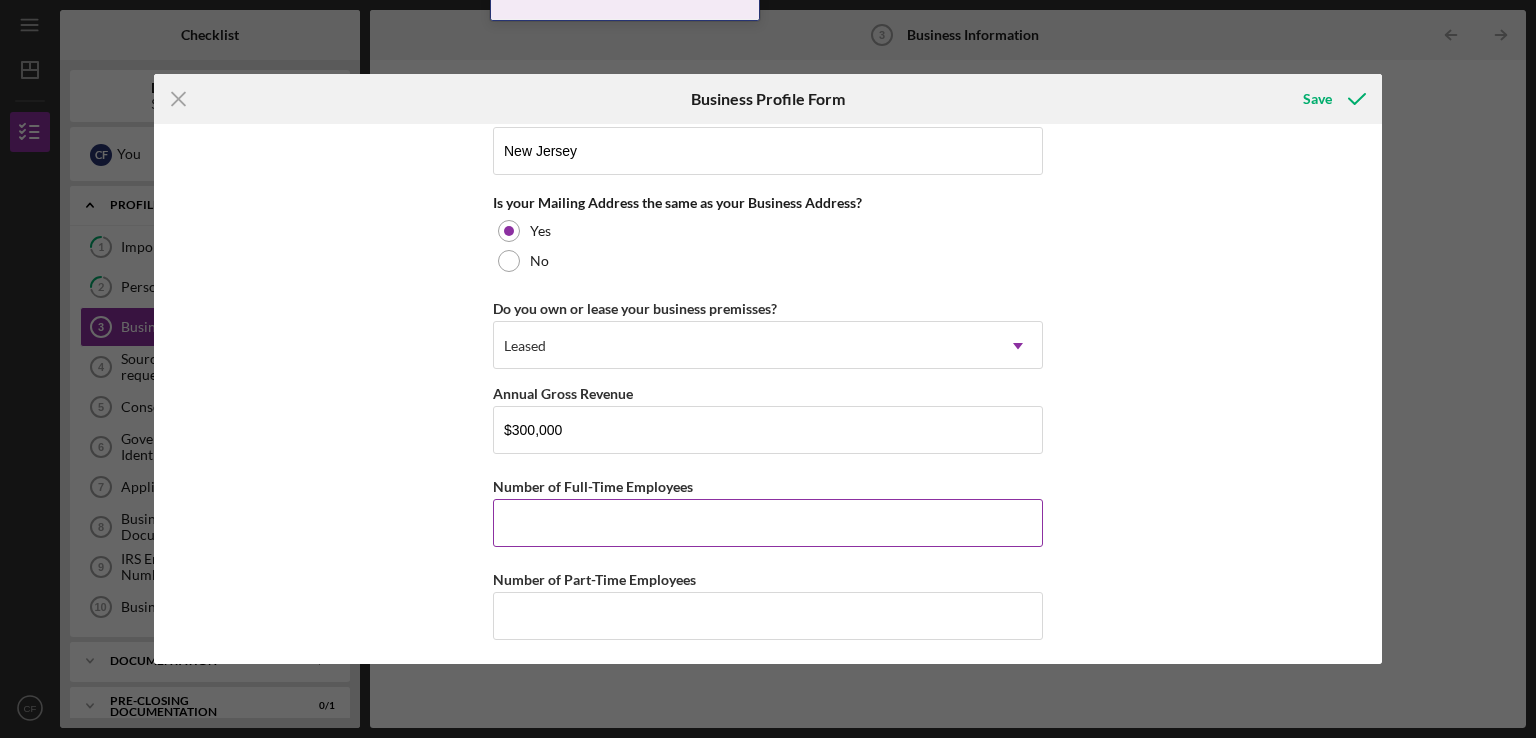 click on "Number of Full-Time Employees" at bounding box center (768, 523) 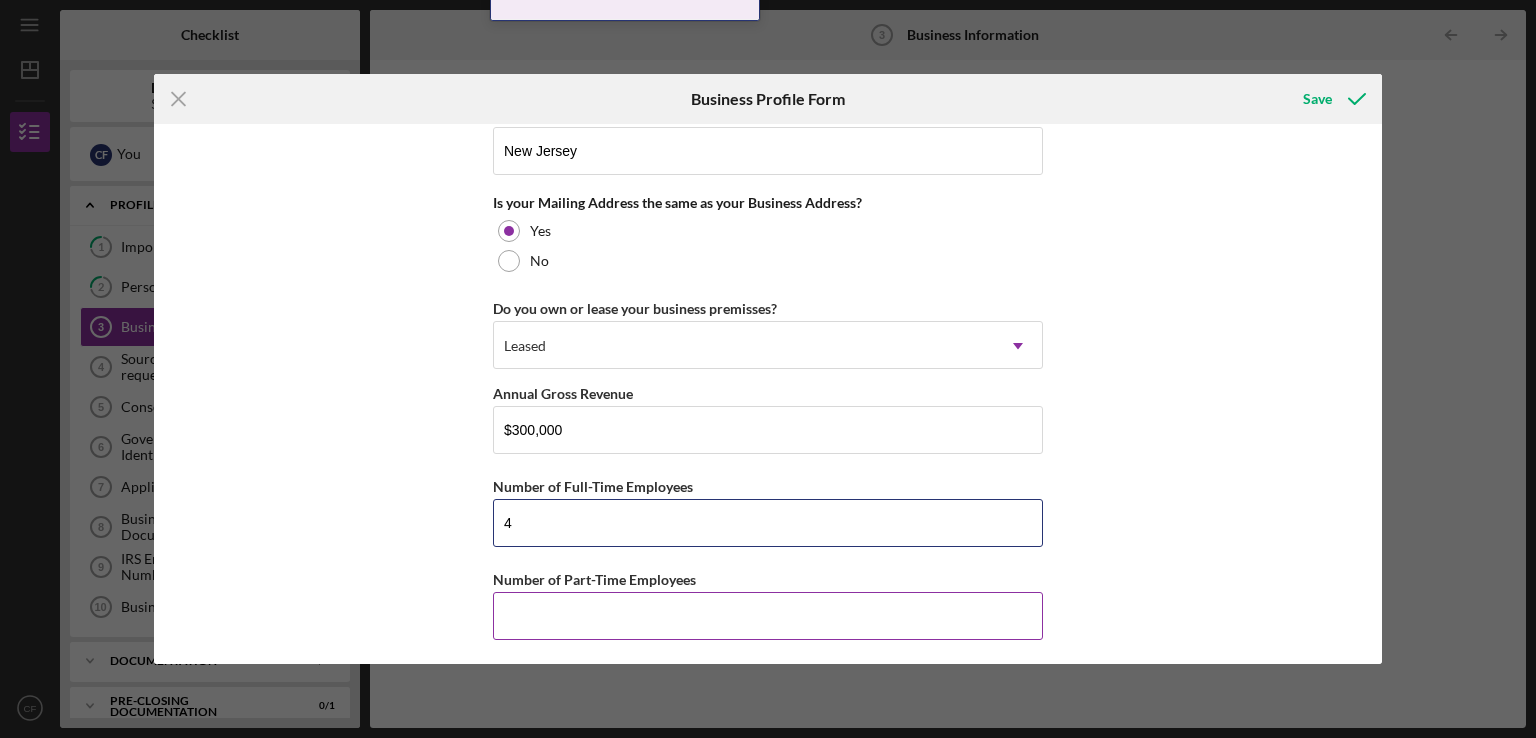 type on "4" 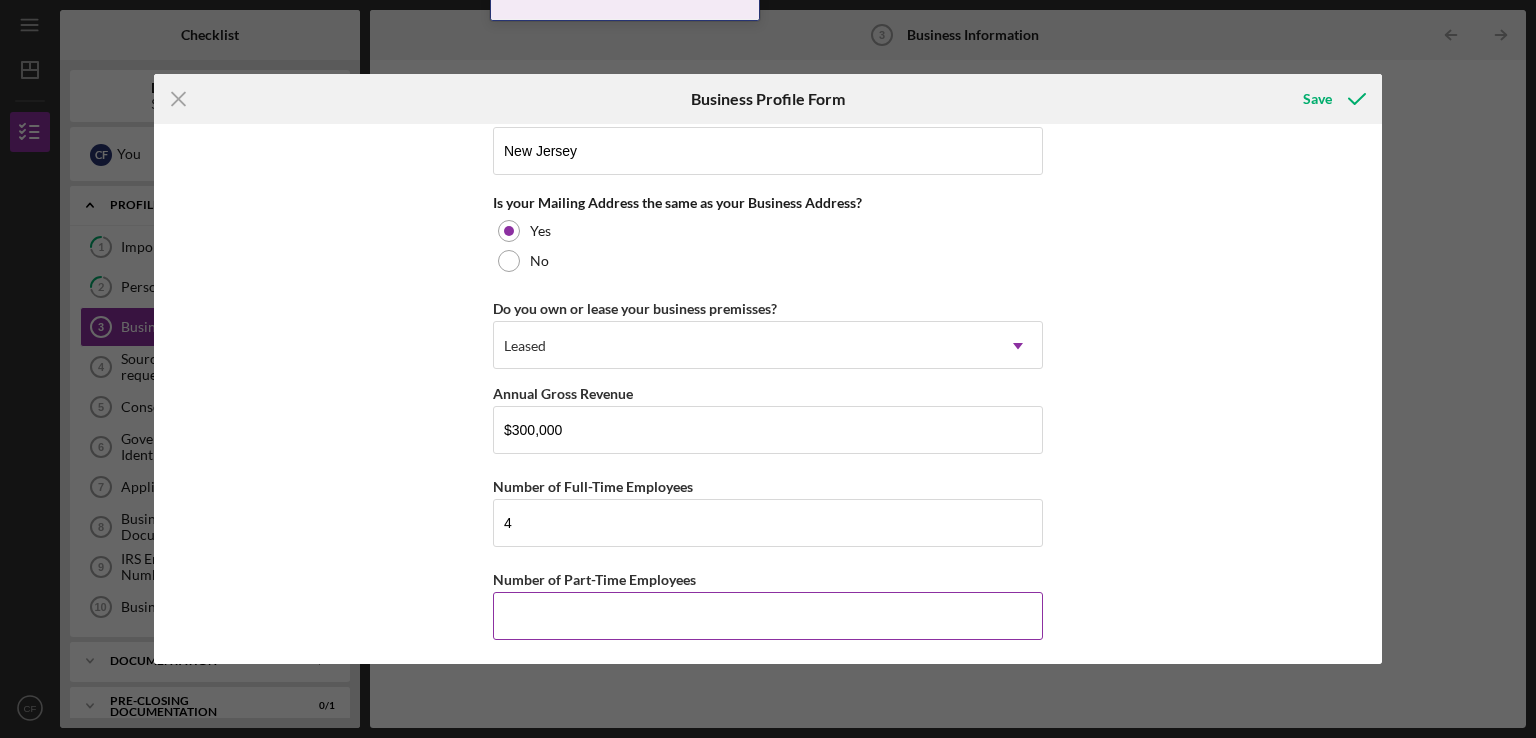click on "Number of Part-Time Employees" at bounding box center (768, 616) 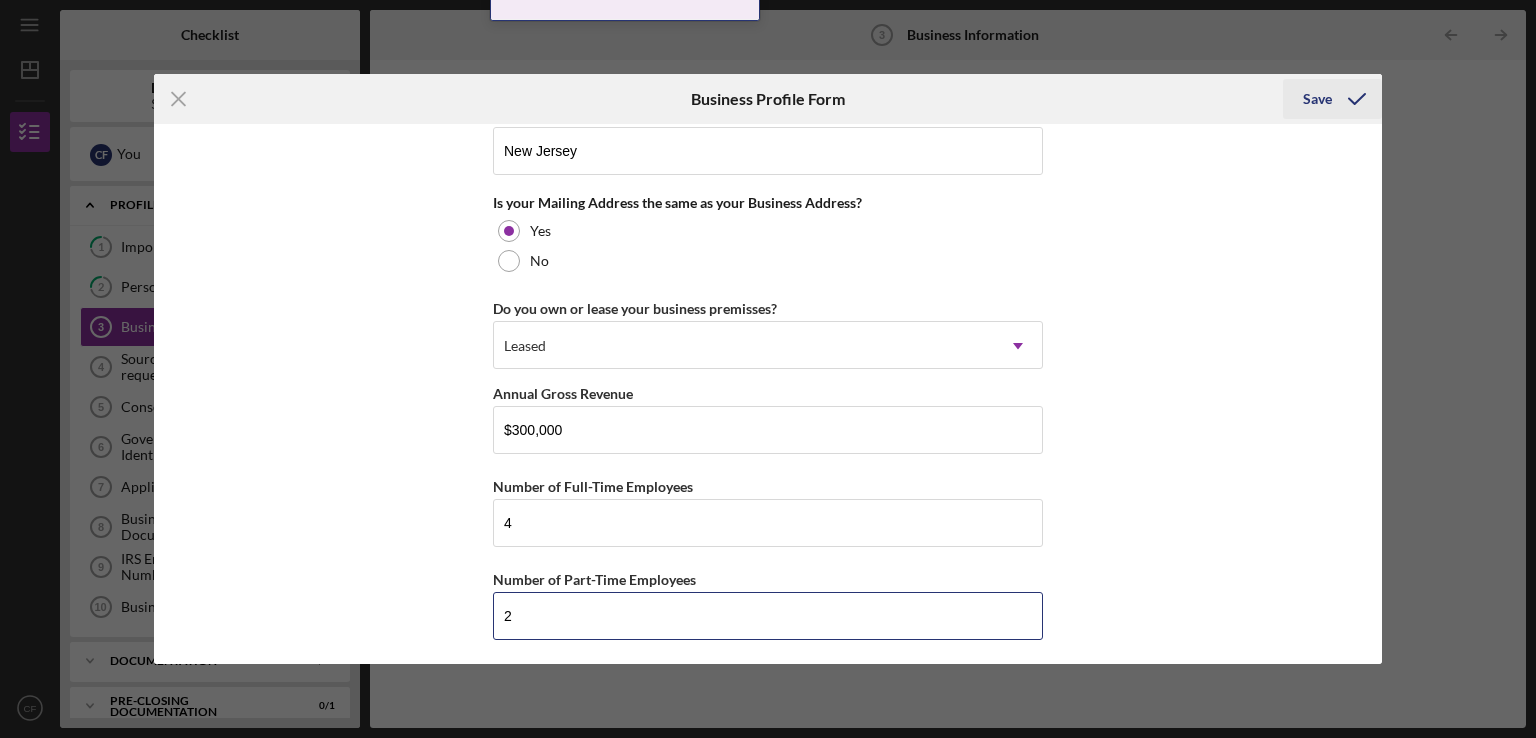 type on "2" 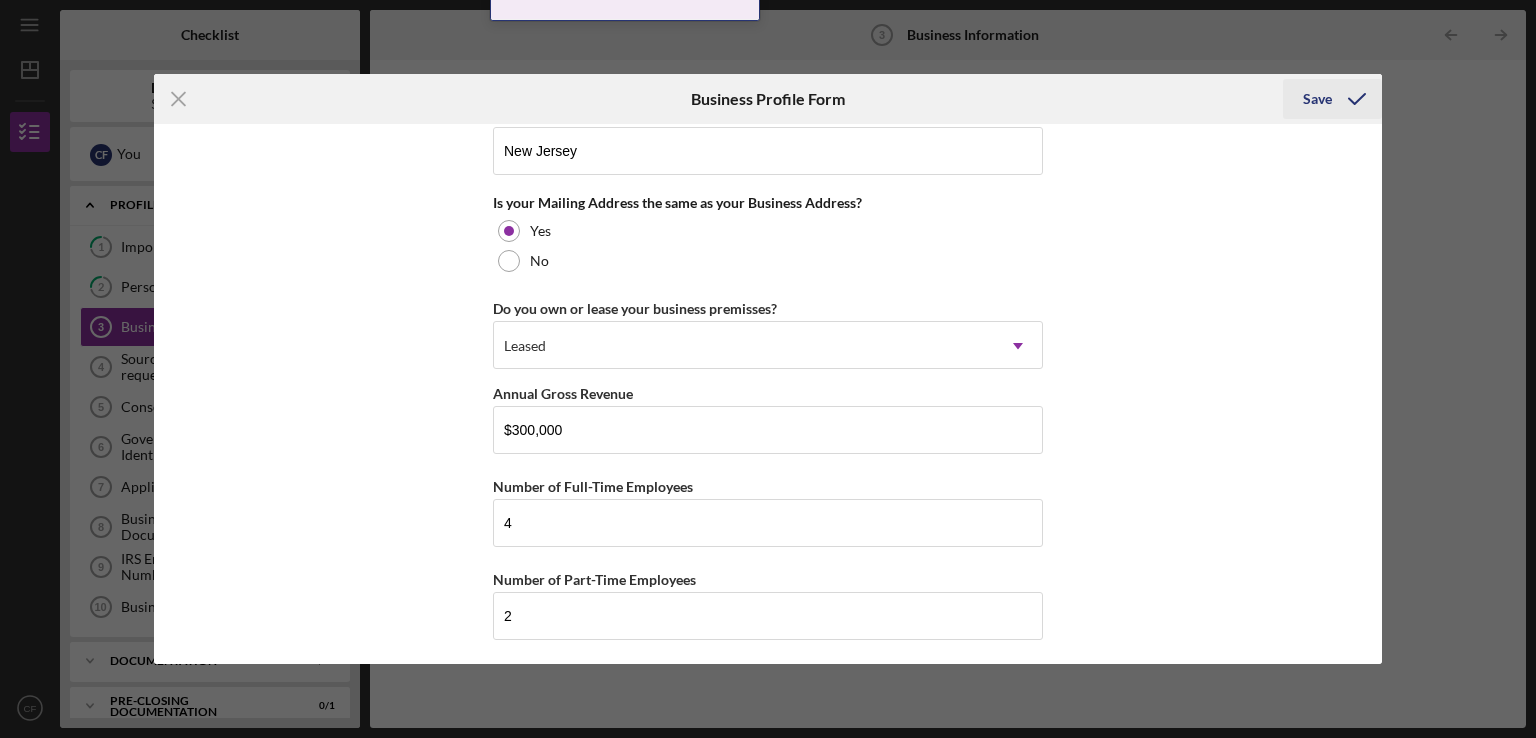 click 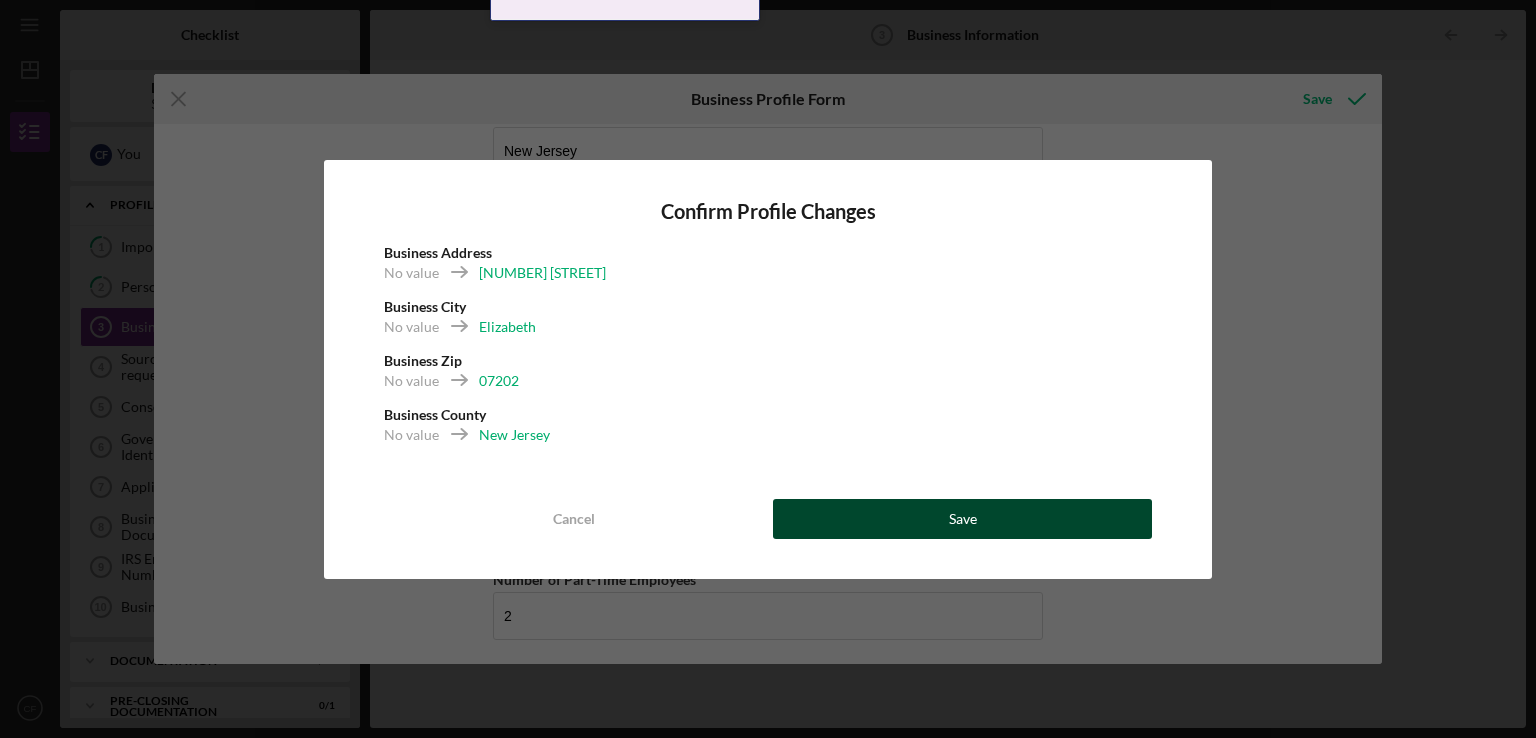 click on "Save" at bounding box center (962, 519) 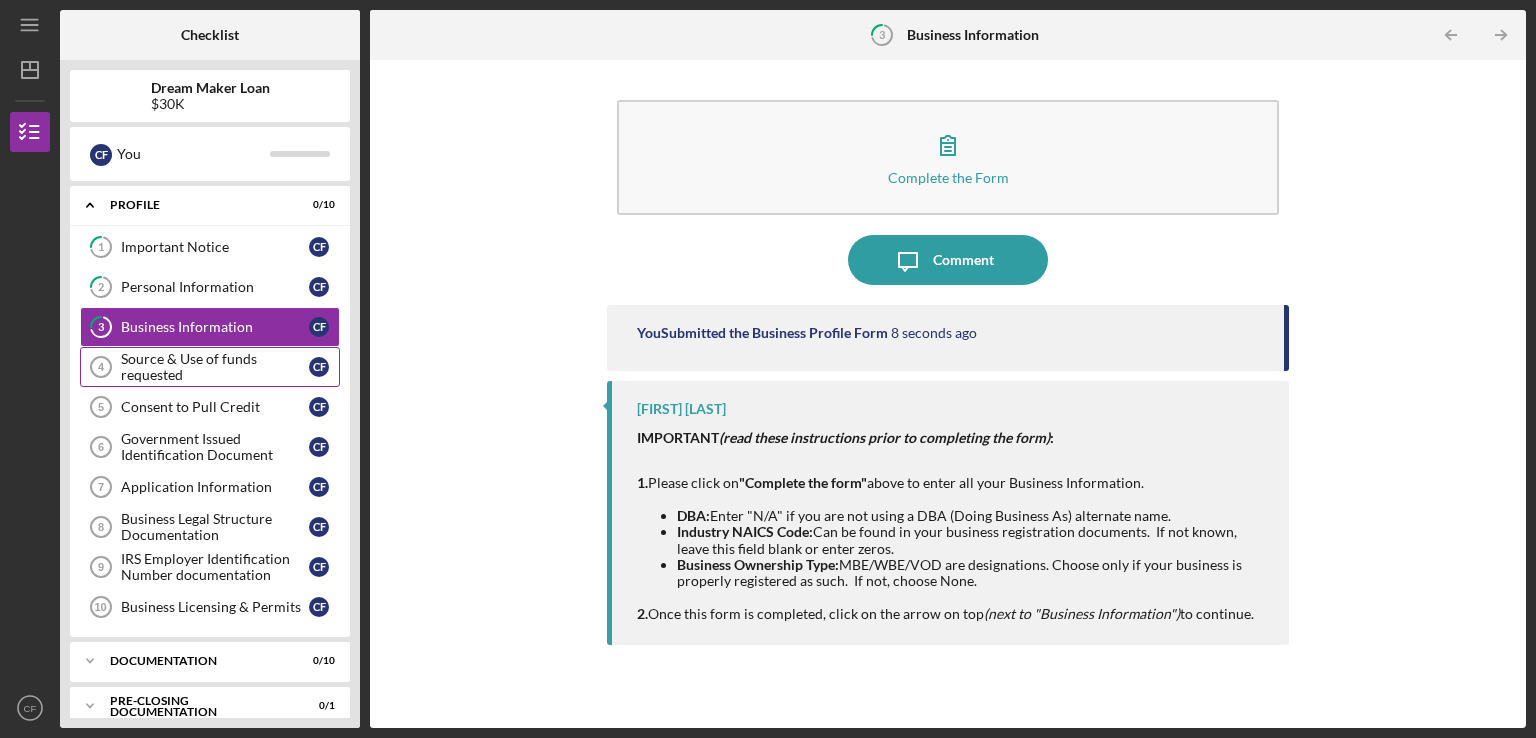click on "Source & Use of funds requested" at bounding box center [215, 367] 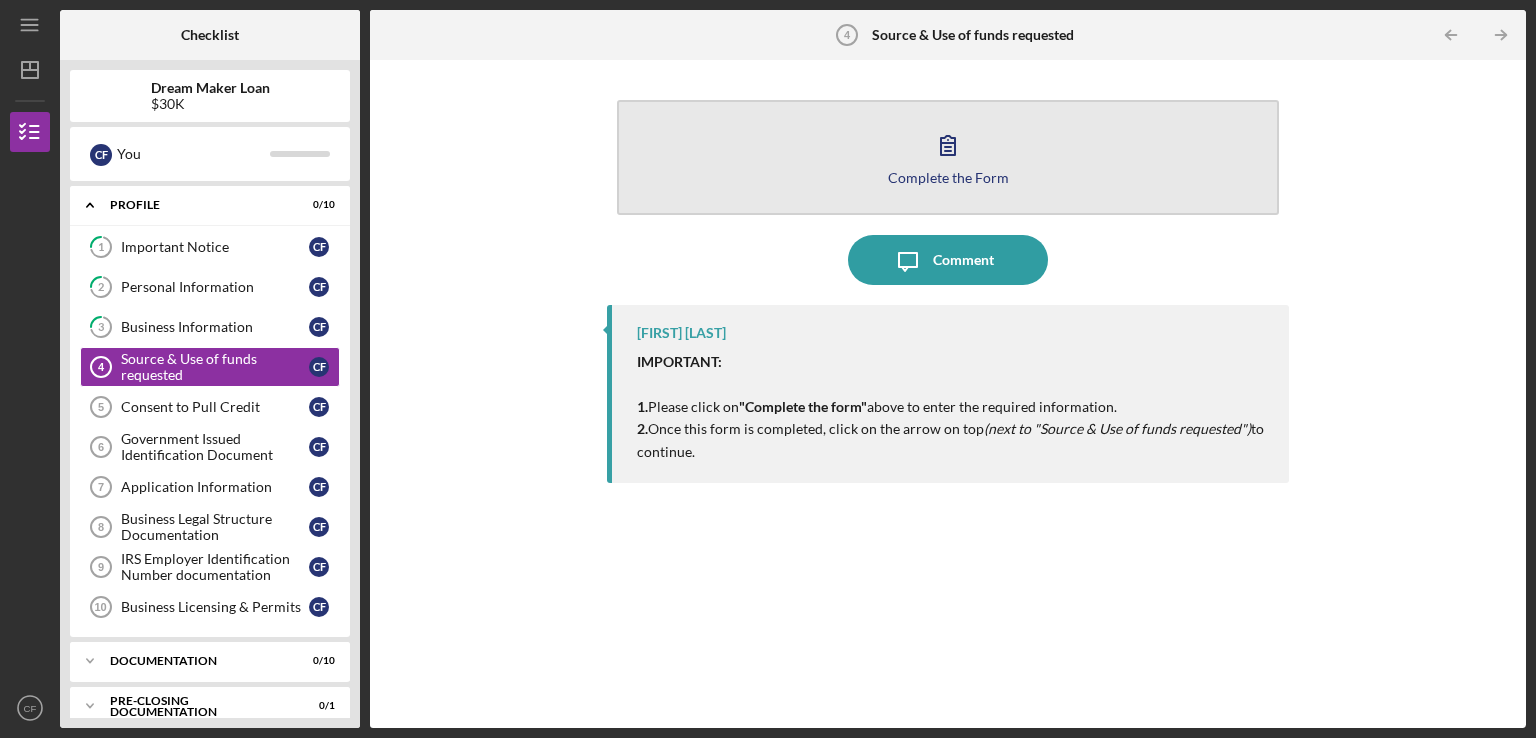 click 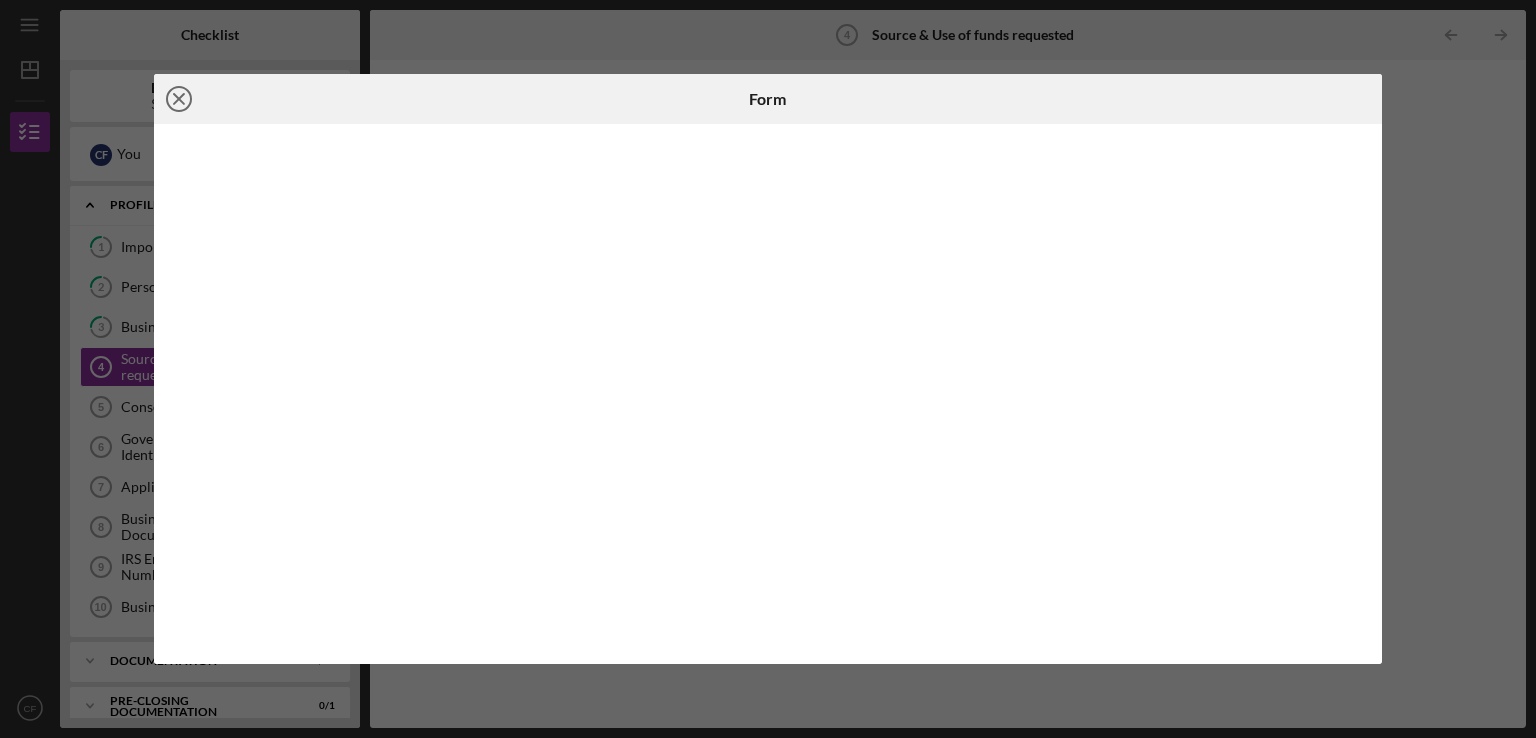 click 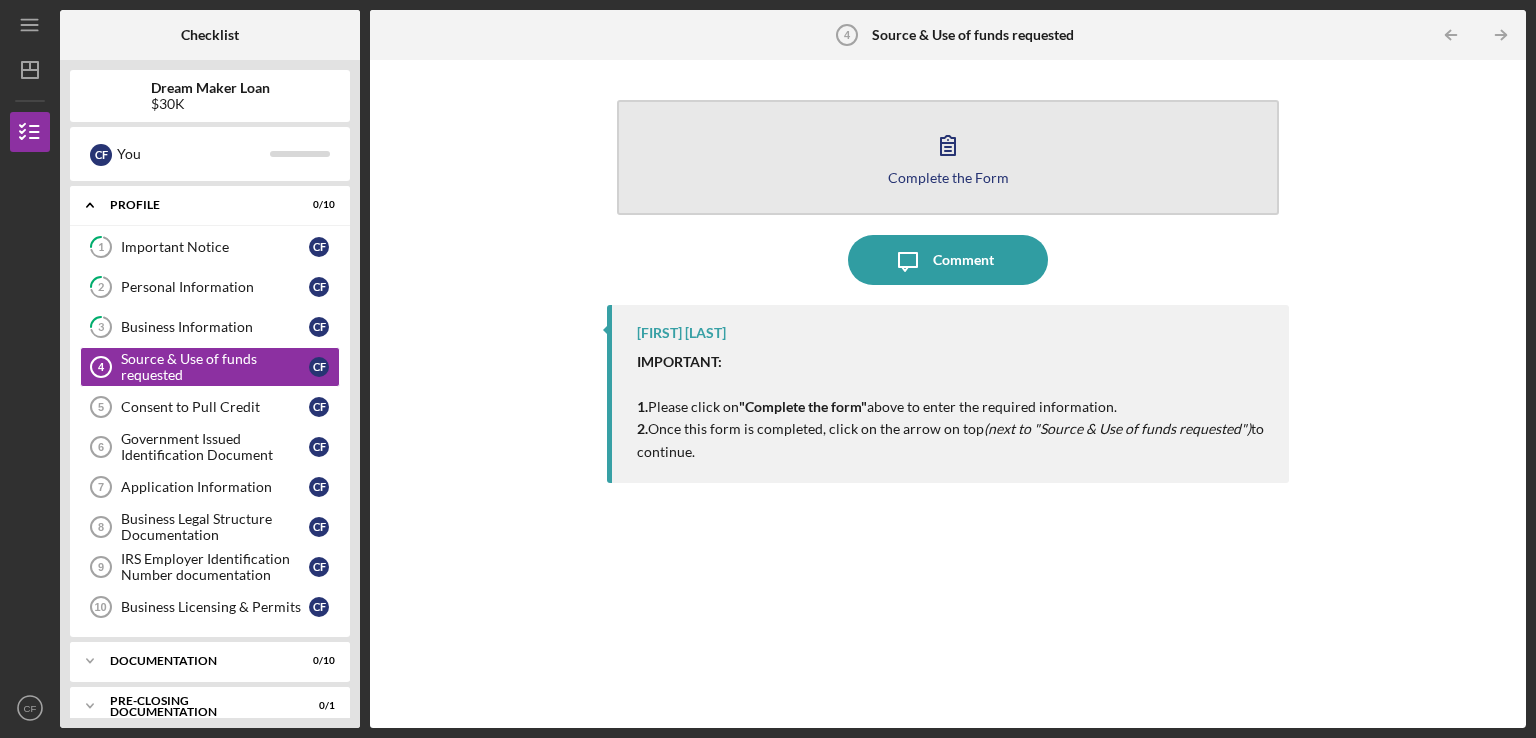 click on "Complete the Form Form" at bounding box center (948, 157) 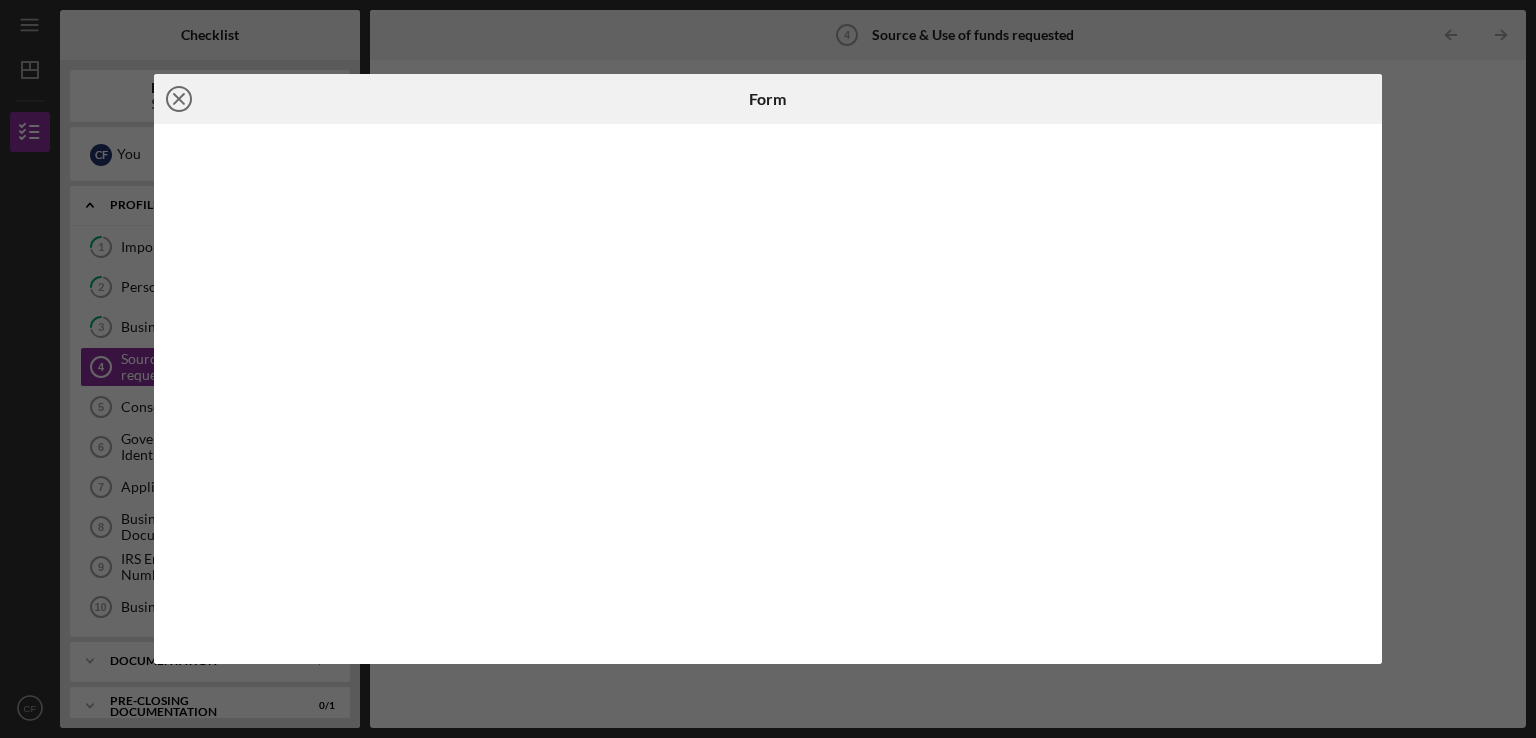 click on "Icon/Close" 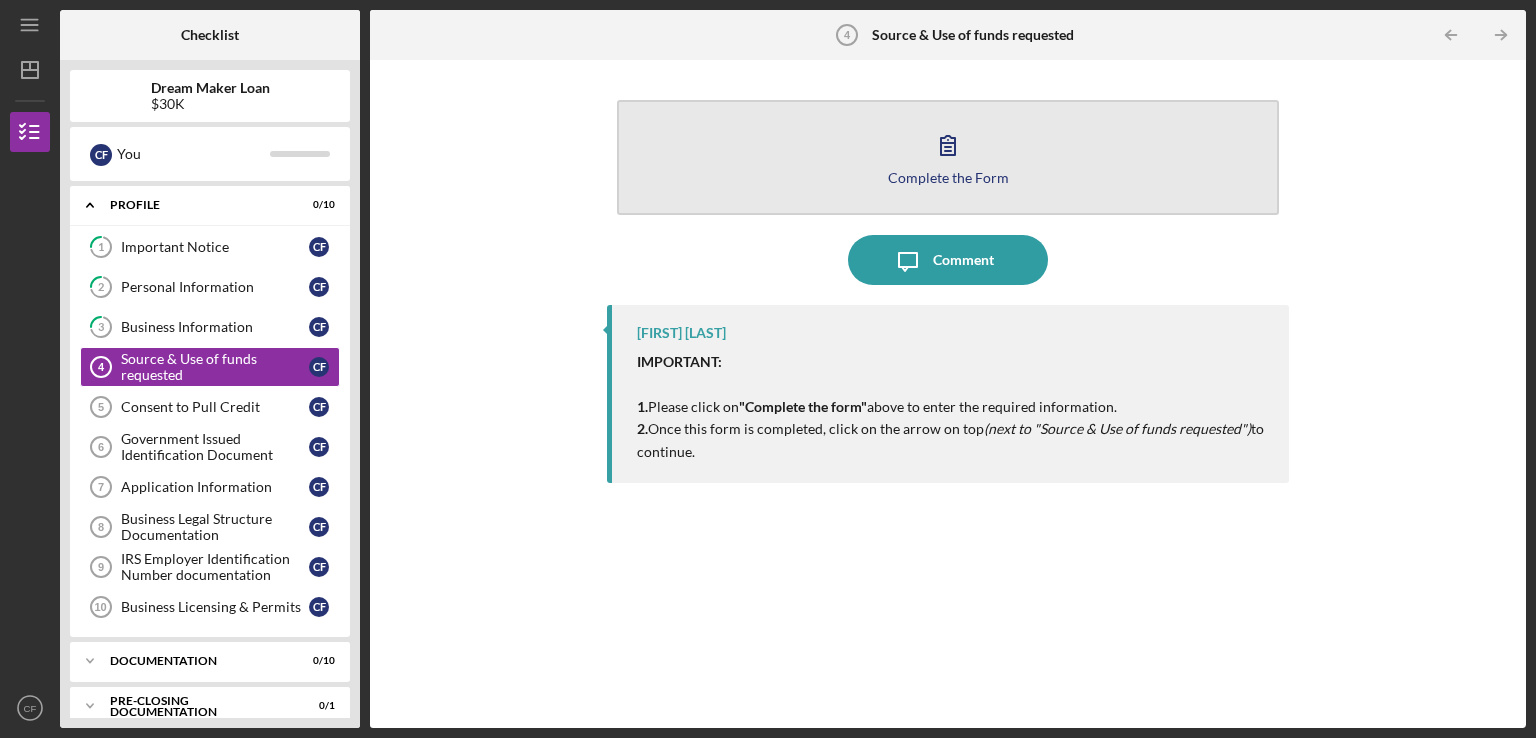 click on "Complete the Form Form" at bounding box center [948, 157] 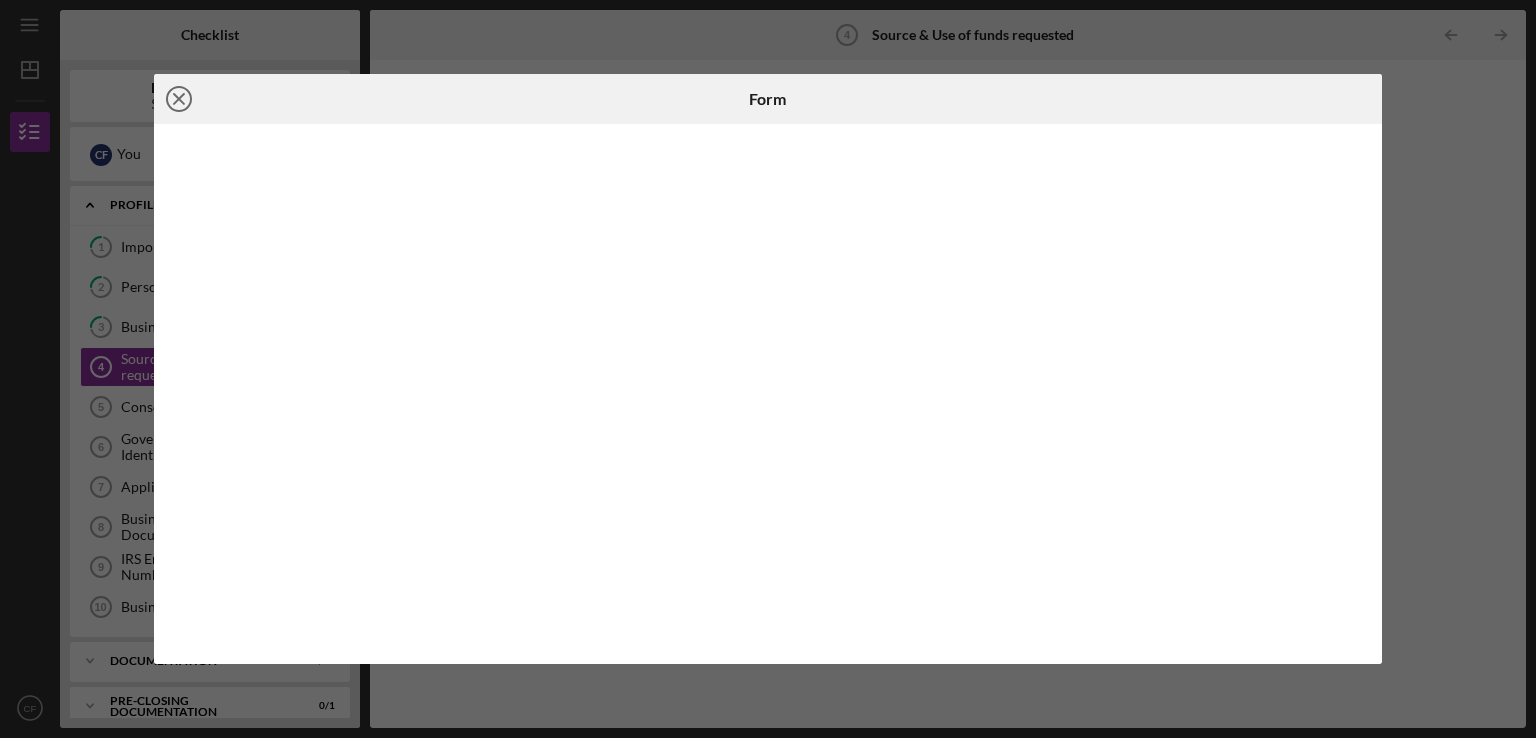 click 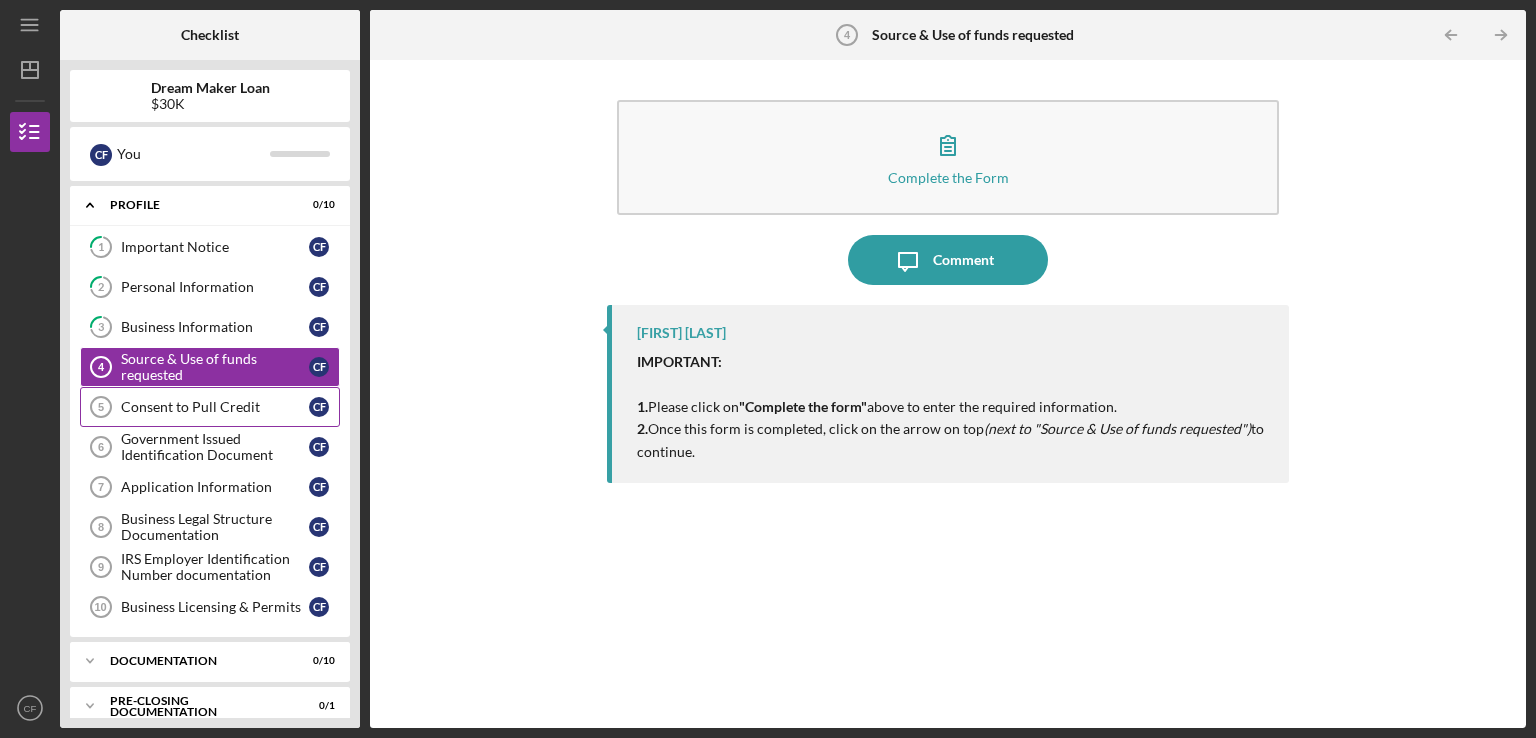 click on "Consent to Pull Credit" at bounding box center (215, 407) 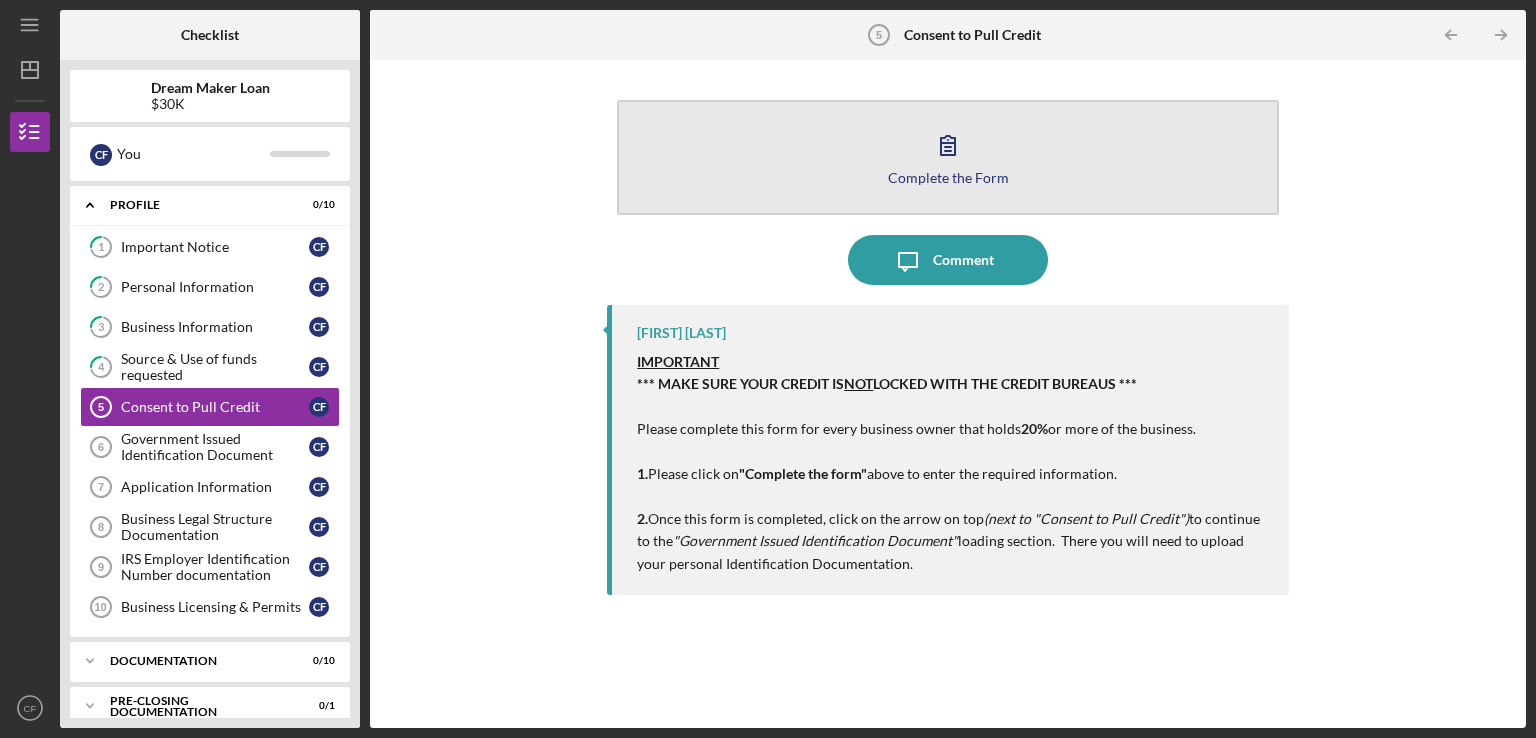 click on "Complete the Form Form" at bounding box center [948, 157] 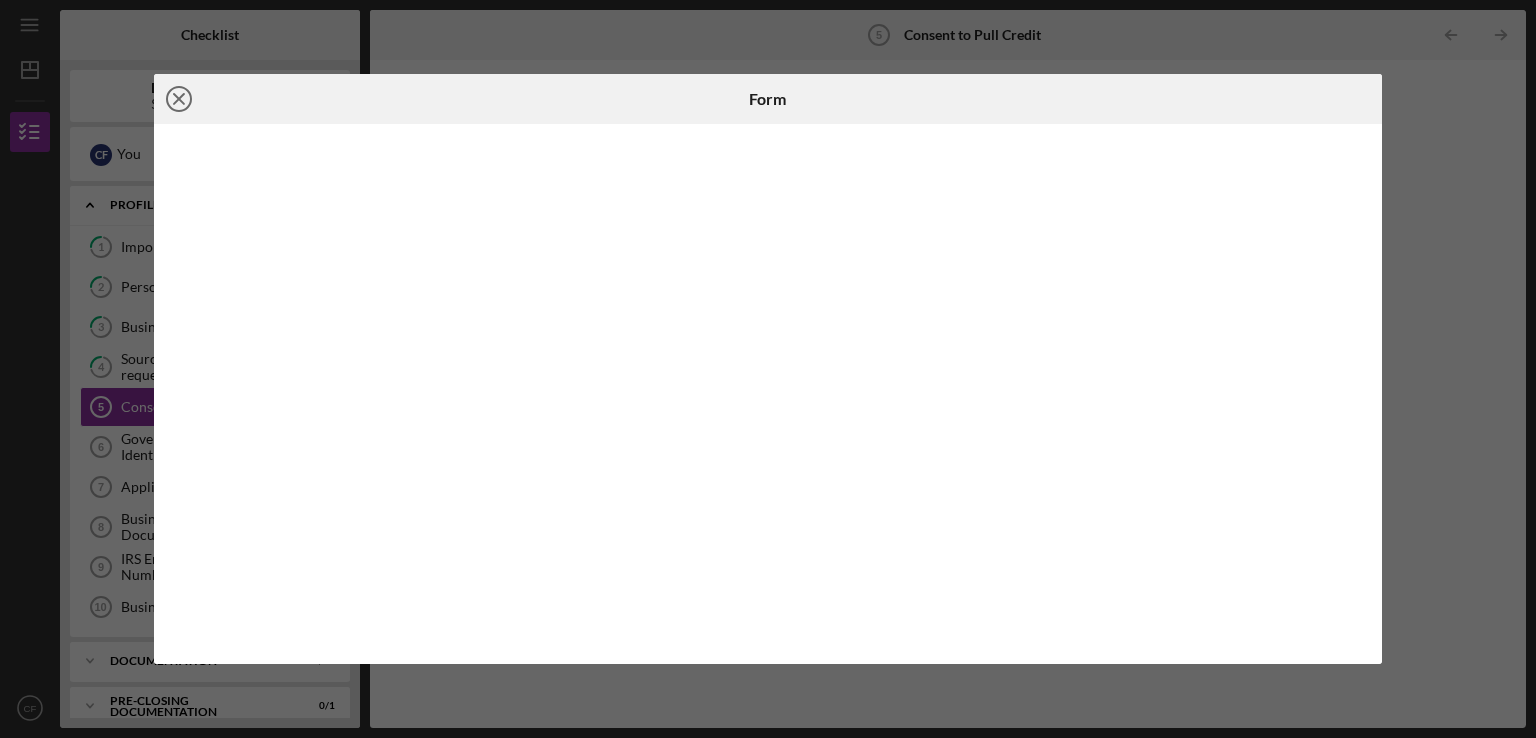 click on "Icon/Close" 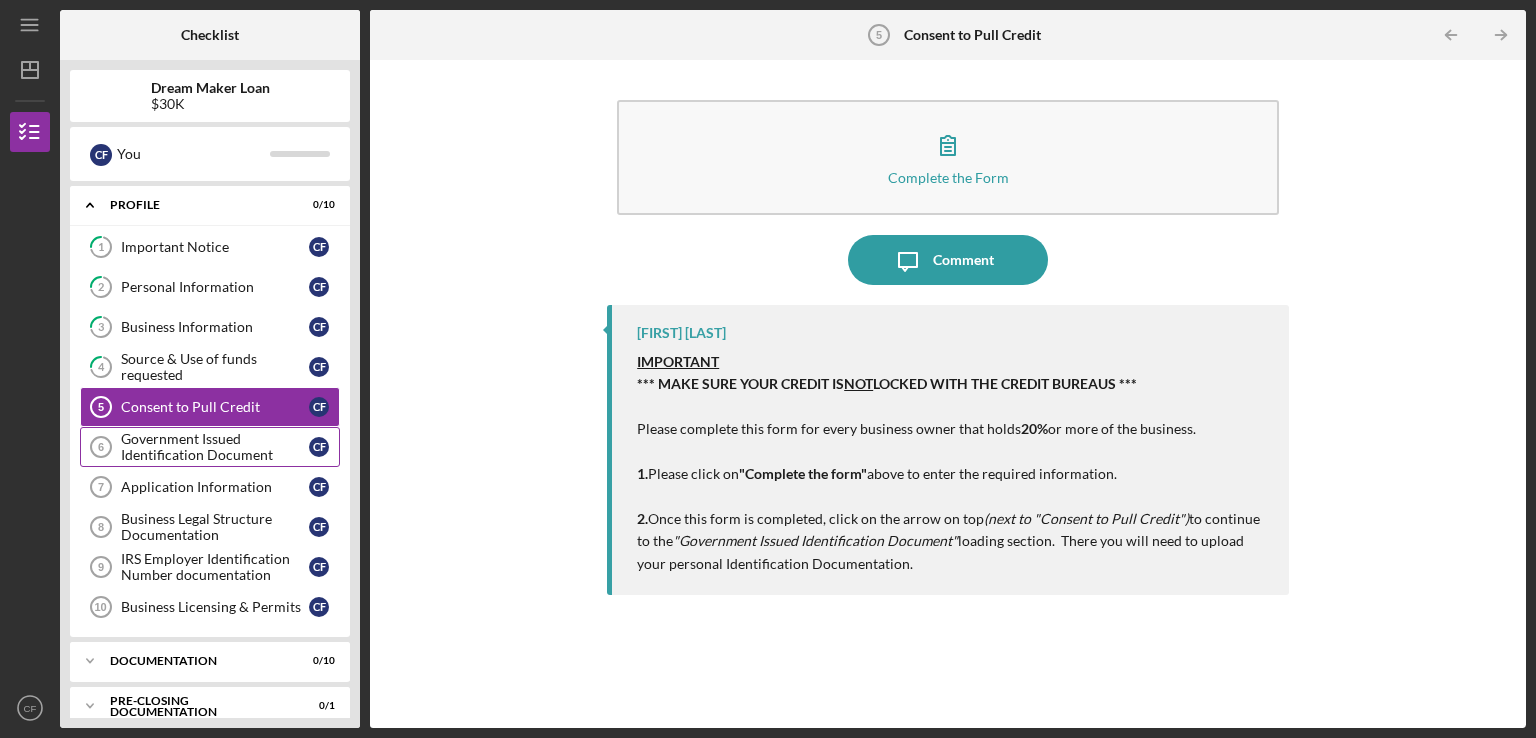 click on "Government Issued Identification Document" at bounding box center [215, 447] 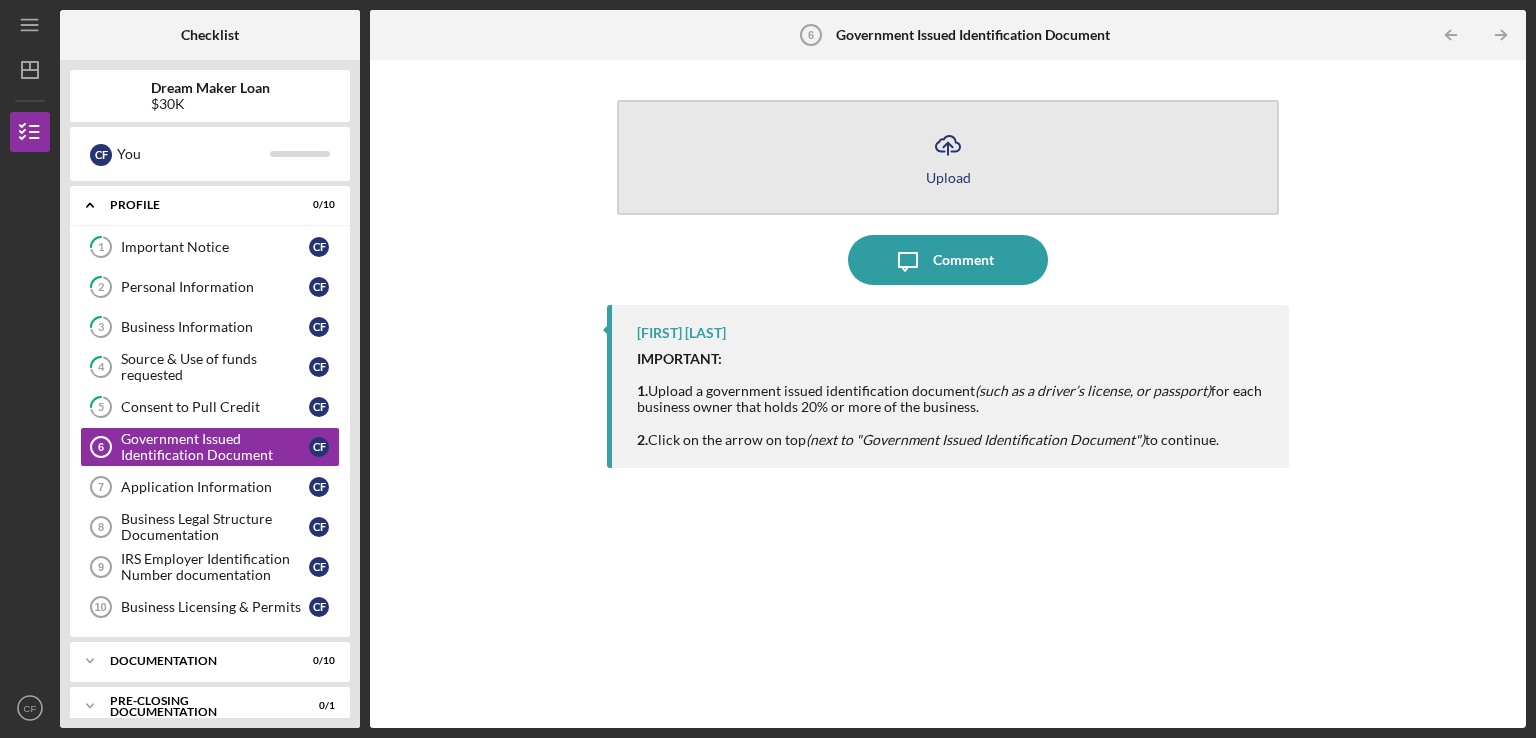 click on "Icon/Upload" 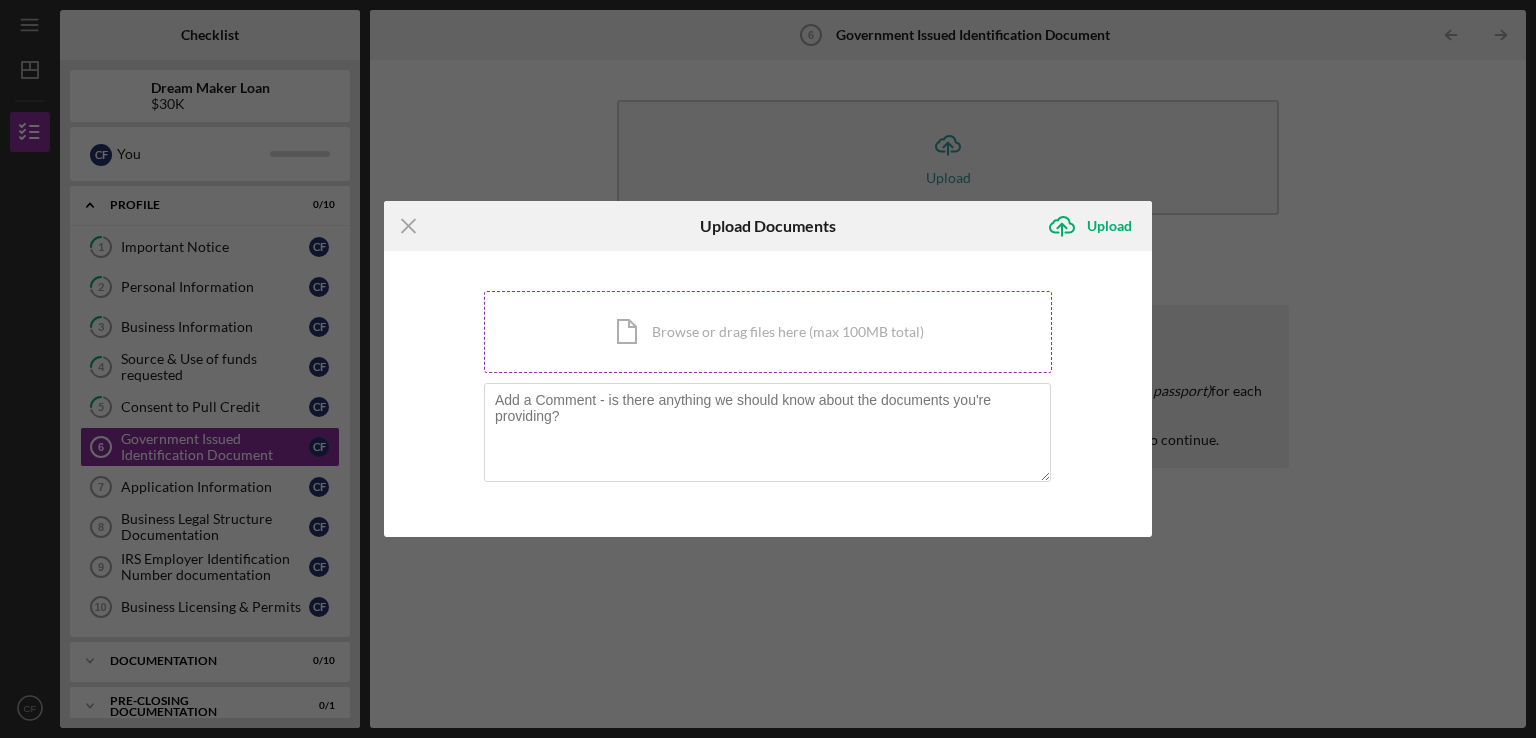 click on "Icon/Document Browse or drag files here (max 100MB total) Tap to choose files or take a photo" at bounding box center [768, 332] 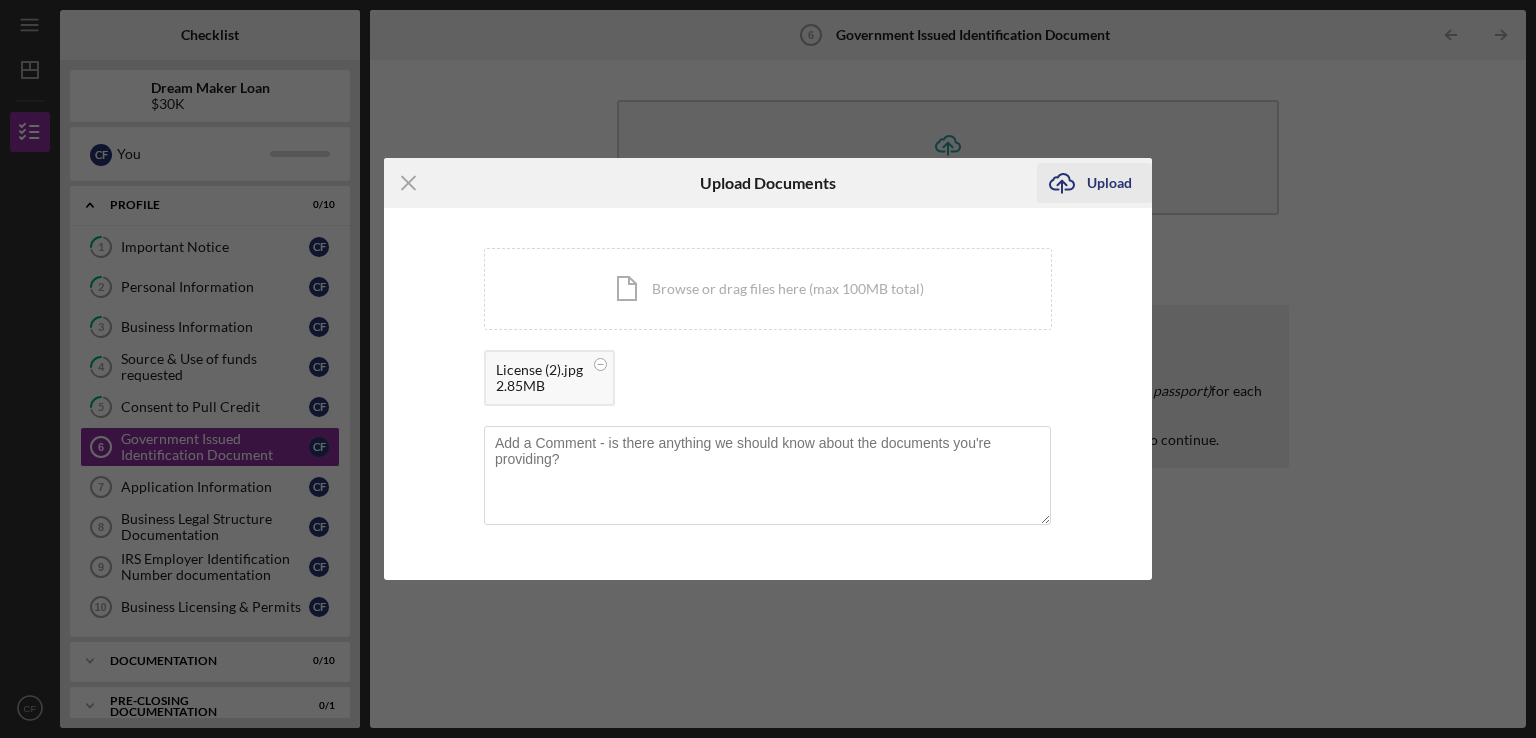 click on "Icon/Upload" 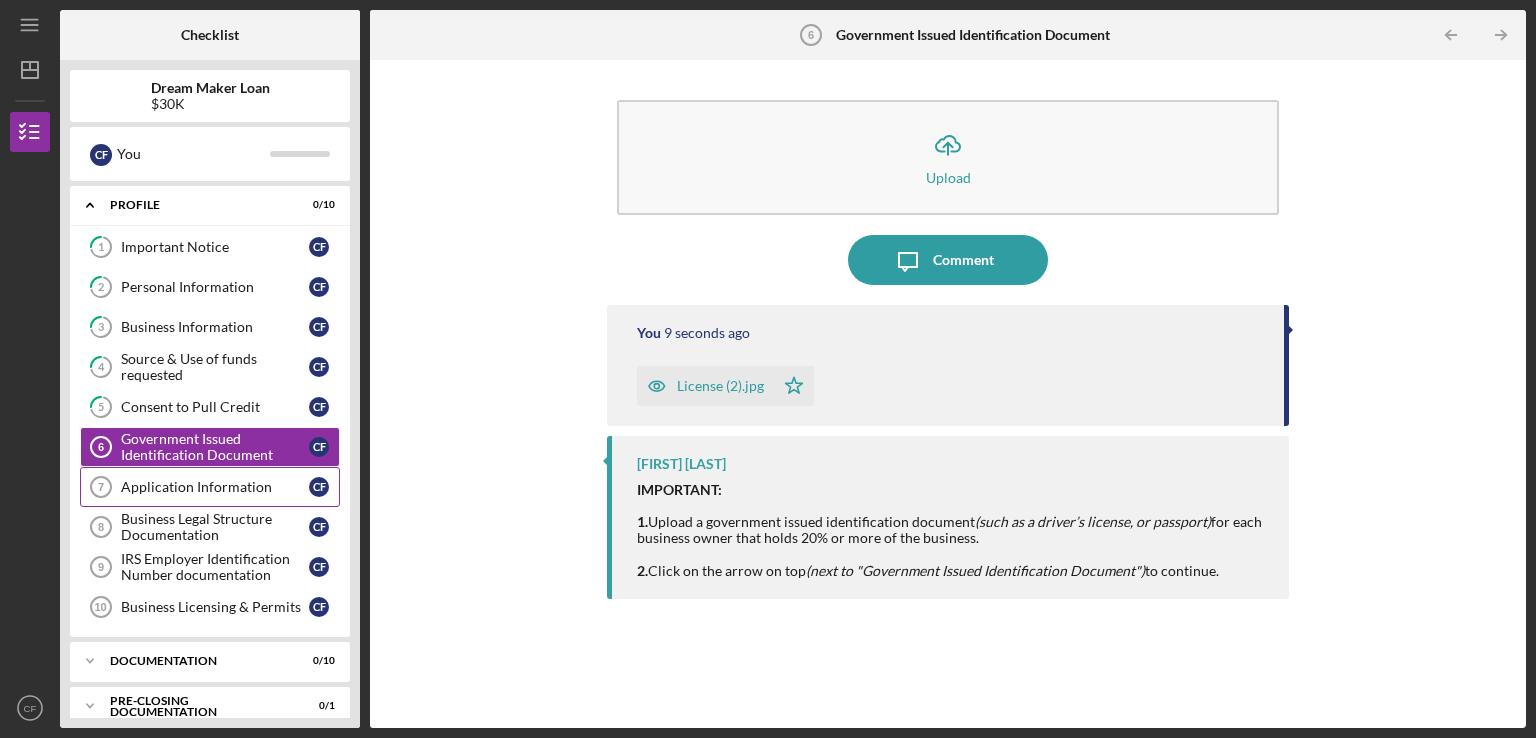 scroll, scrollTop: 60, scrollLeft: 0, axis: vertical 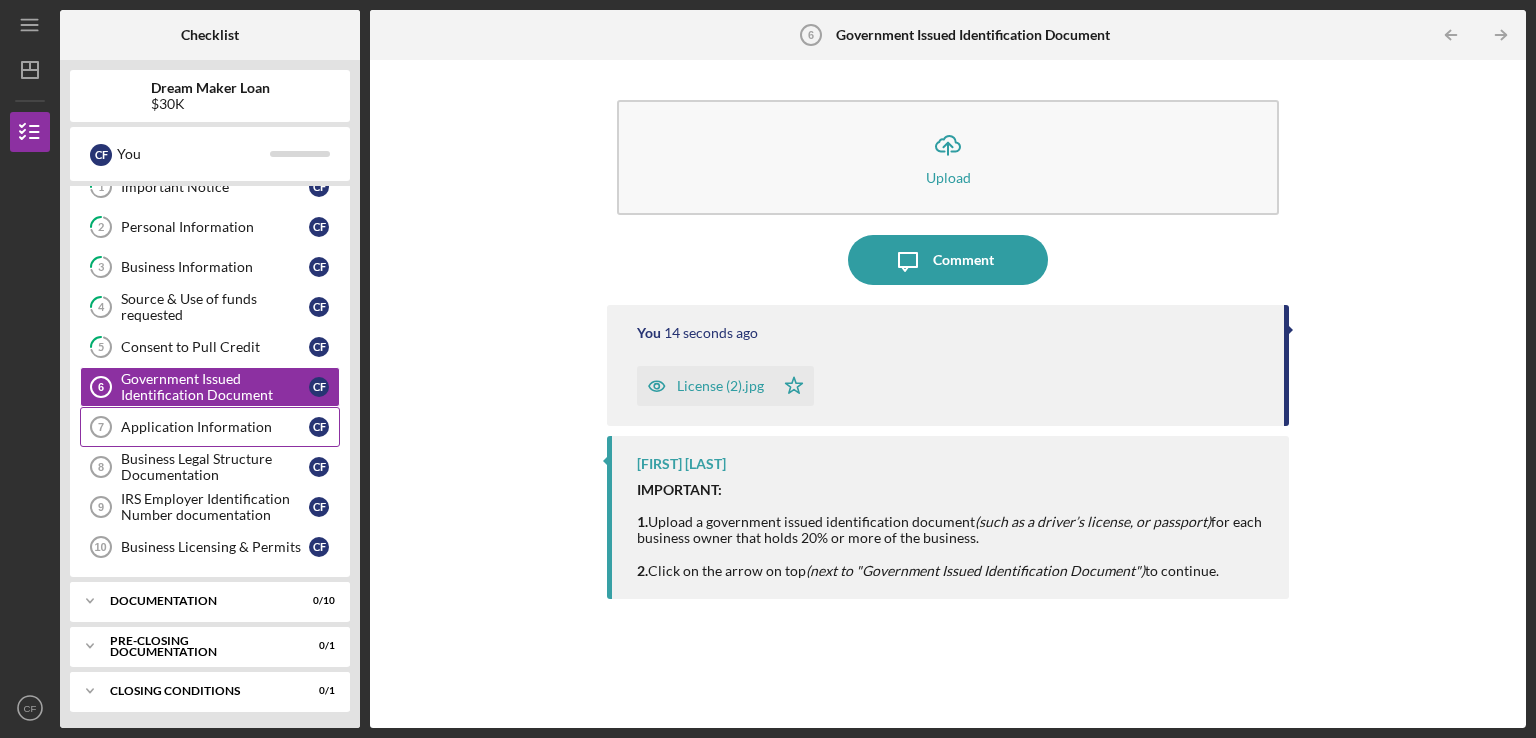 click on "Application Information" at bounding box center (215, 427) 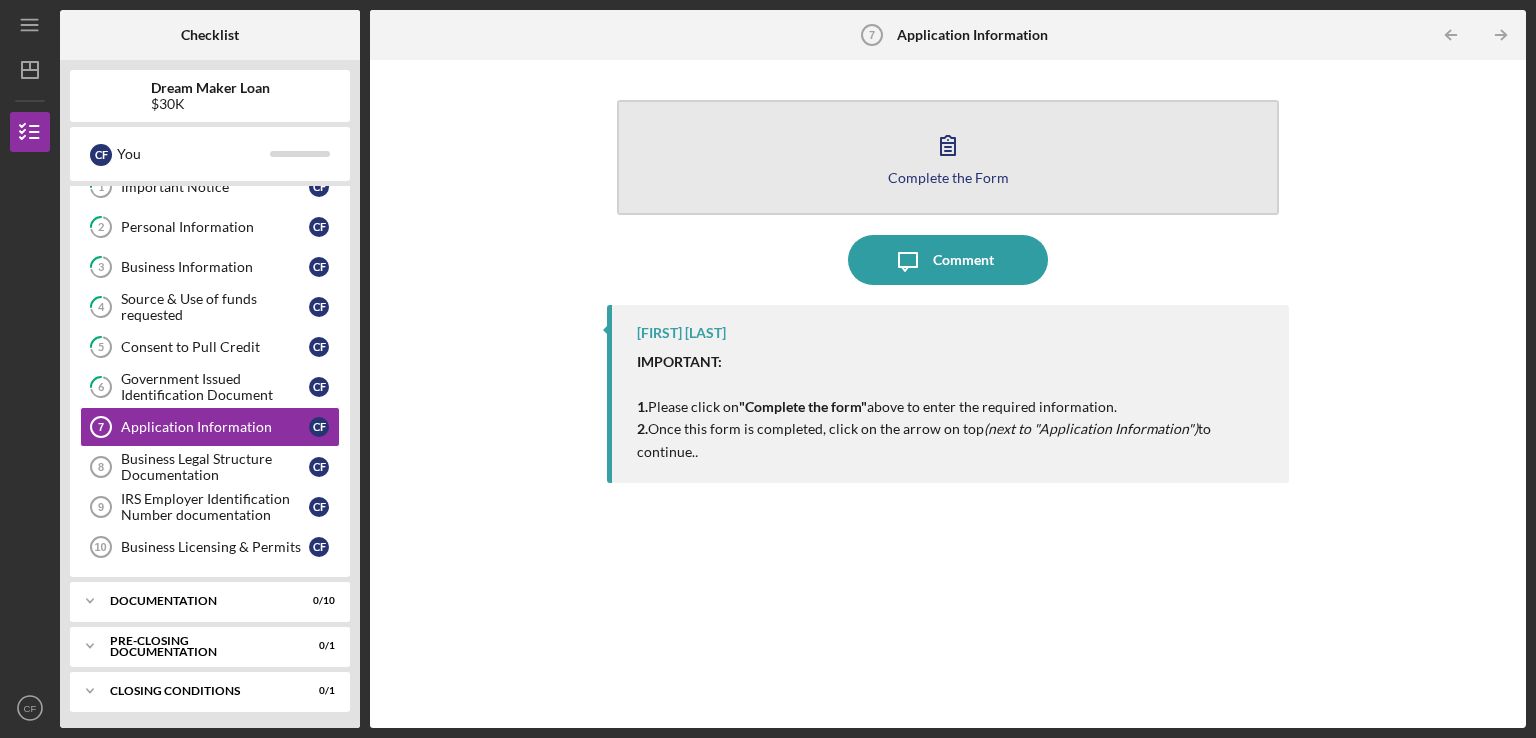 click 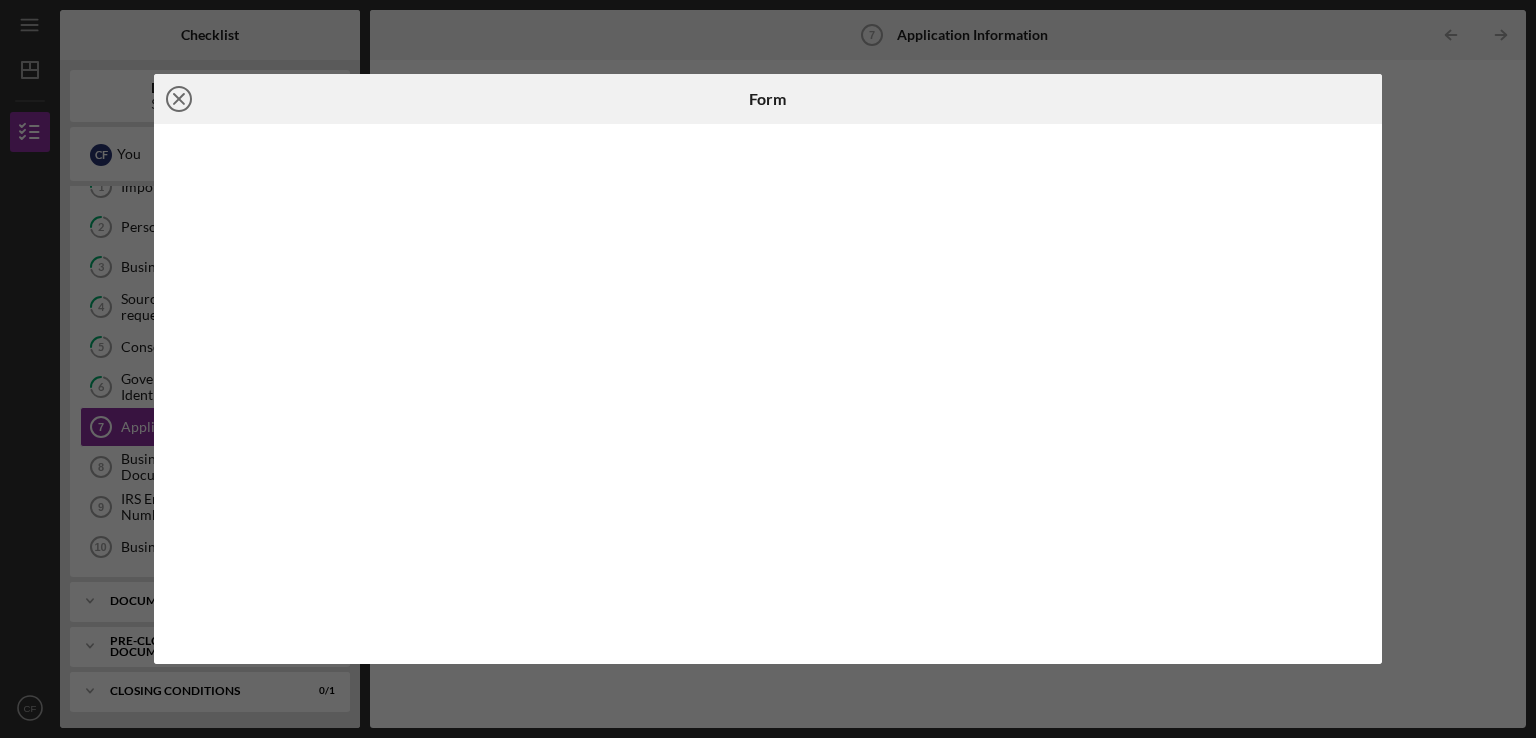 click on "Icon/Close" 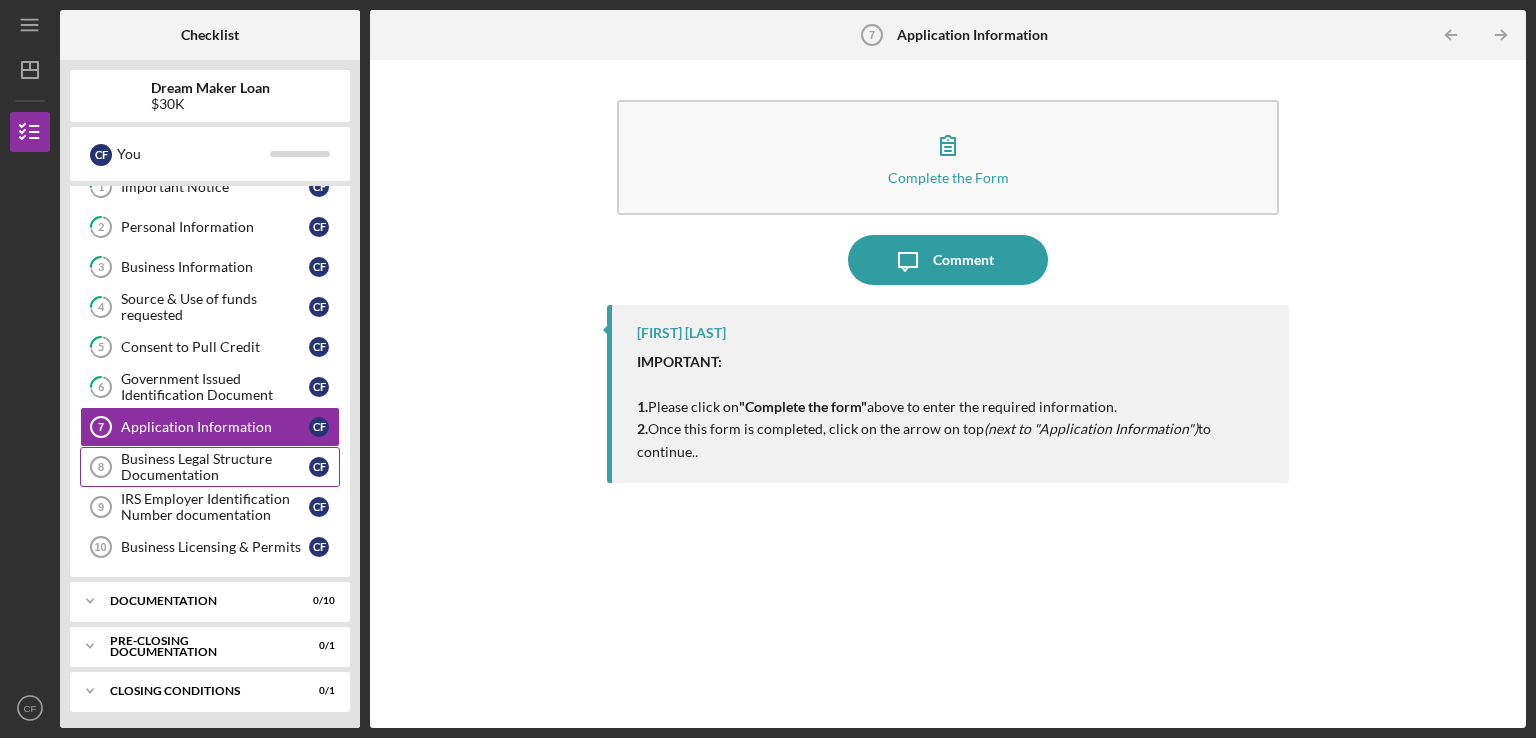 click on "Business Legal Structure Documentation" at bounding box center (215, 467) 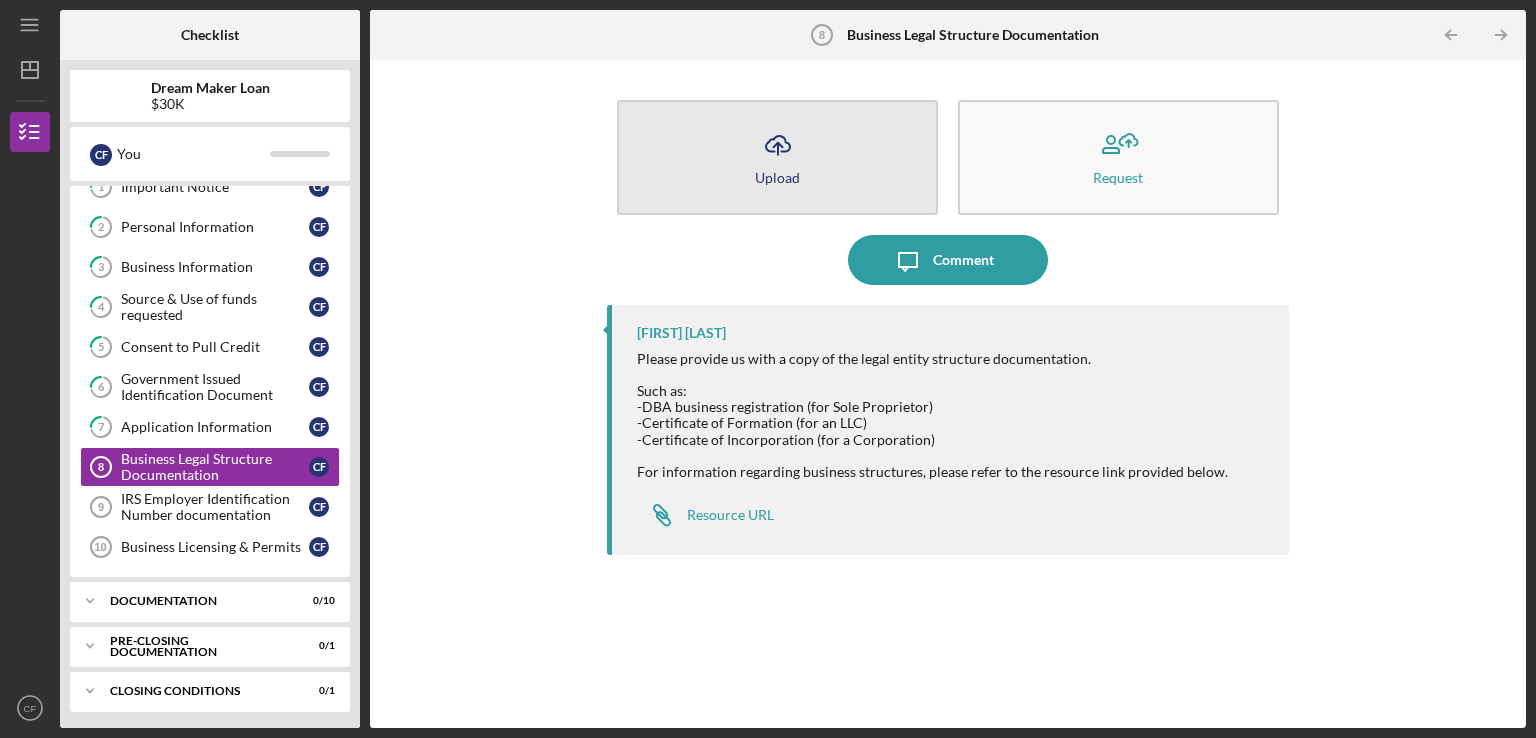 click on "Icon/Upload" 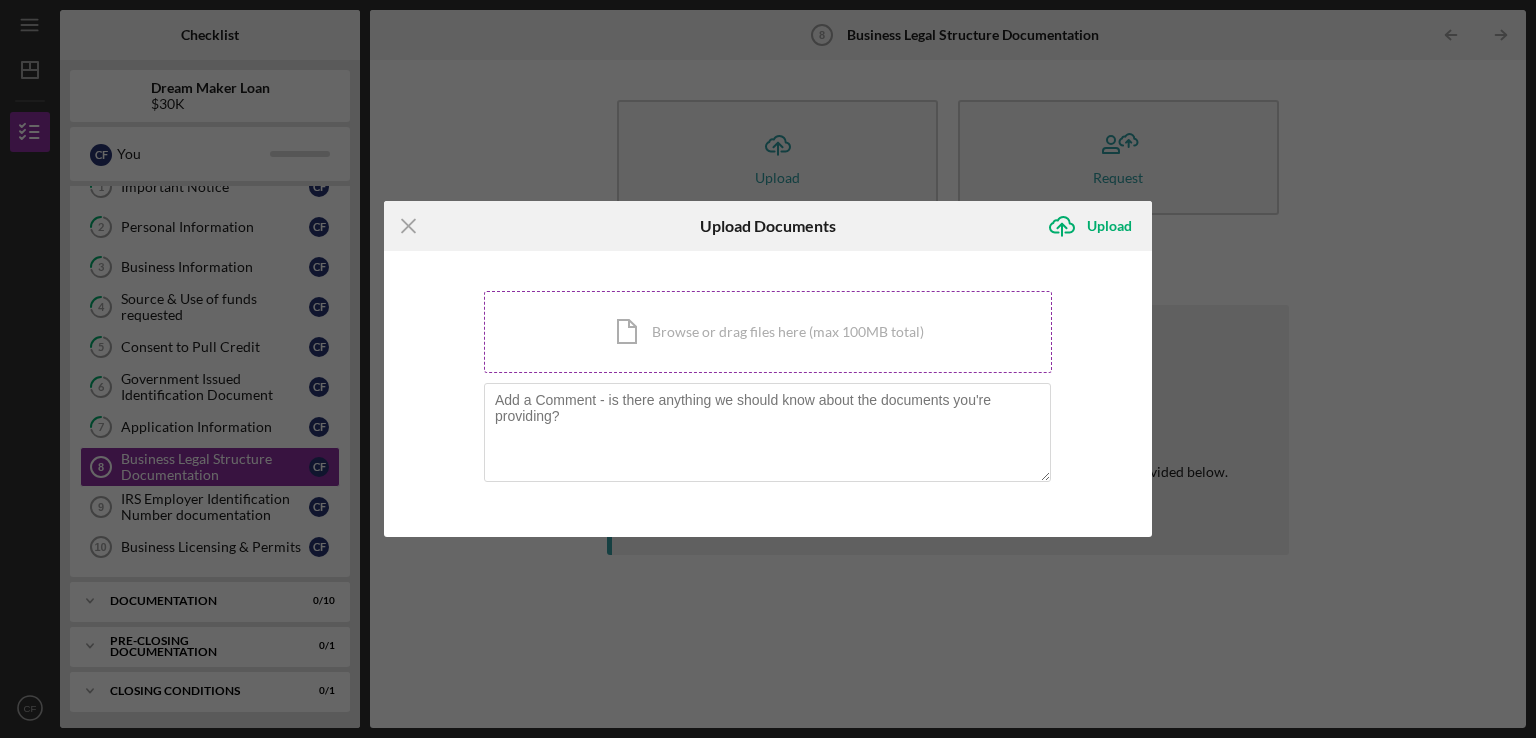 click on "Icon/Document Browse or drag files here (max 100MB total) Tap to choose files or take a photo" at bounding box center [768, 332] 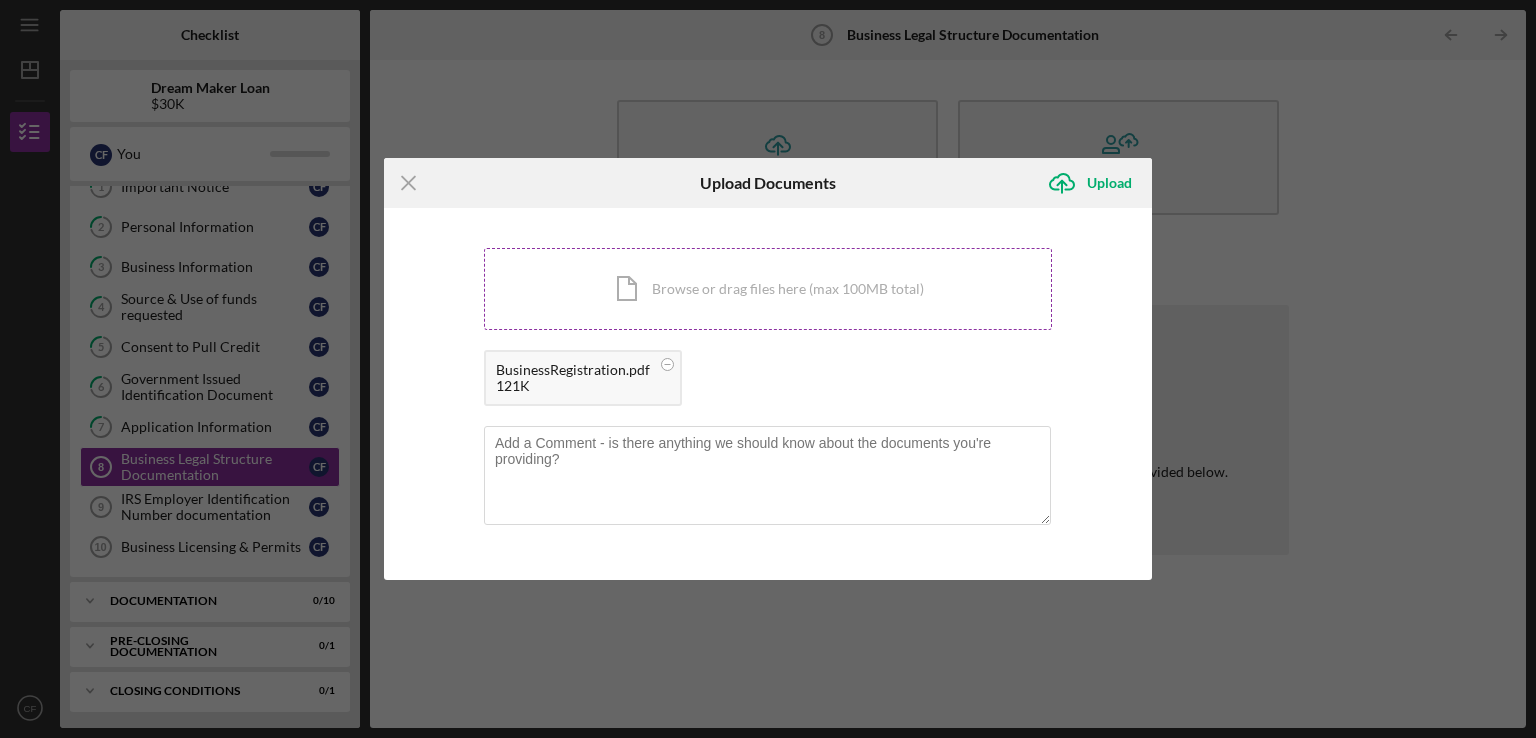 click on "Icon/Document Browse or drag files here (max 100MB total) Tap to choose files or take a photo" at bounding box center [768, 289] 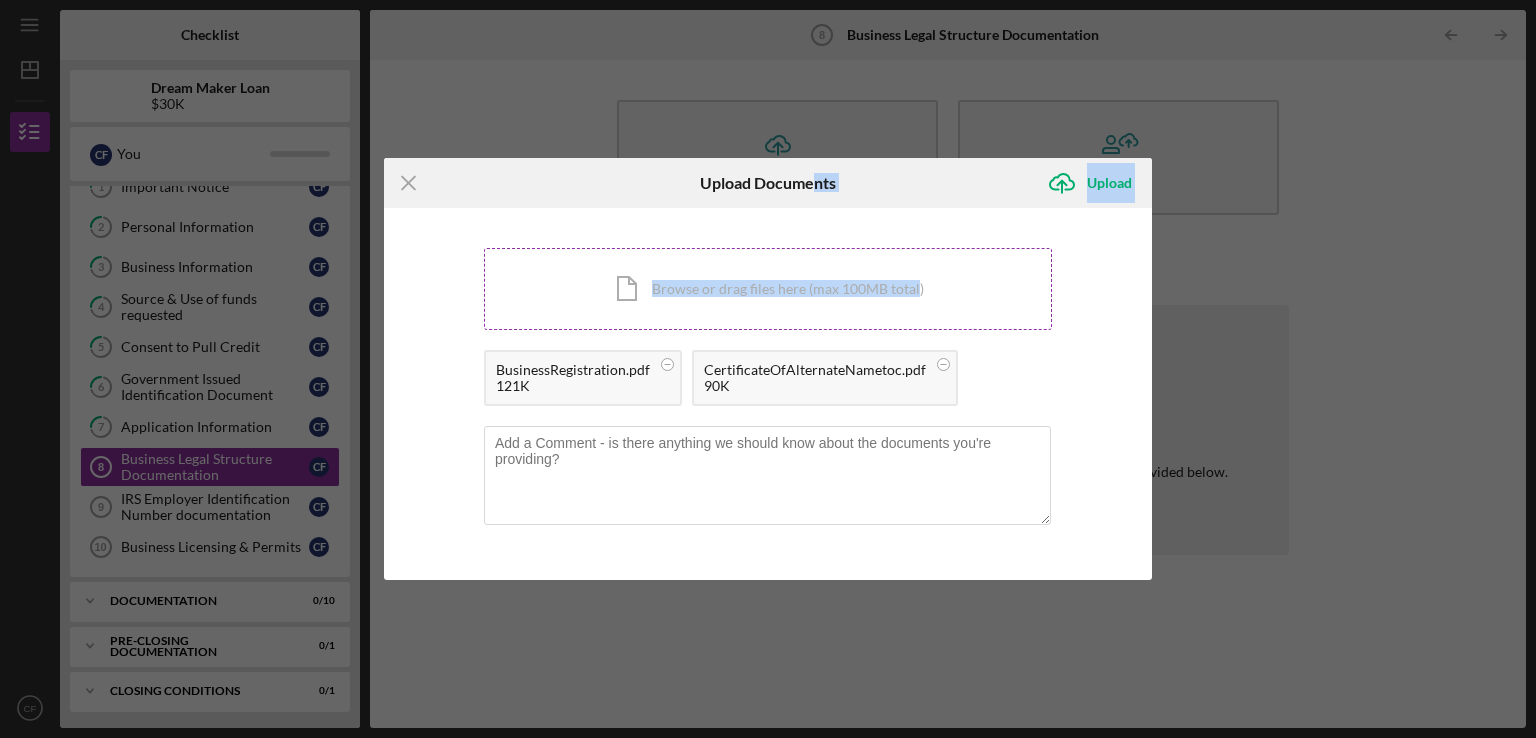 drag, startPoint x: 817, startPoint y: 185, endPoint x: 917, endPoint y: 299, distance: 151.64432 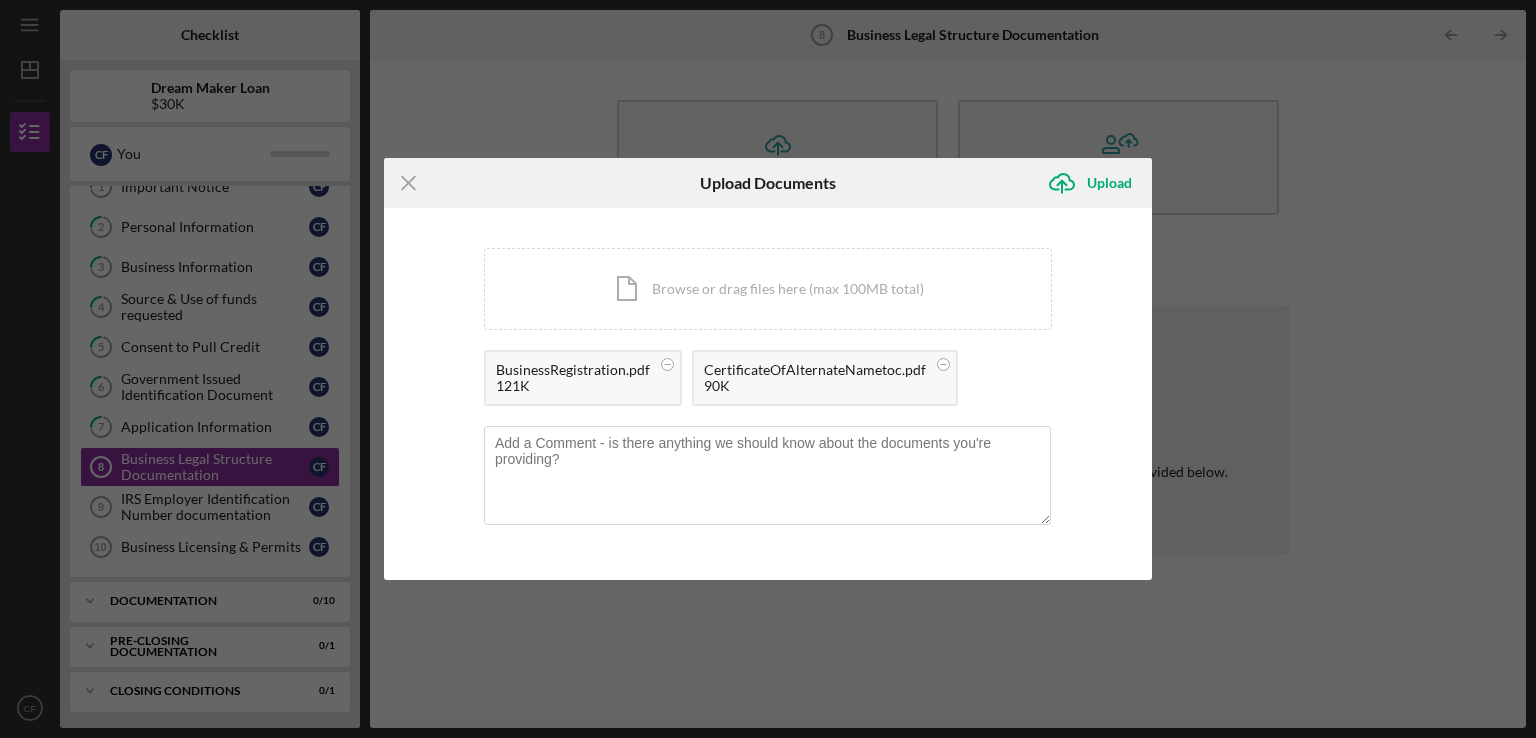 drag, startPoint x: 663, startPoint y: 191, endPoint x: 699, endPoint y: 154, distance: 51.62364 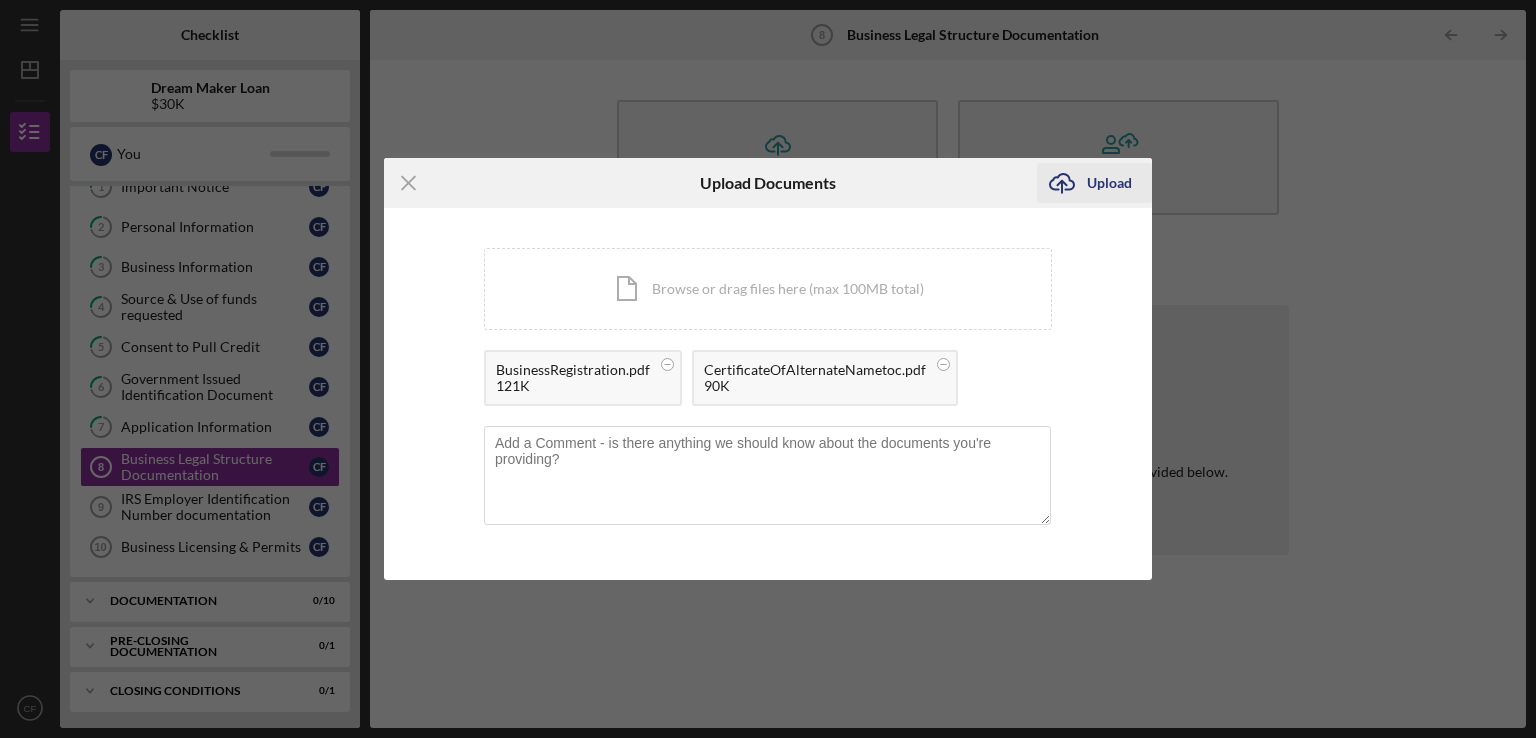 click on "Upload" at bounding box center (1109, 183) 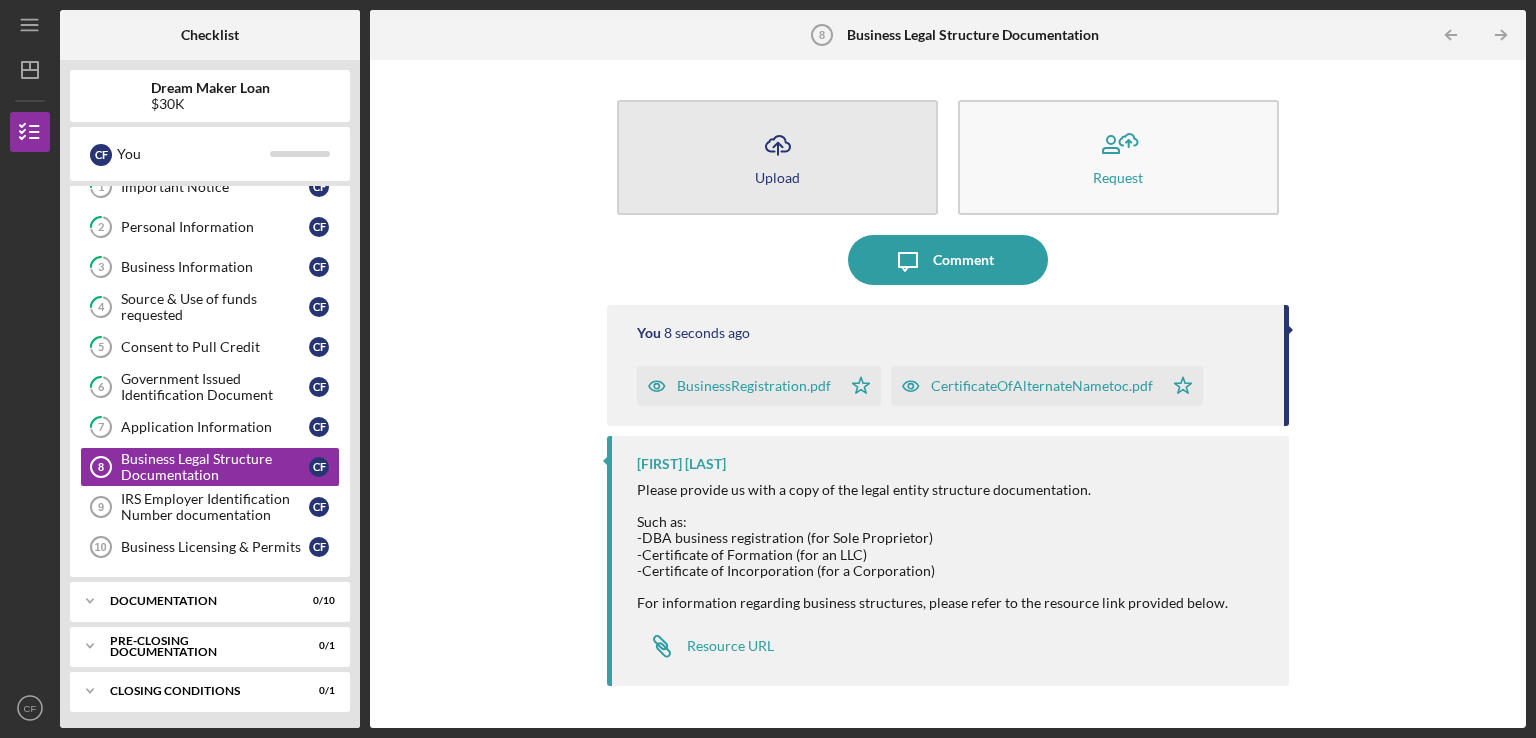click on "Icon/Upload Upload" at bounding box center (777, 157) 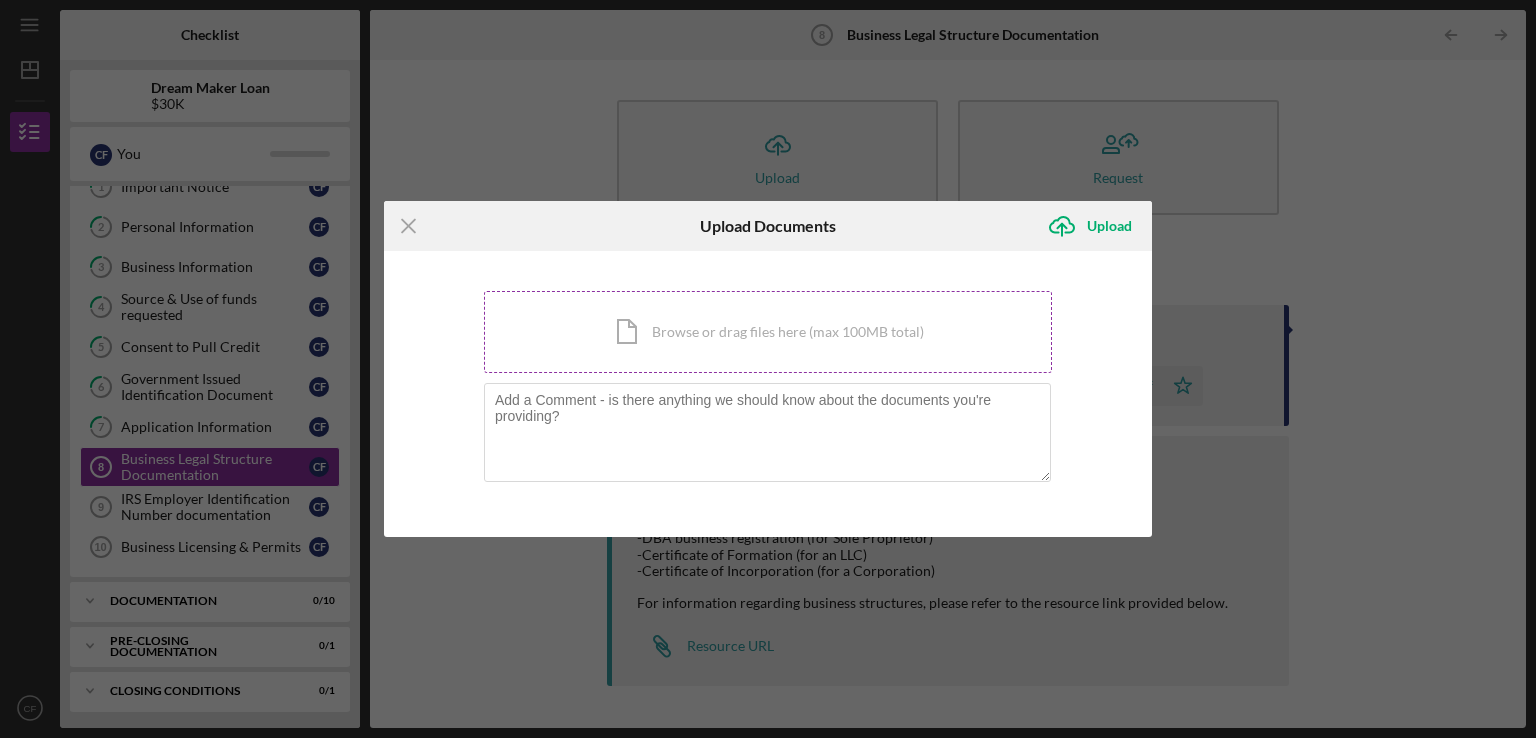 click on "Icon/Document Browse or drag files here (max 100MB total) Tap to choose files or take a photo" at bounding box center (768, 332) 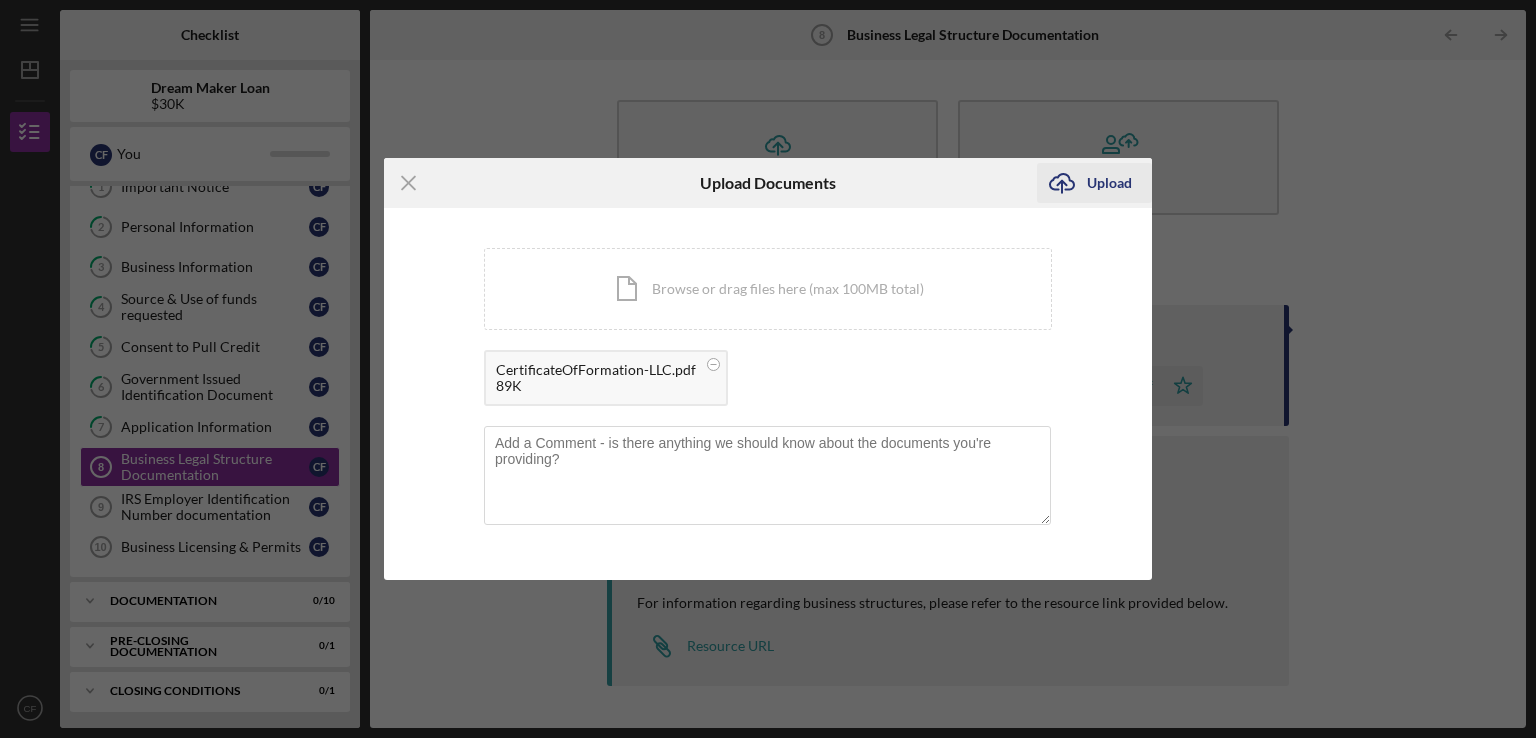 click on "Icon/Upload" 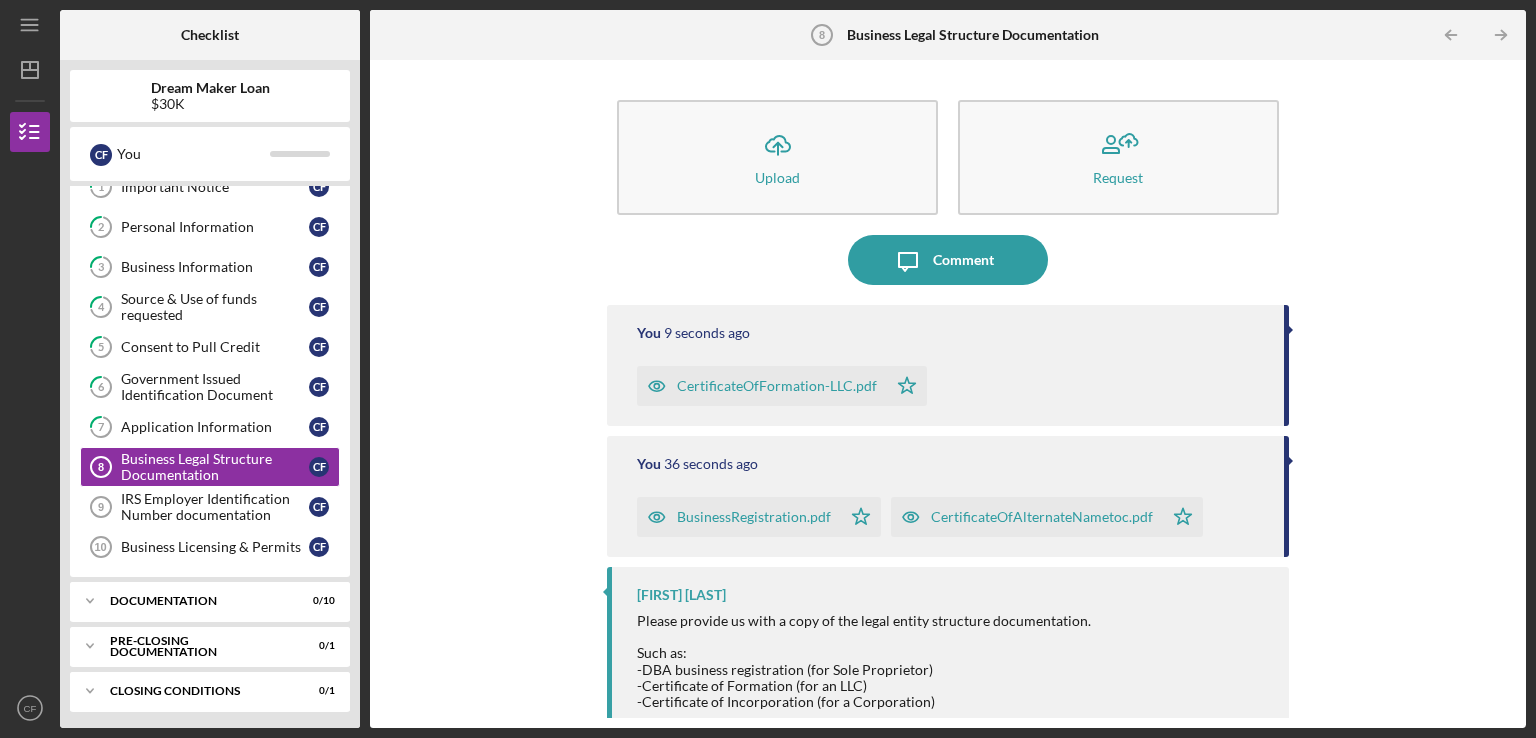 scroll, scrollTop: 99, scrollLeft: 0, axis: vertical 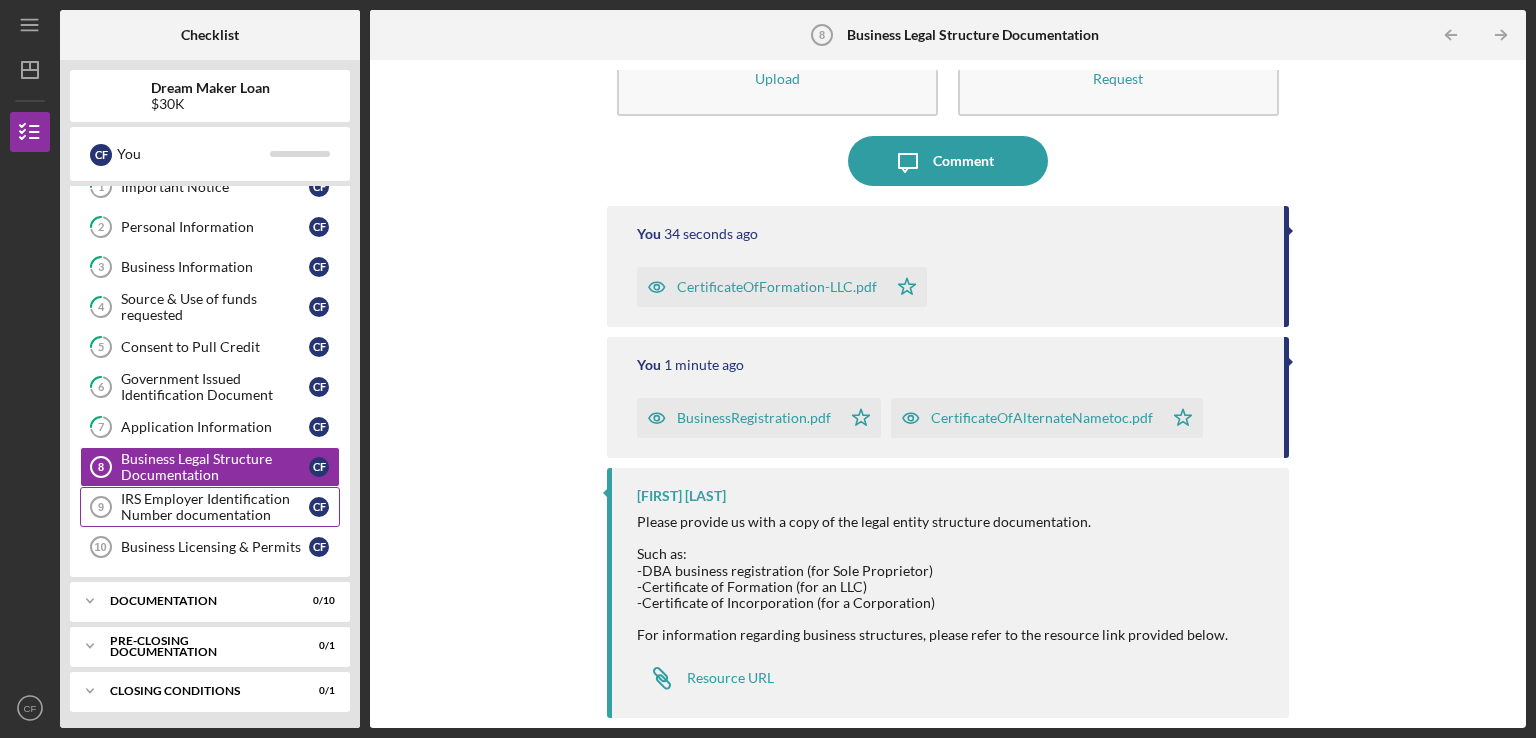 click on "IRS Employer Identification Number documentation" at bounding box center [215, 507] 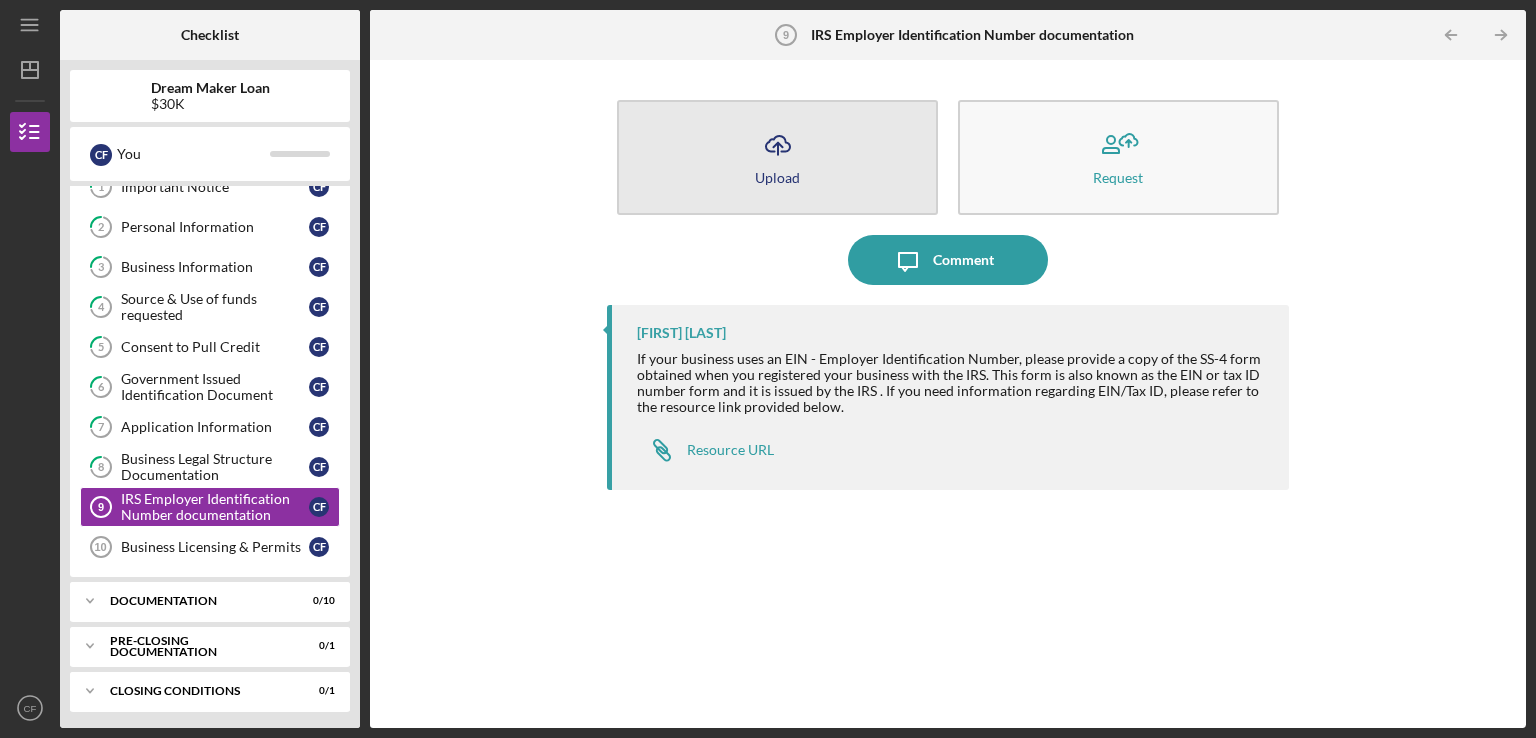click on "Icon/Upload Upload" at bounding box center (777, 157) 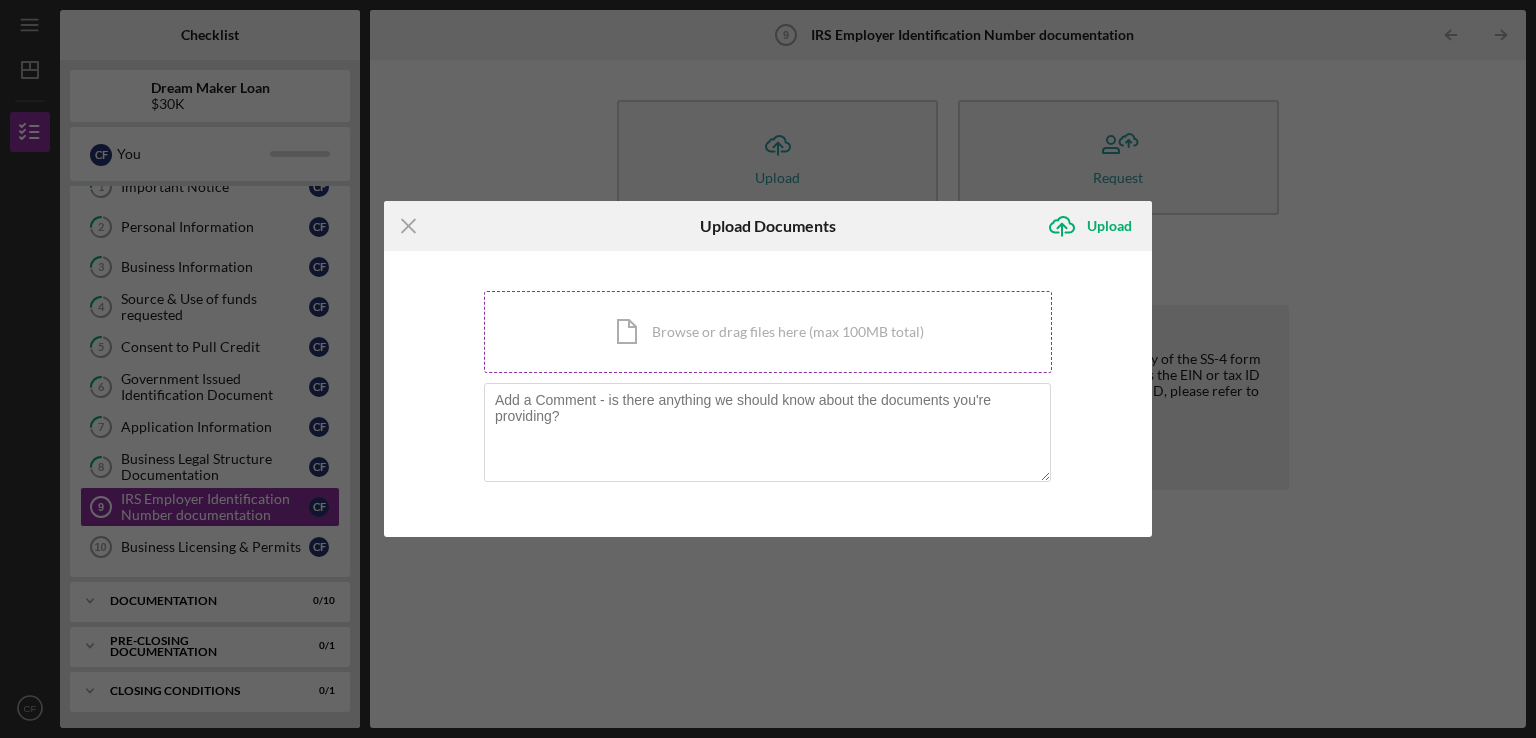 click on "Icon/Document Browse or drag files here (max 100MB total) Tap to choose files or take a photo" at bounding box center (768, 332) 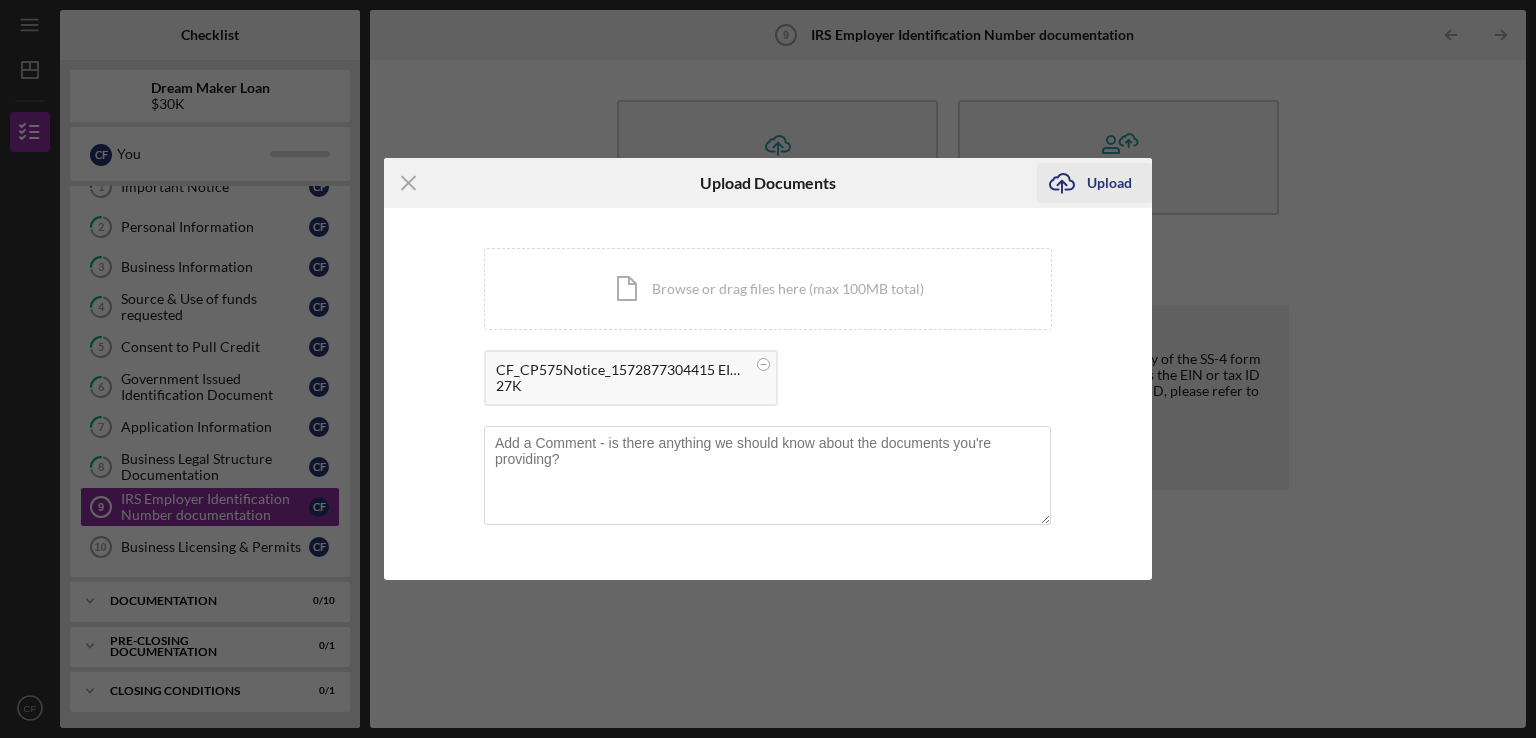 click on "Upload" at bounding box center (1109, 183) 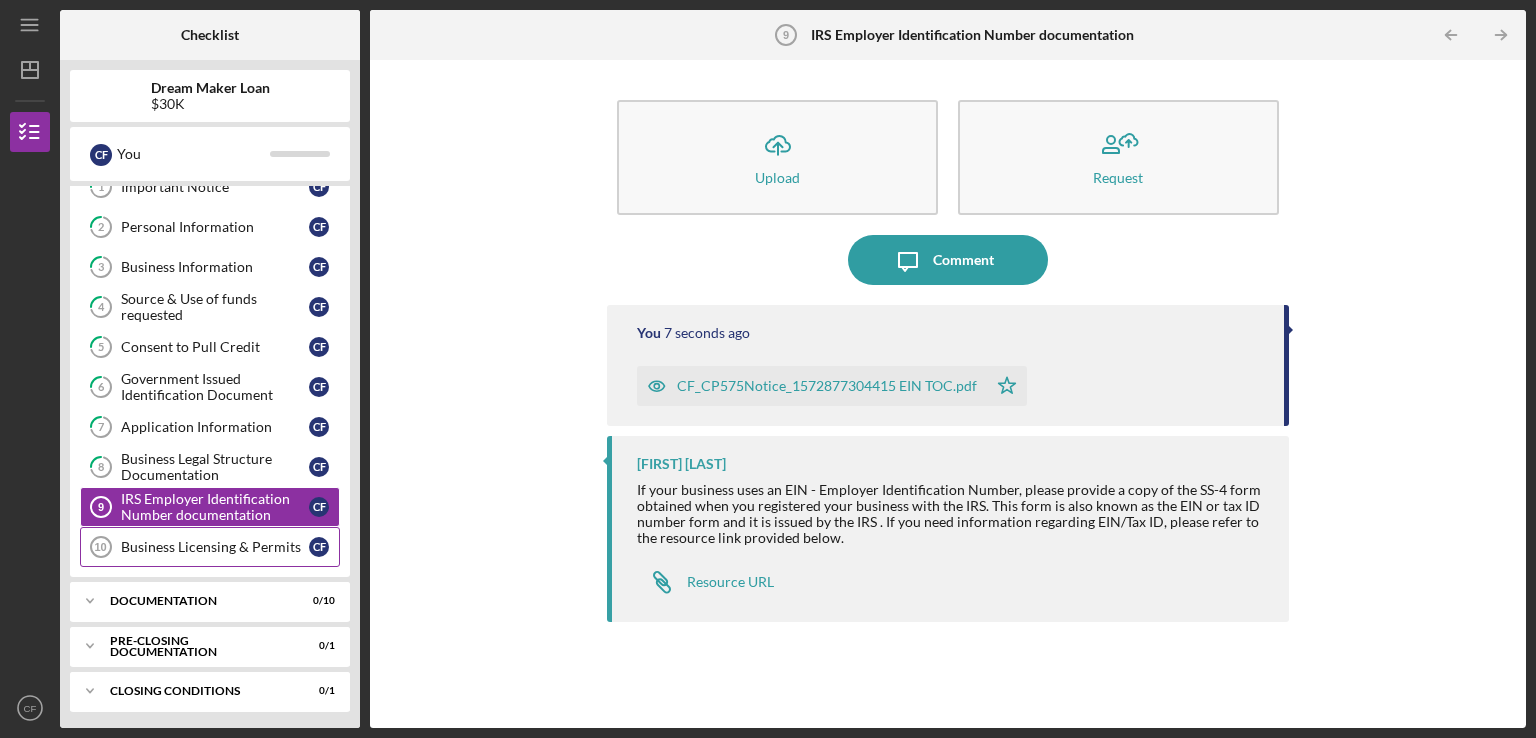 click on "Business Licensing & Permits 10 Business Licensing & Permits C F" at bounding box center (210, 547) 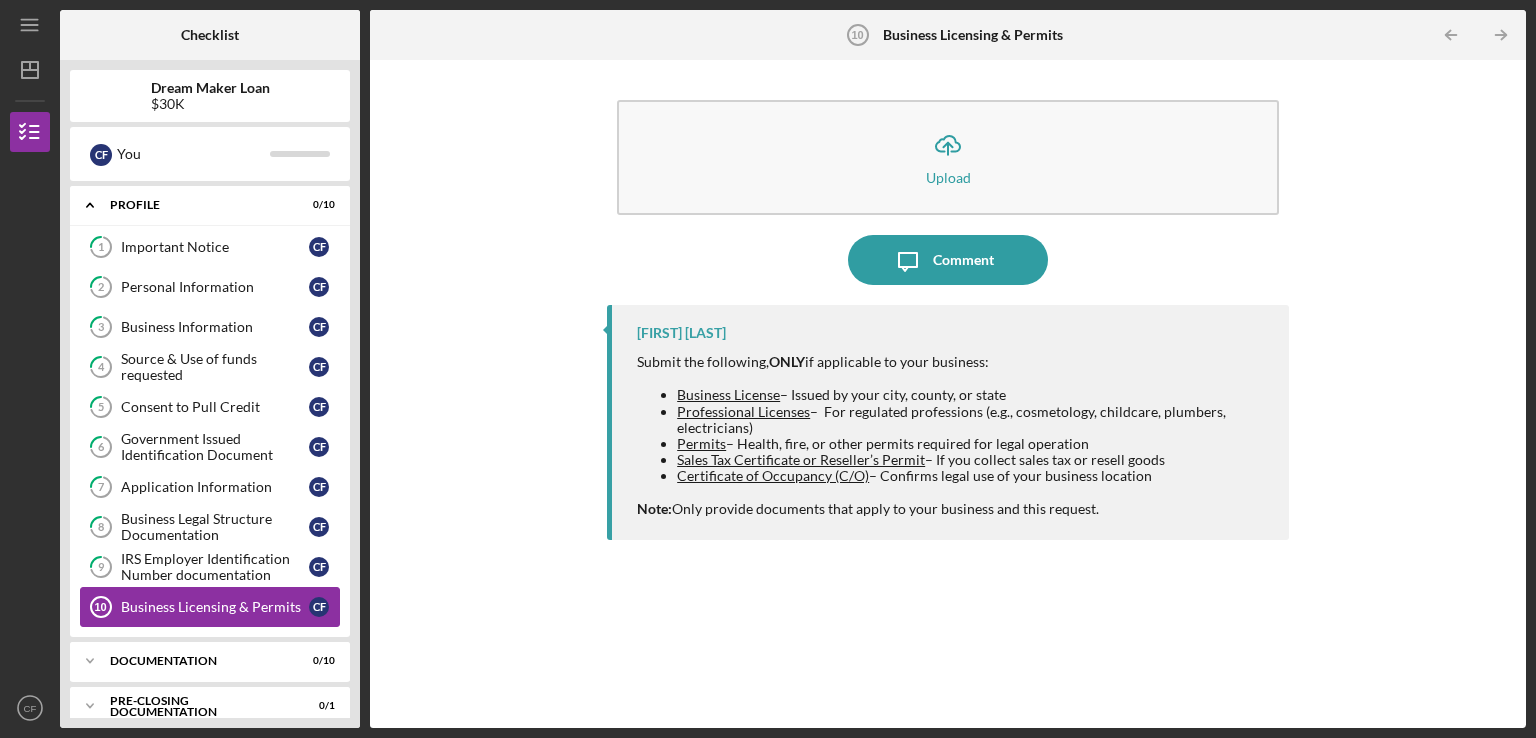 scroll, scrollTop: 60, scrollLeft: 0, axis: vertical 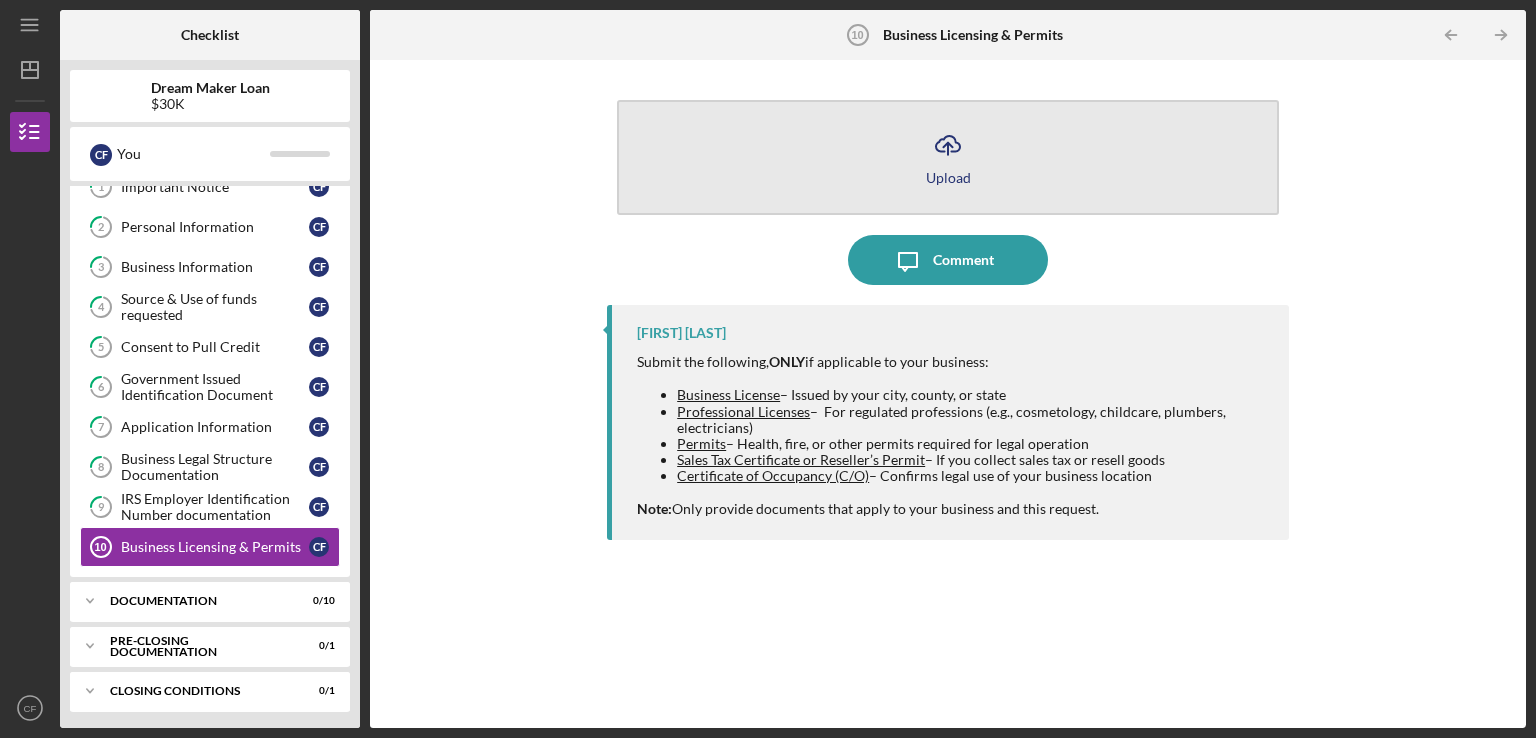 click on "Icon/Upload" 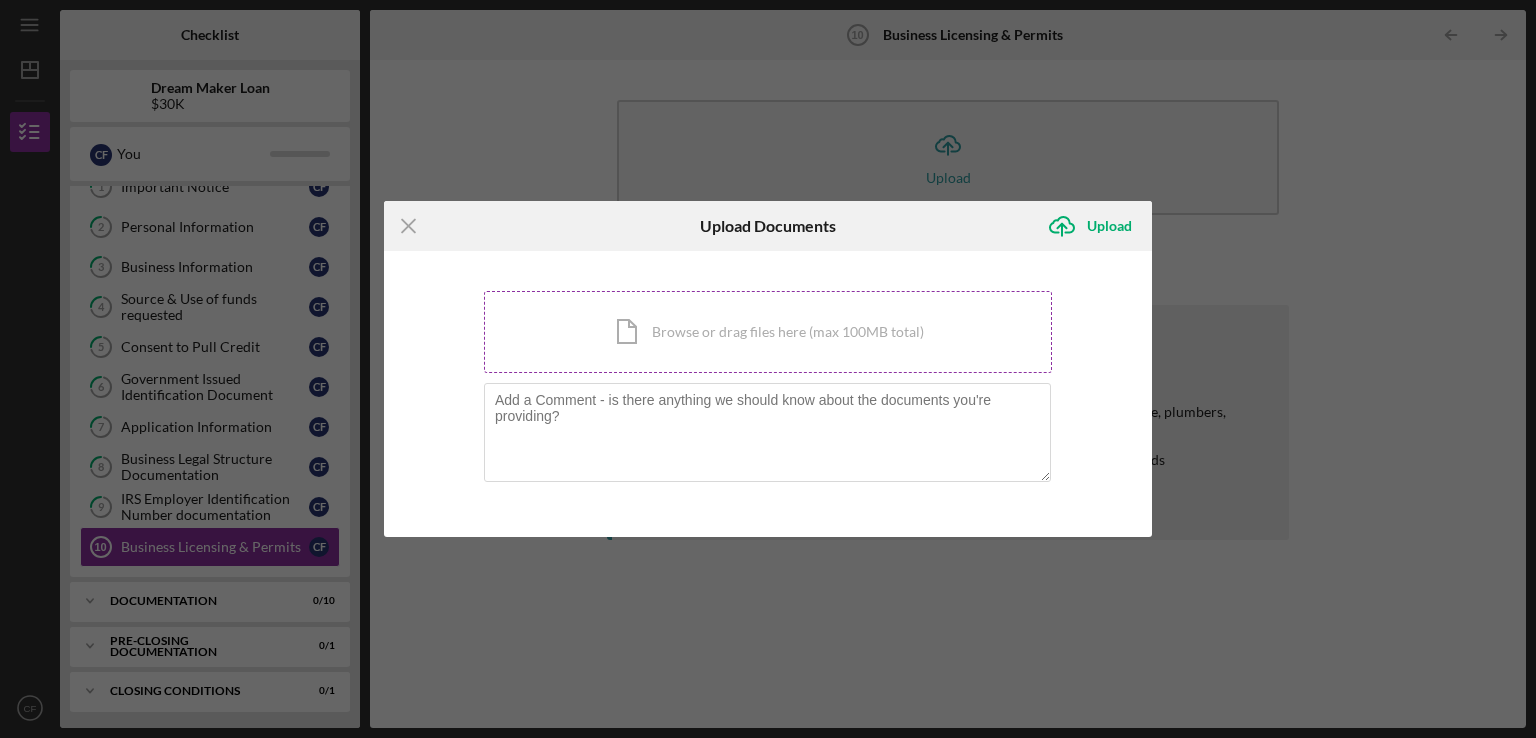 click on "Icon/Document Browse or drag files here (max 100MB total) Tap to choose files or take a photo" at bounding box center [768, 332] 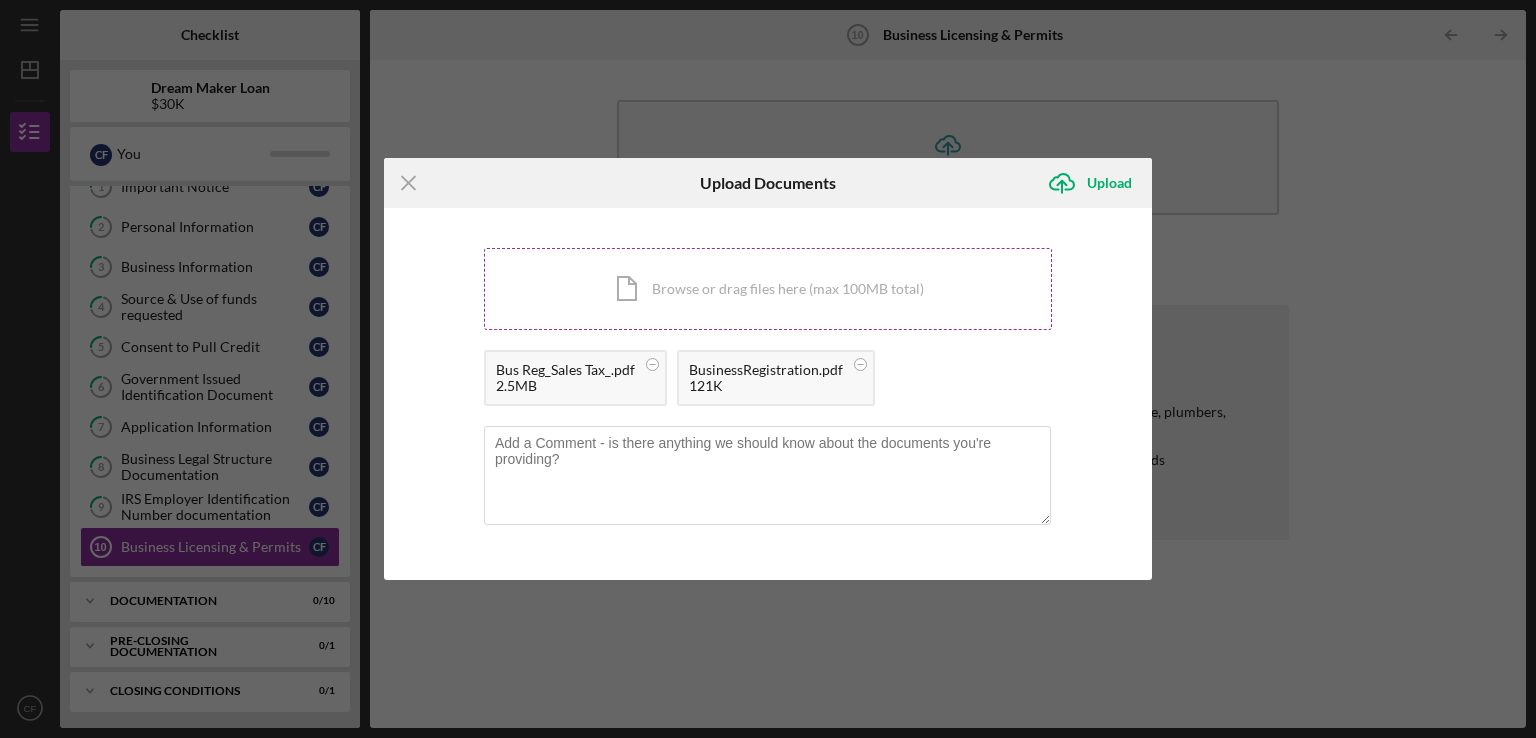 click on "Icon/Document Browse or drag files here (max 100MB total) Tap to choose files or take a photo" at bounding box center (768, 289) 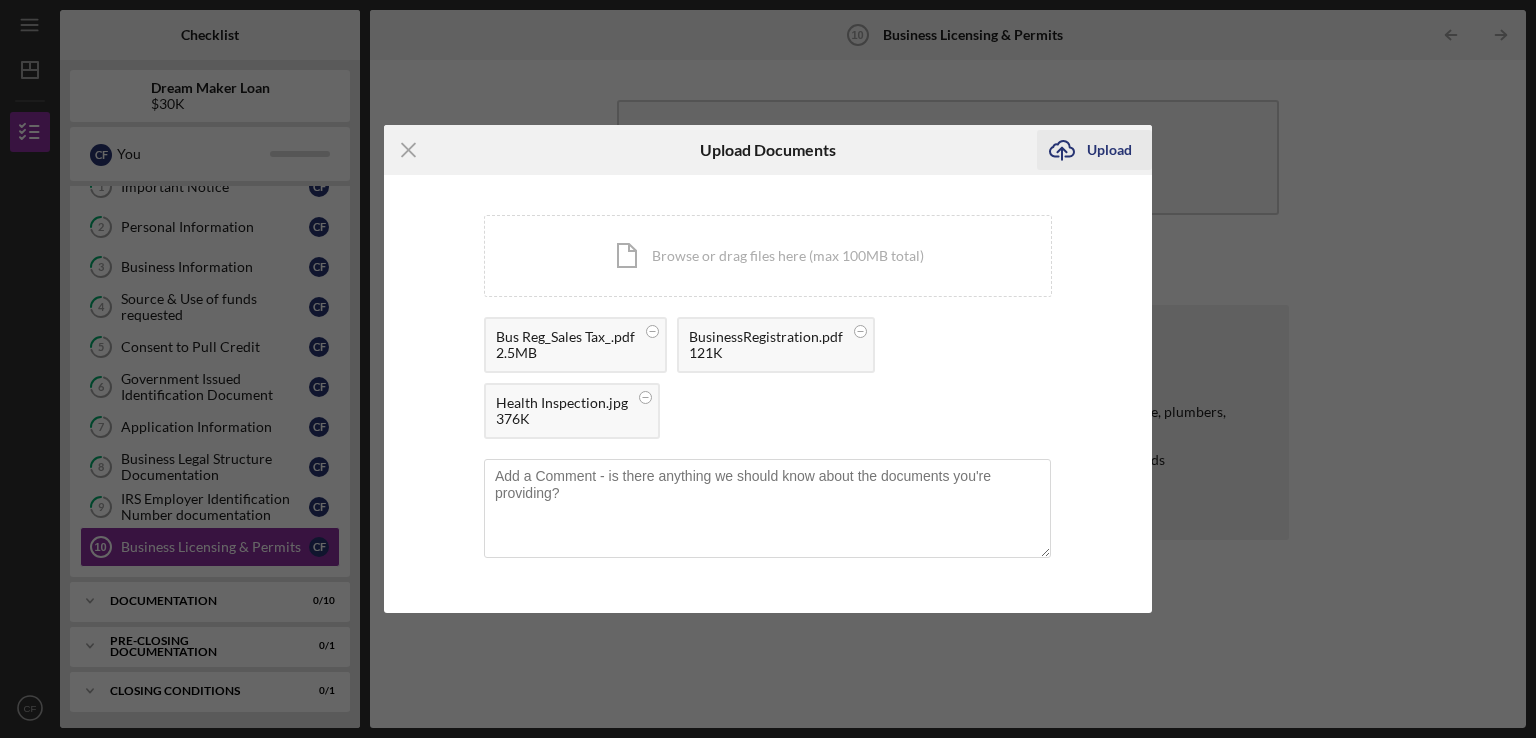 click on "Upload" at bounding box center [1109, 150] 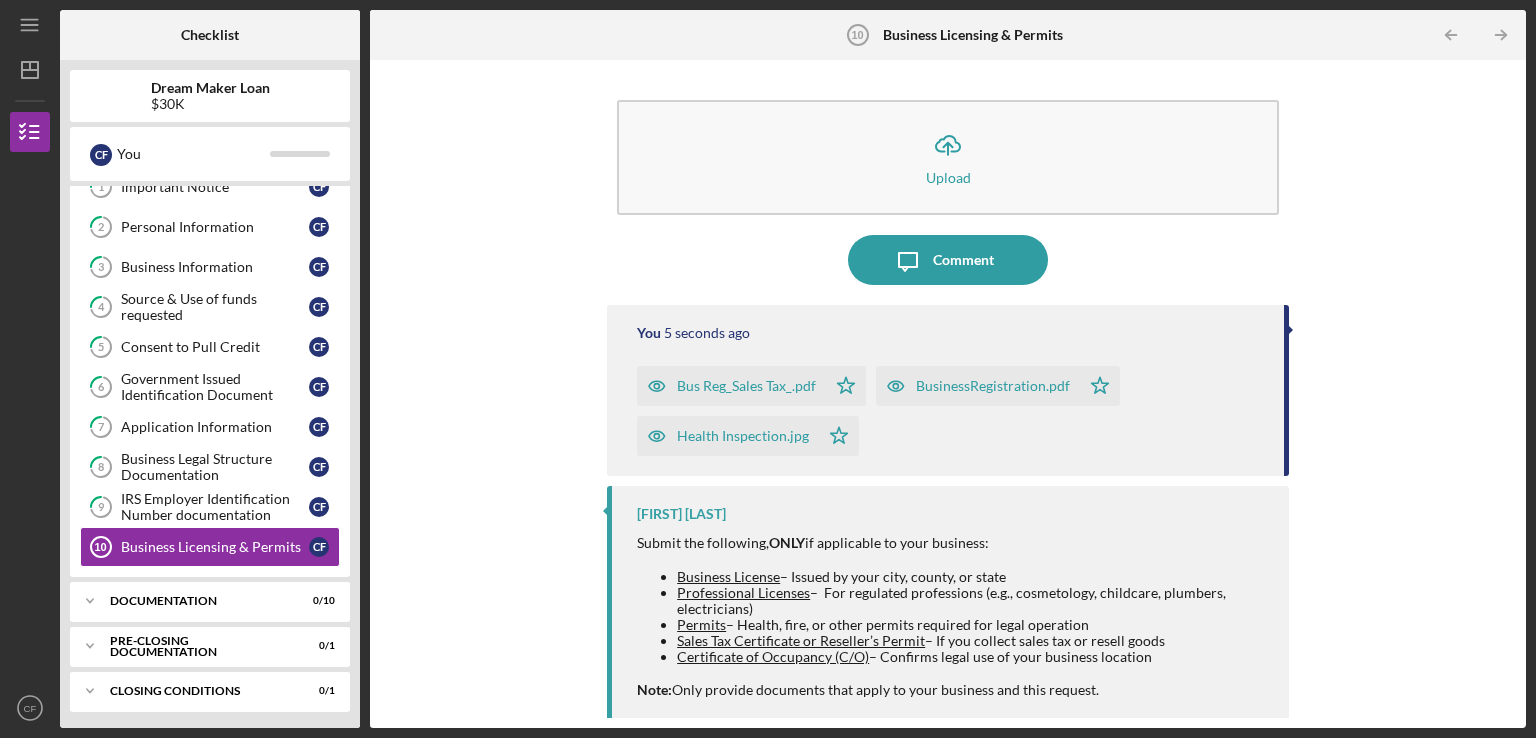 scroll, scrollTop: 0, scrollLeft: 0, axis: both 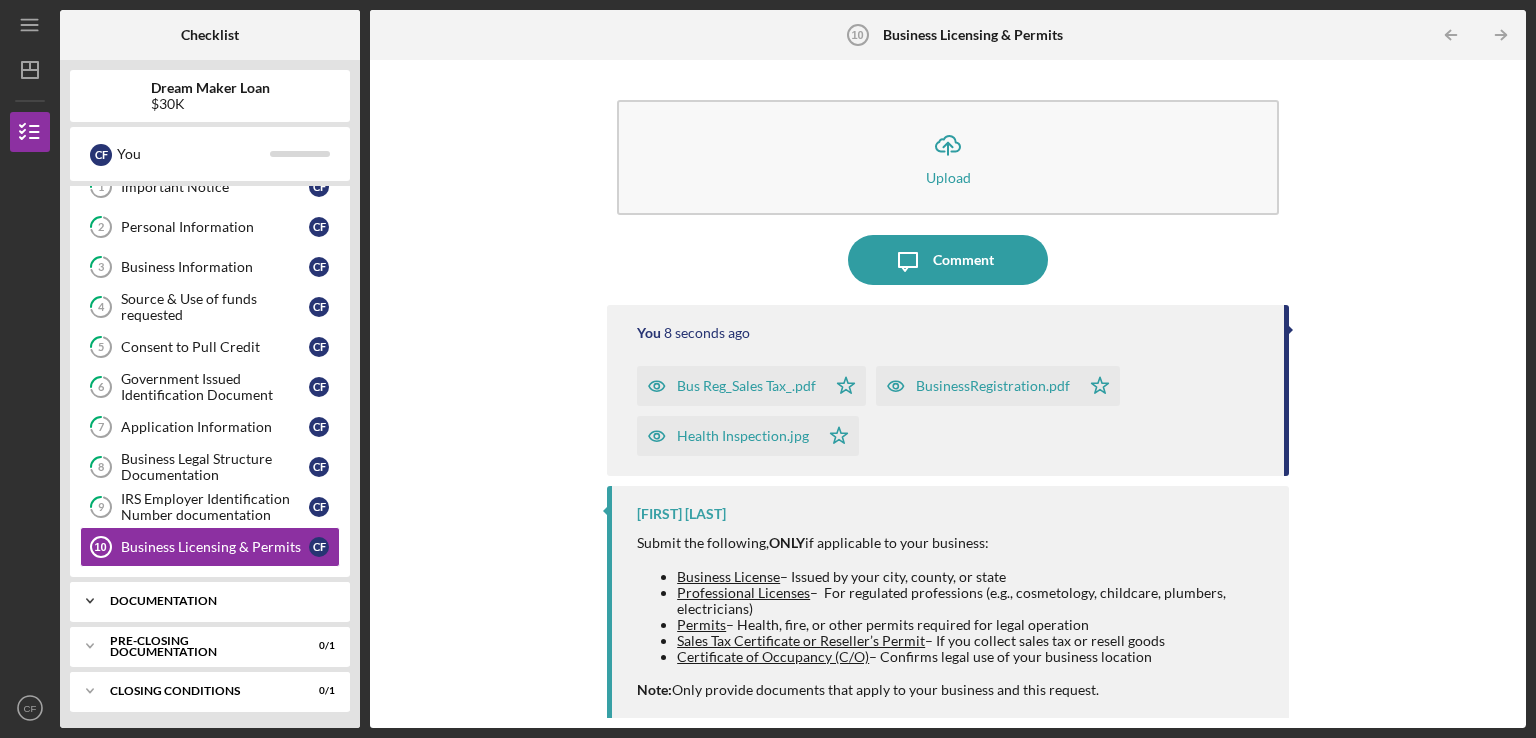 click on "Documentation" at bounding box center (217, 601) 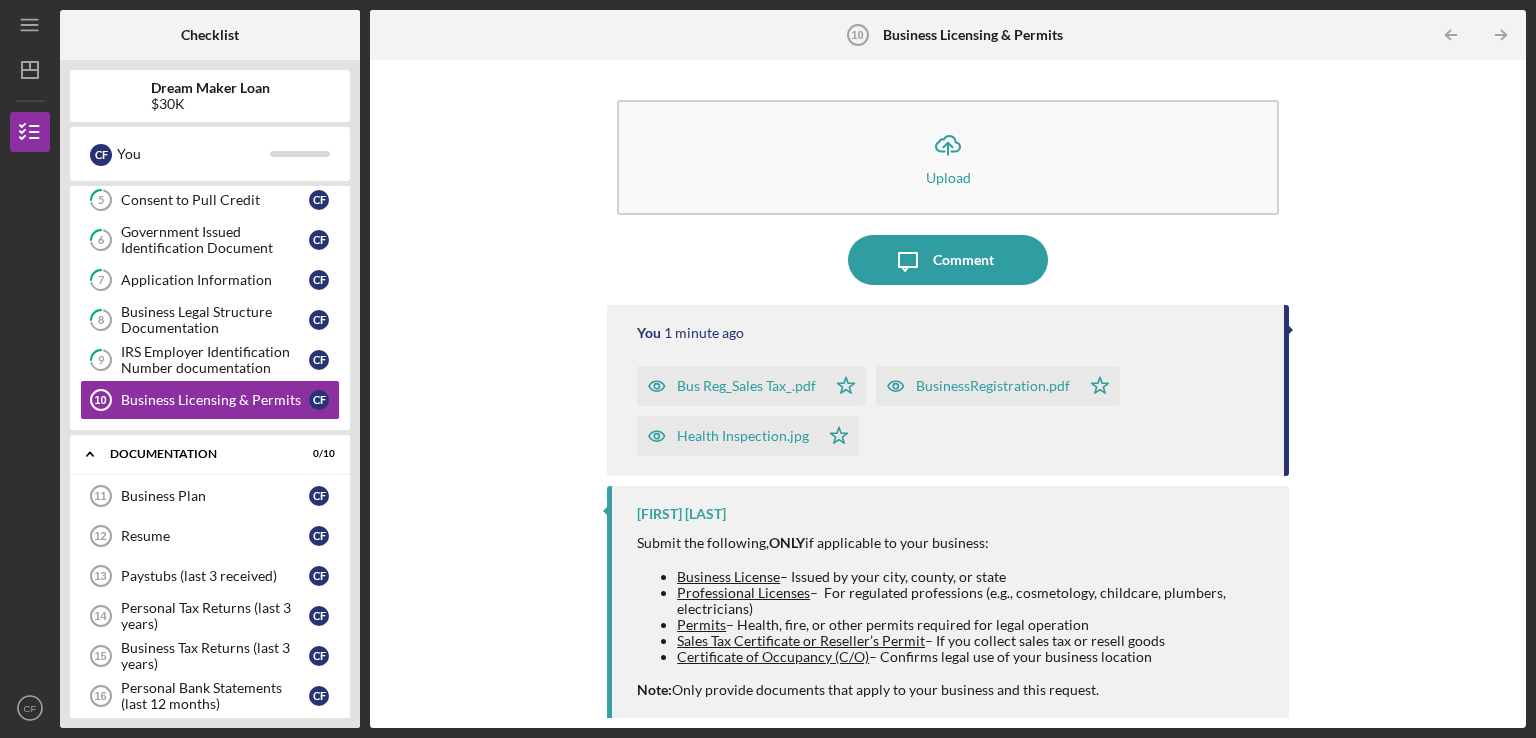 scroll, scrollTop: 167, scrollLeft: 0, axis: vertical 